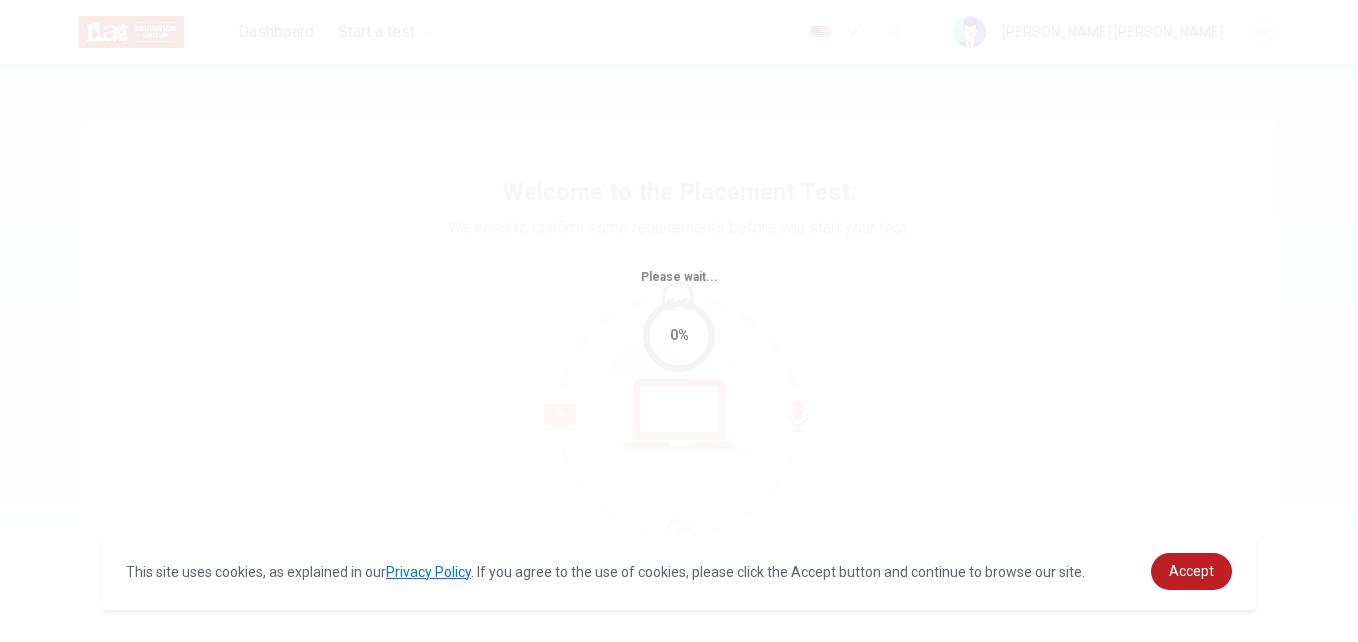 scroll, scrollTop: 0, scrollLeft: 0, axis: both 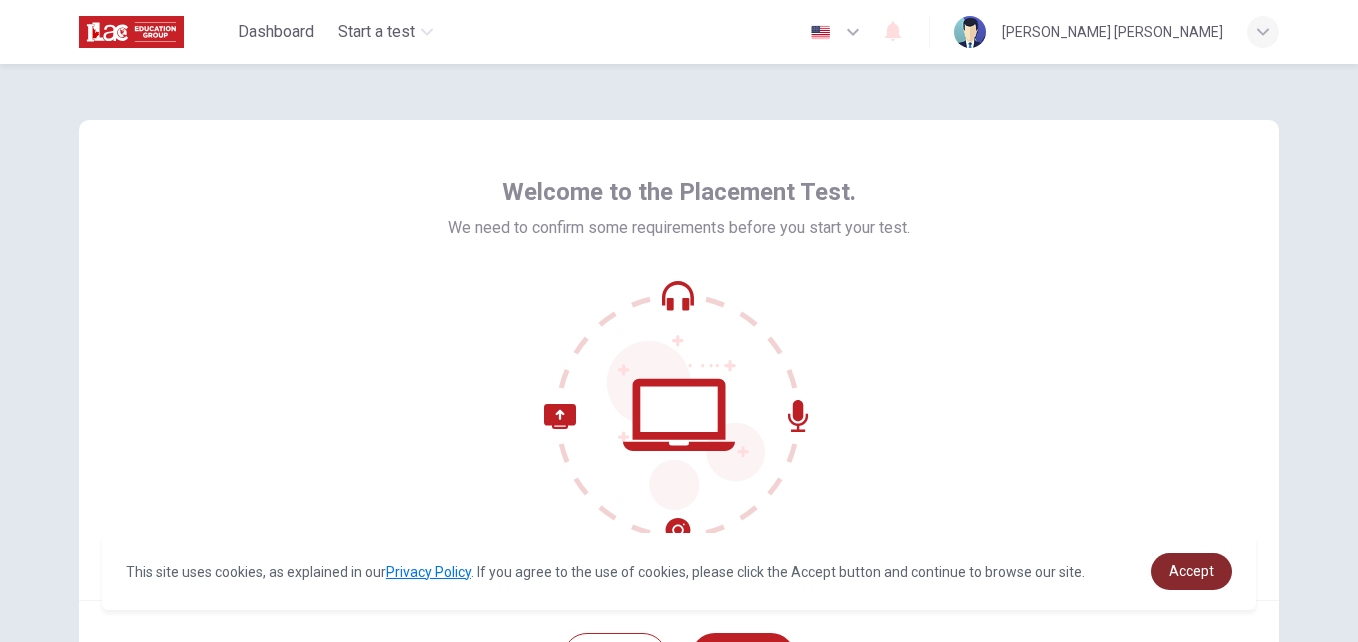click on "Accept" at bounding box center (1191, 571) 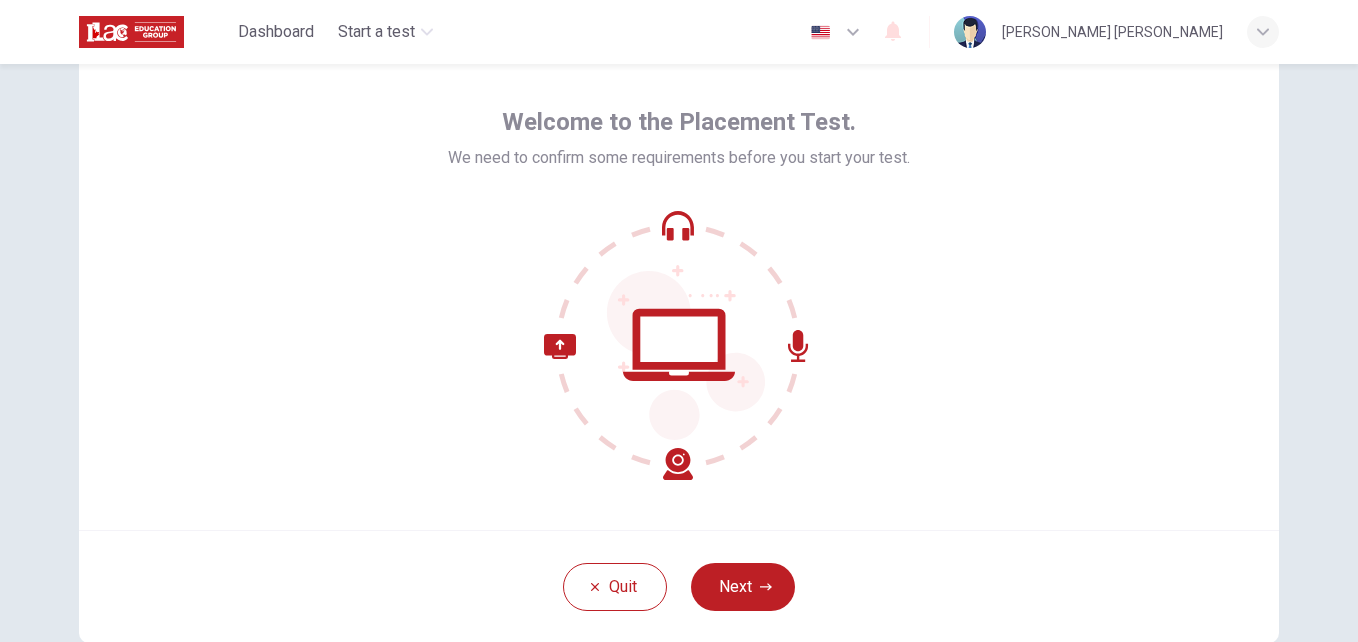 scroll, scrollTop: 60, scrollLeft: 0, axis: vertical 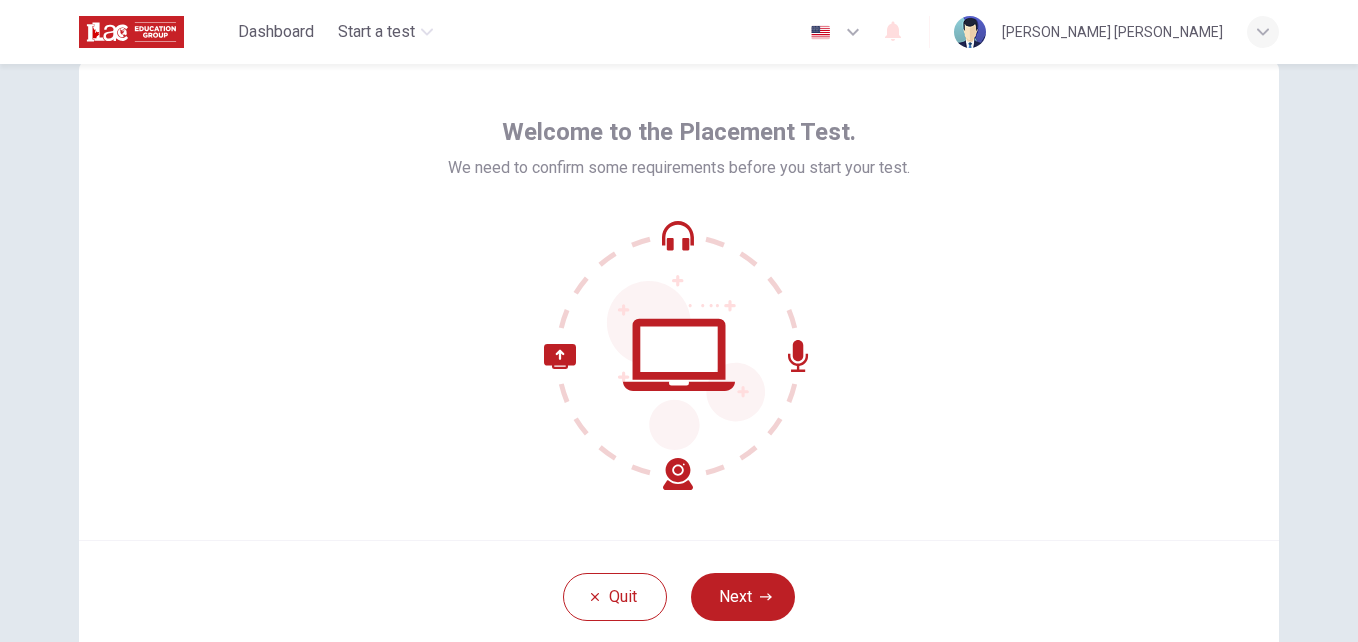 click on "Quit Next" at bounding box center (679, 596) 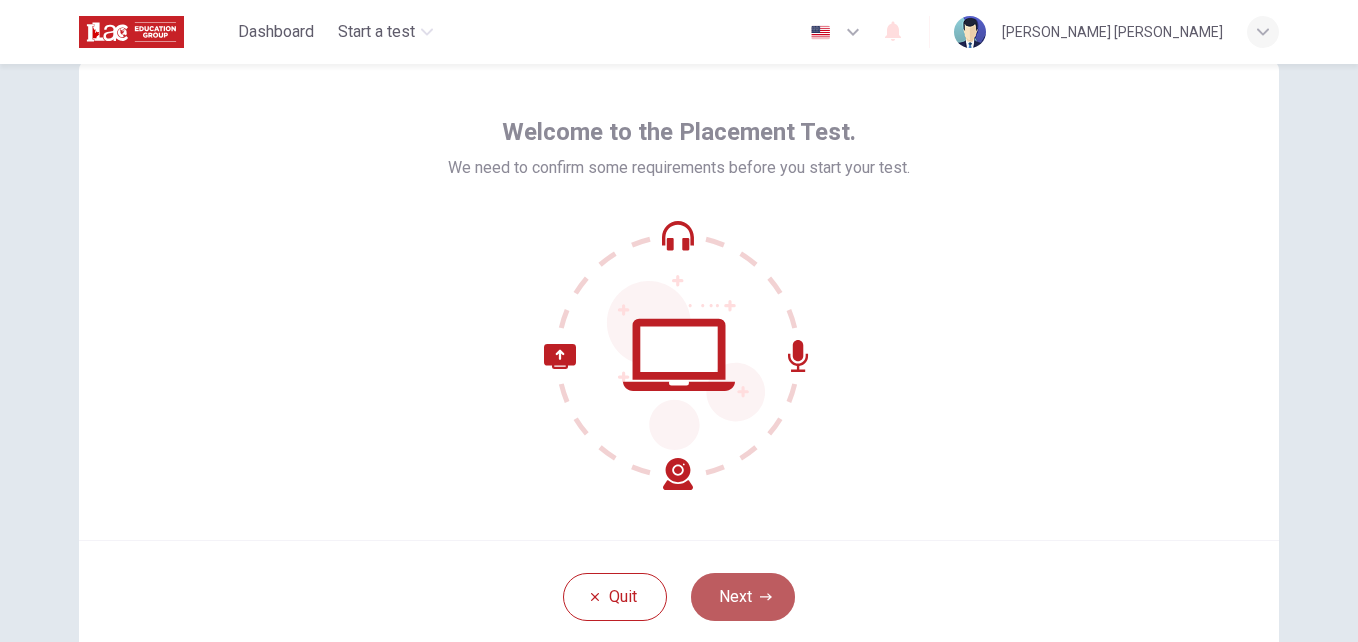 click on "Next" at bounding box center [743, 597] 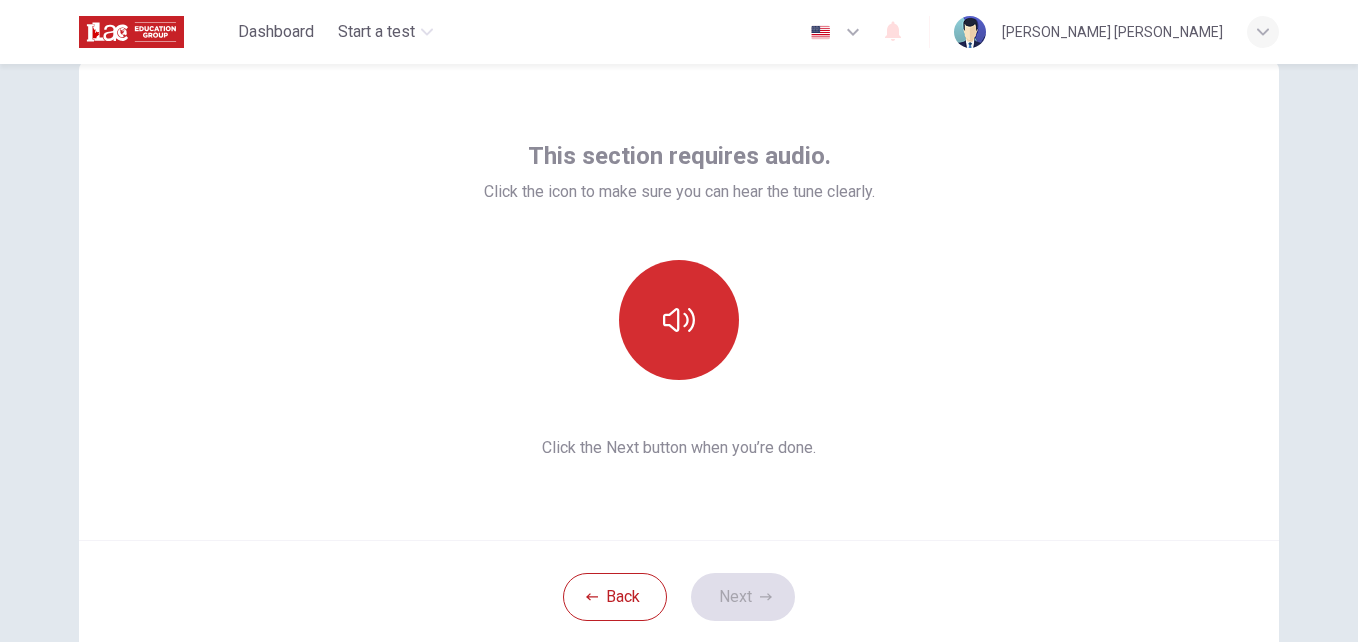 click 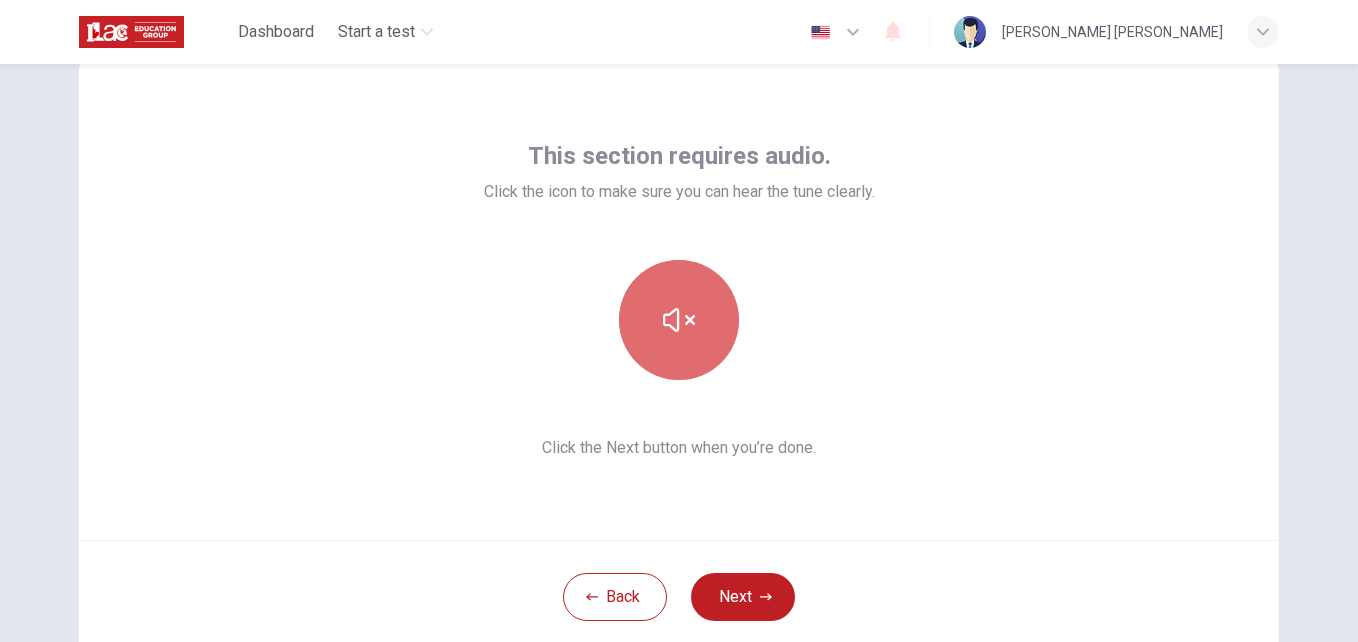 click at bounding box center (679, 320) 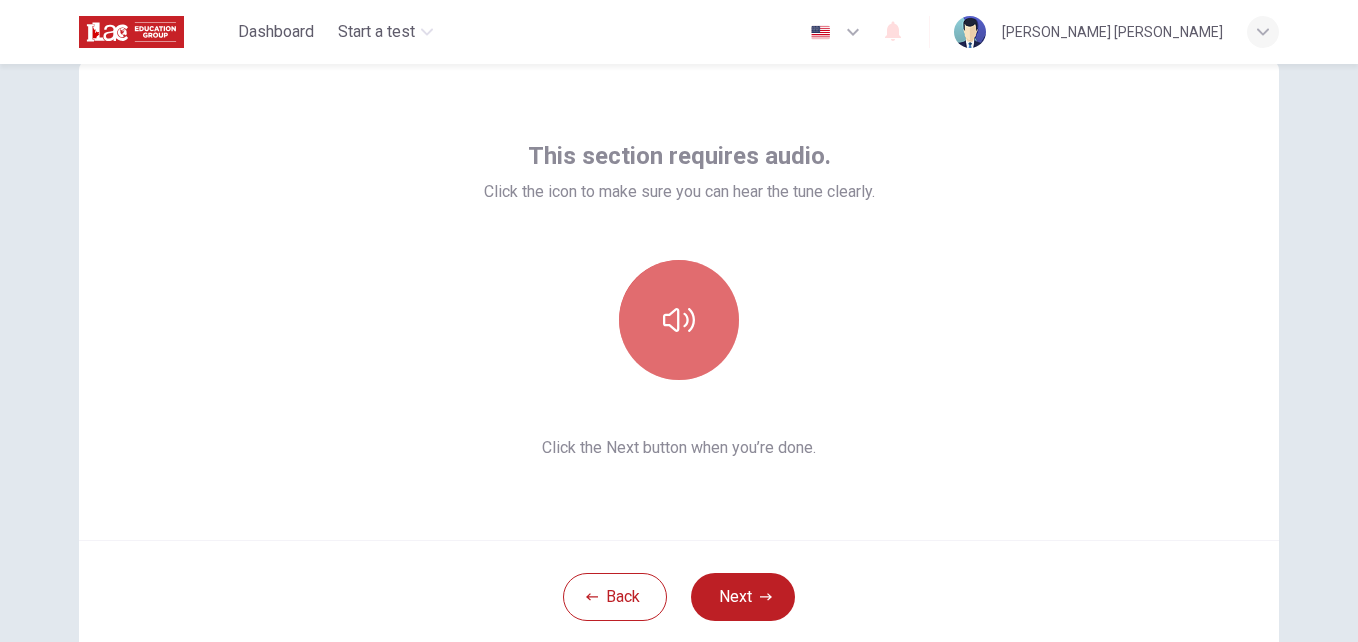 click at bounding box center [679, 320] 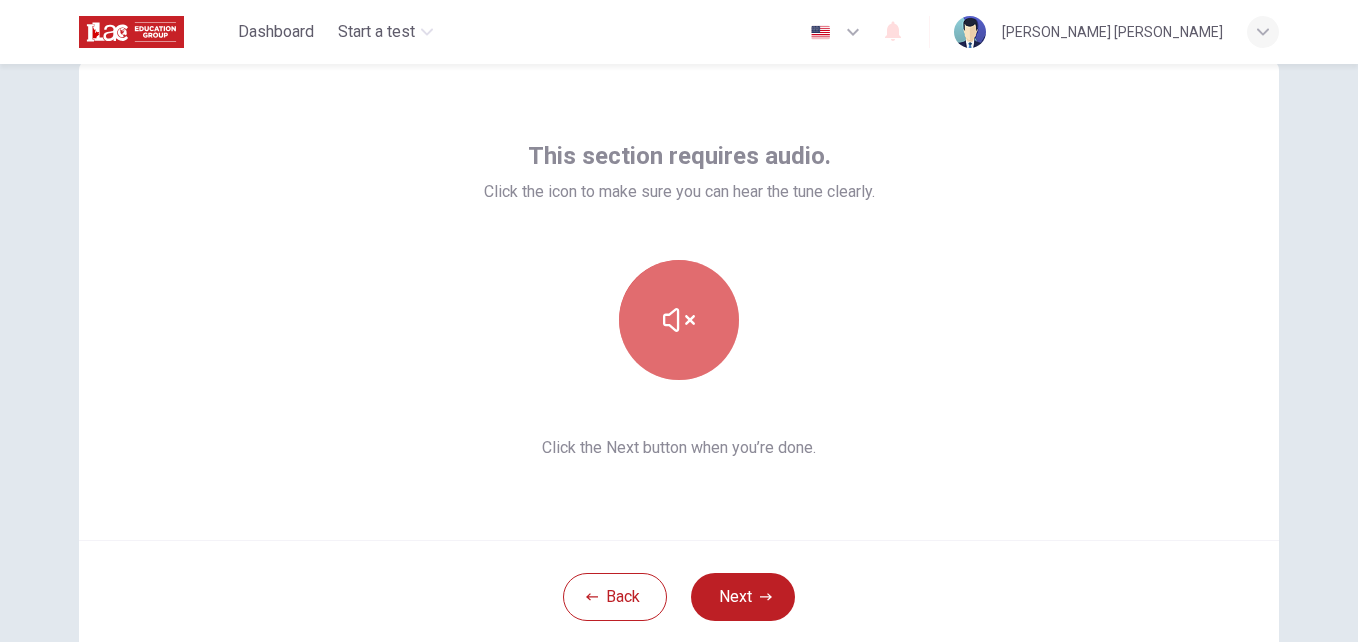 click at bounding box center (679, 320) 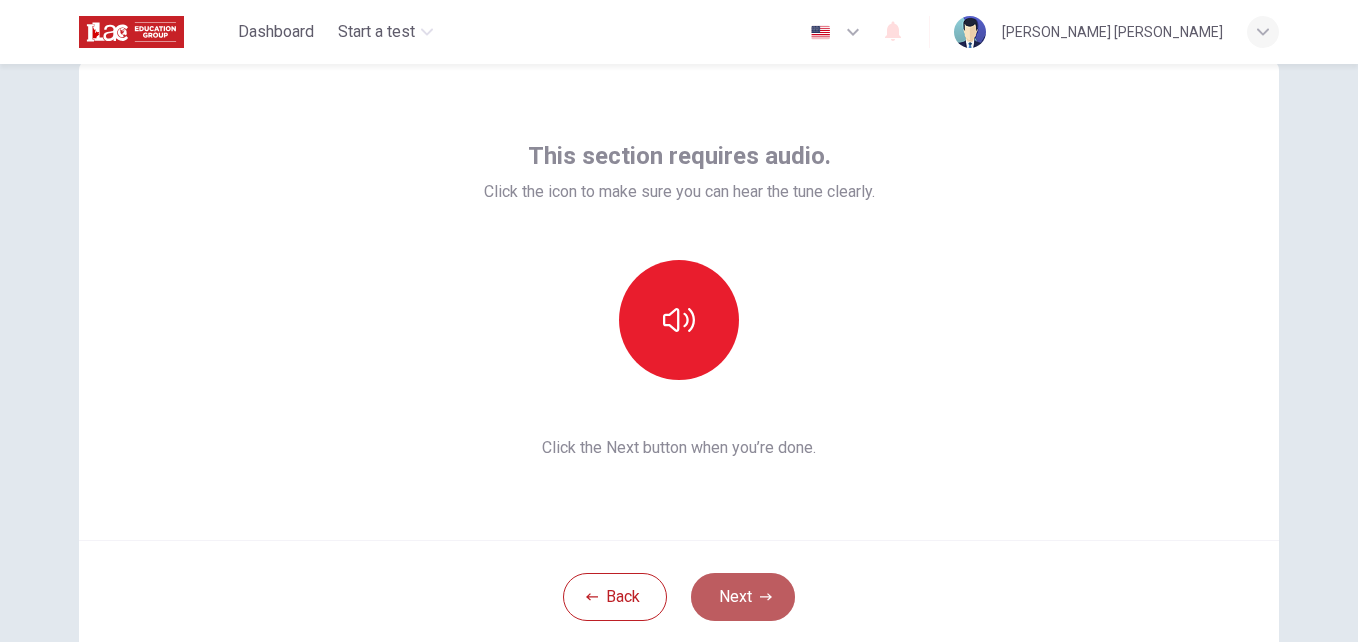 click on "Next" at bounding box center (743, 597) 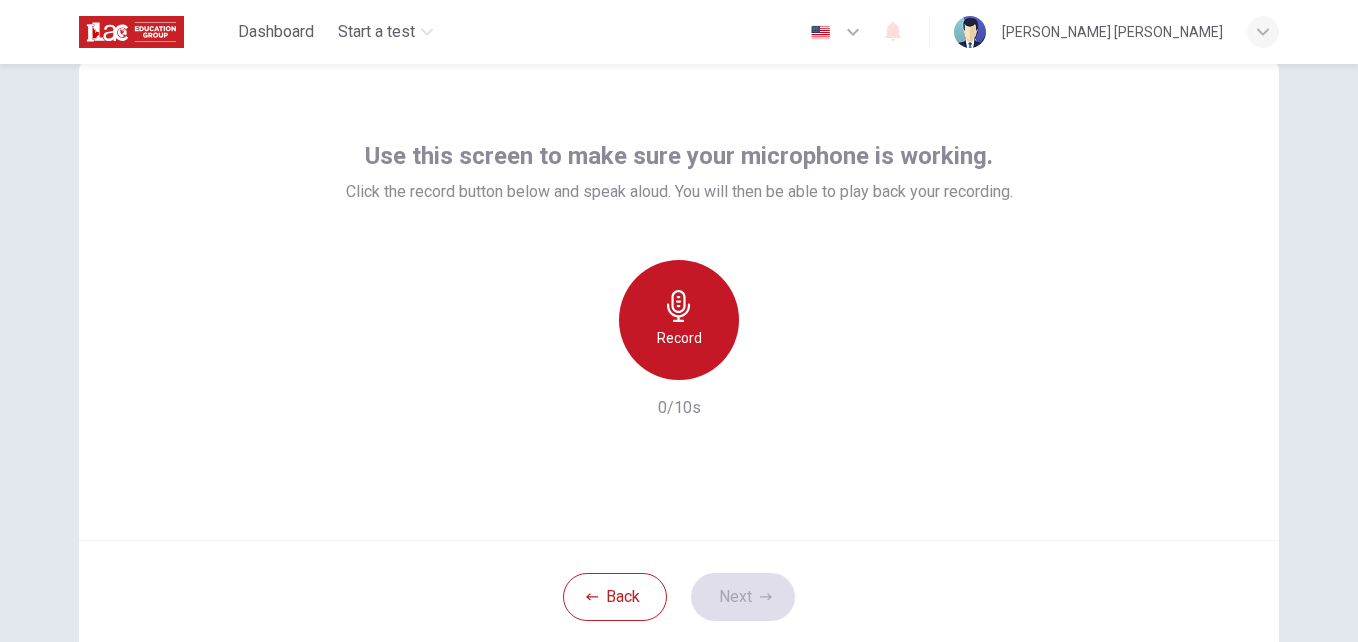 click on "Record" at bounding box center [679, 338] 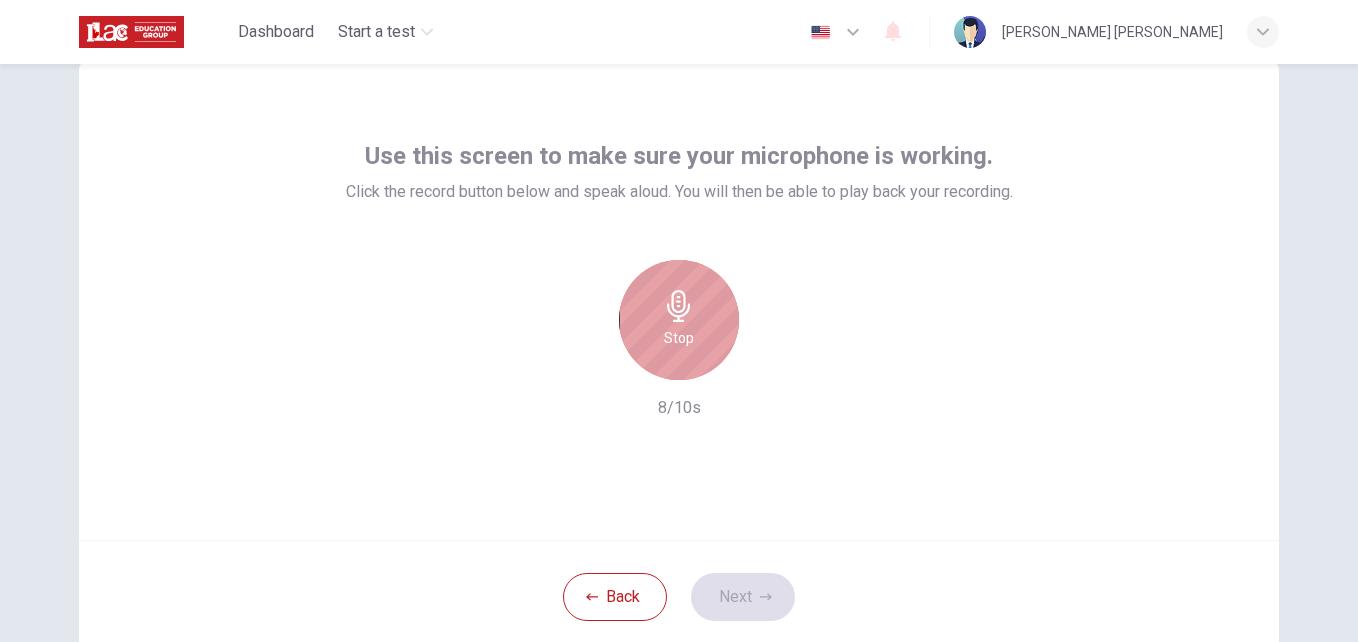 click on "Stop" at bounding box center [679, 338] 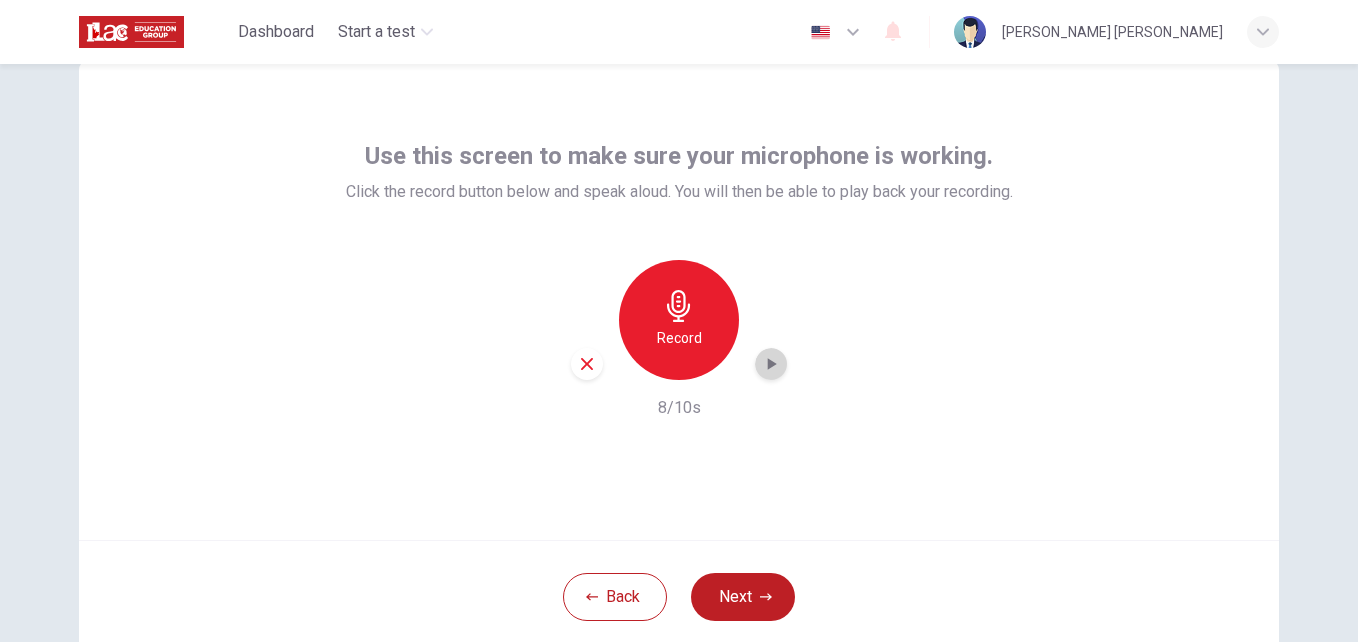 click 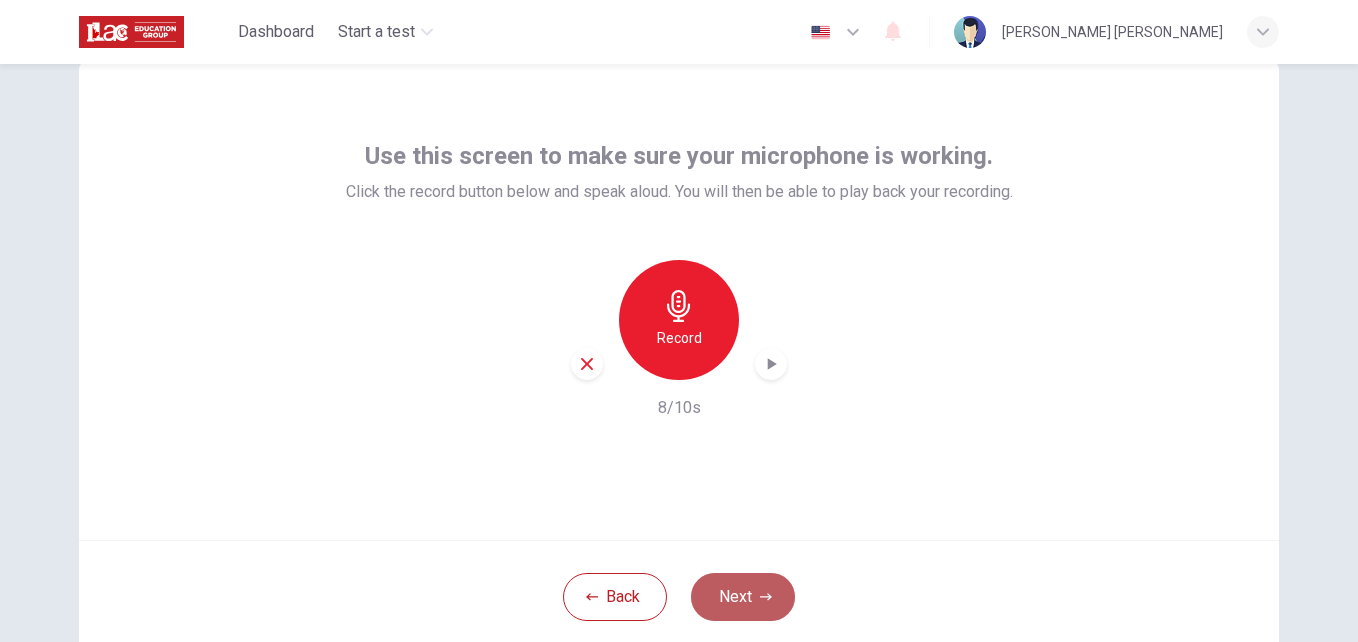 click on "Next" at bounding box center [743, 597] 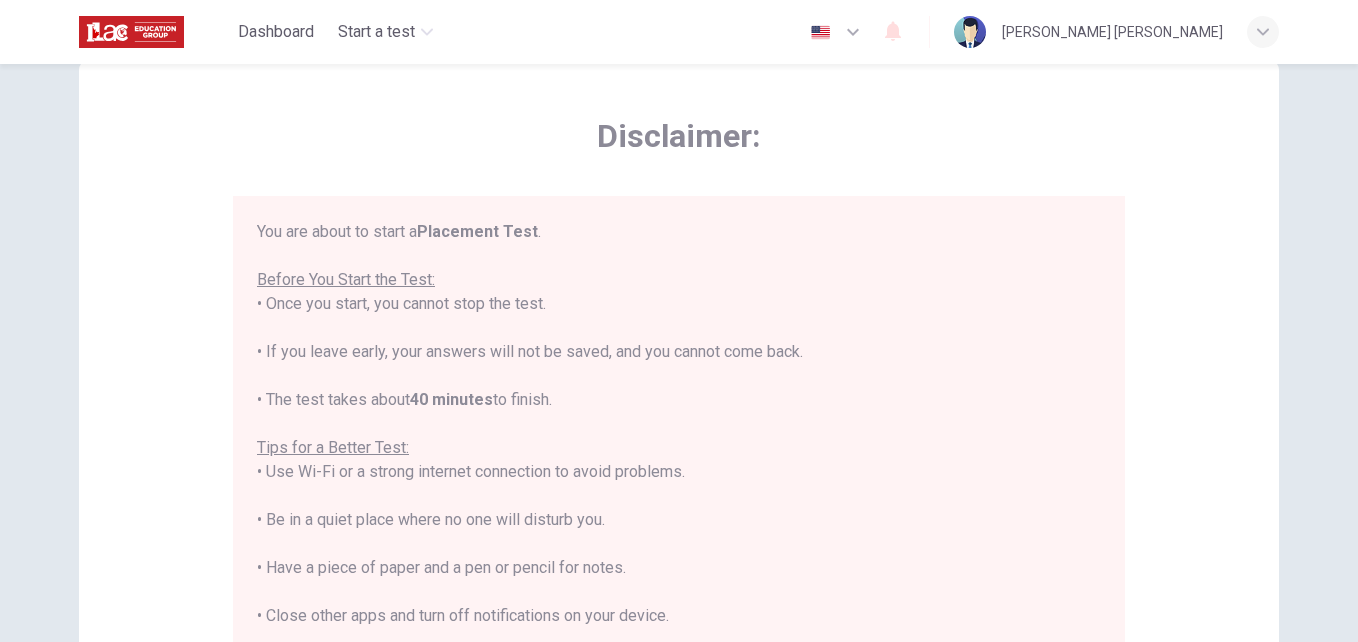 scroll, scrollTop: 23, scrollLeft: 0, axis: vertical 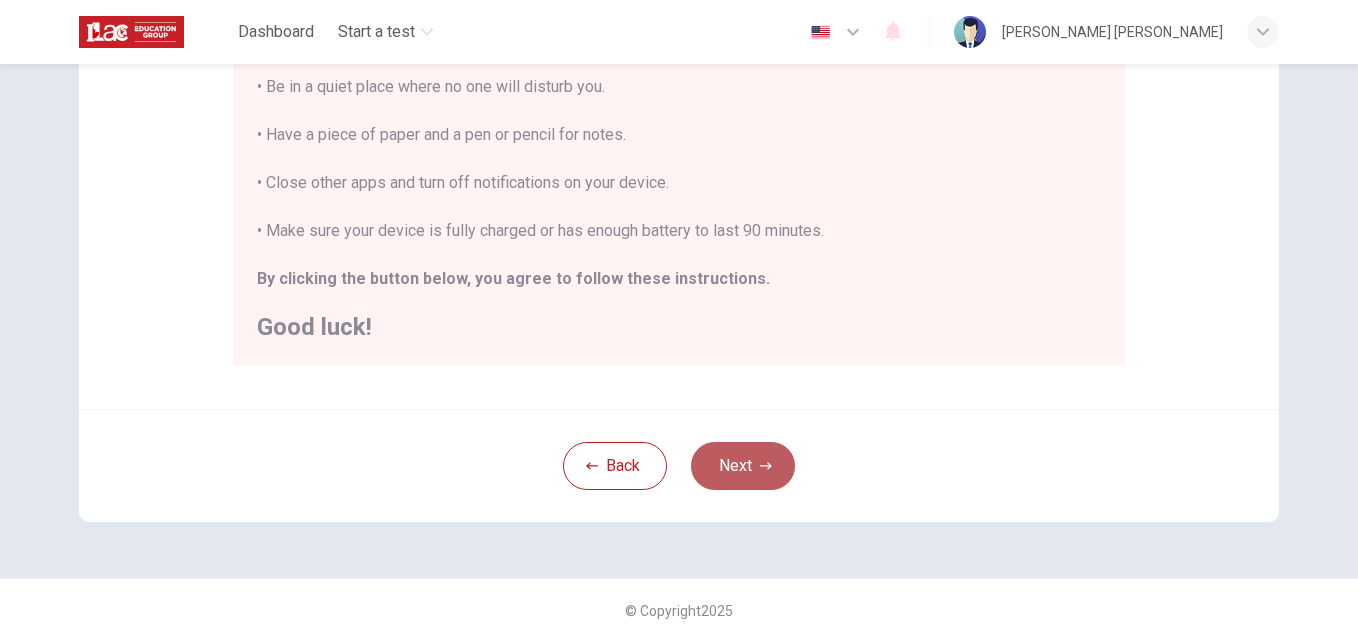 click on "Next" at bounding box center [743, 466] 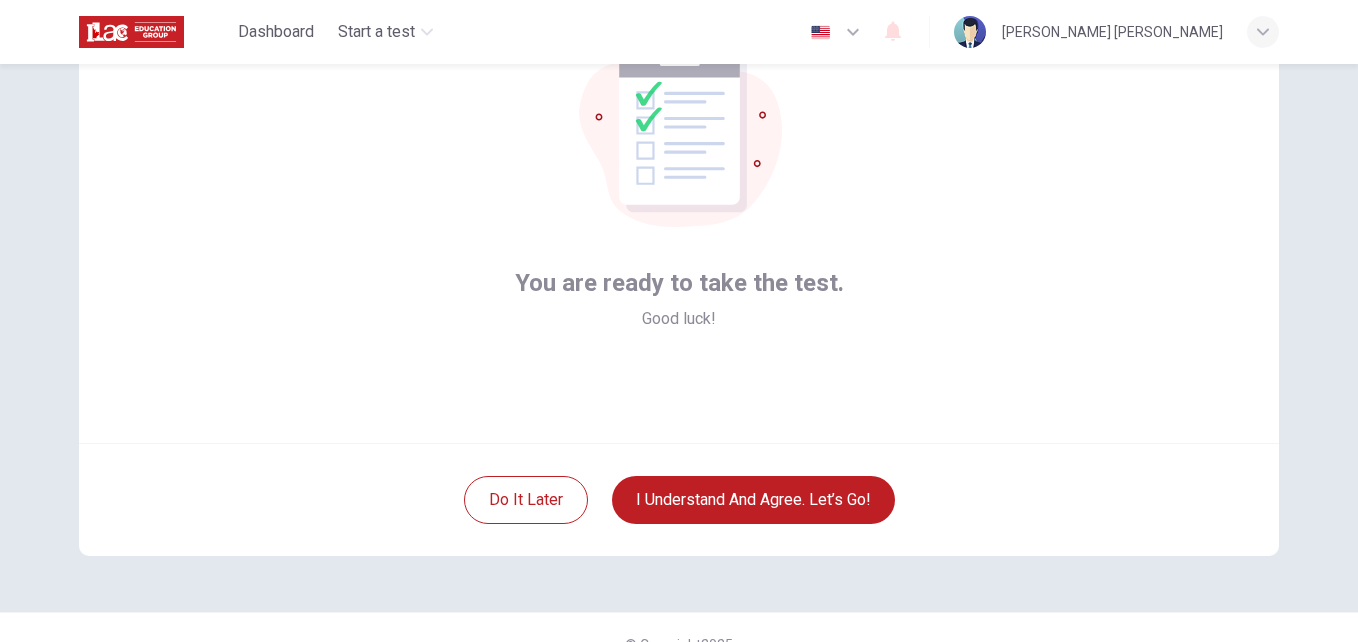 scroll, scrollTop: 191, scrollLeft: 0, axis: vertical 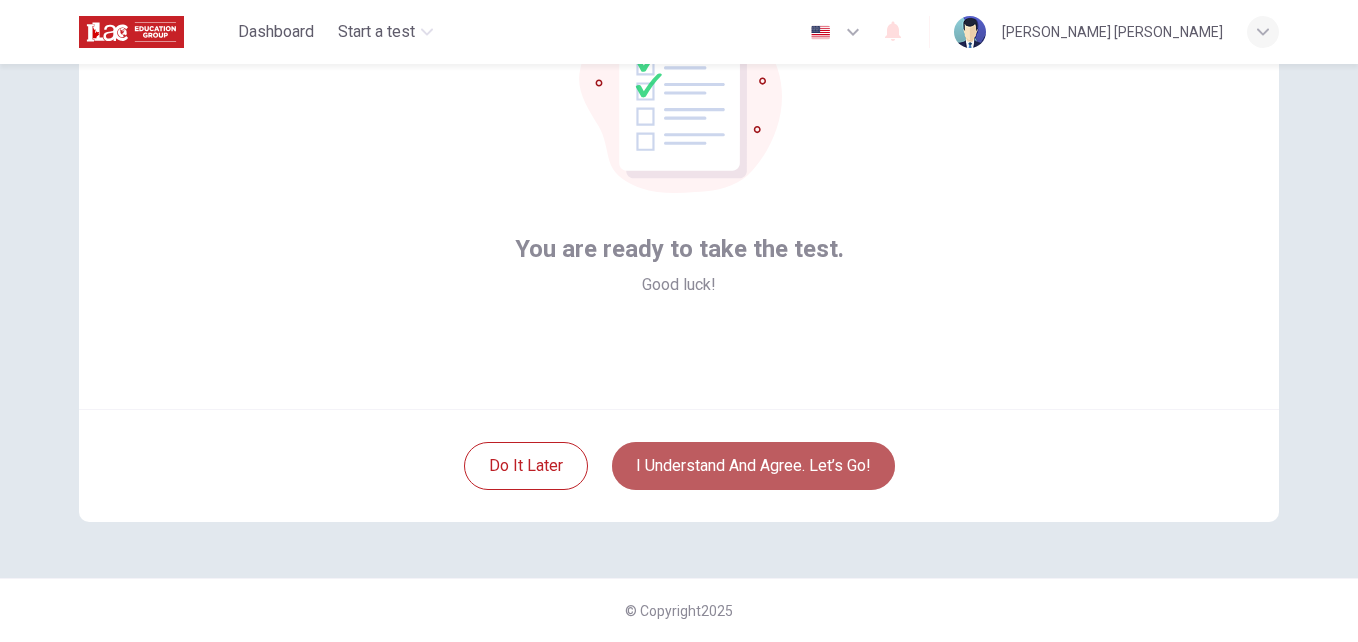 click on "I understand and agree. Let’s go!" at bounding box center [753, 466] 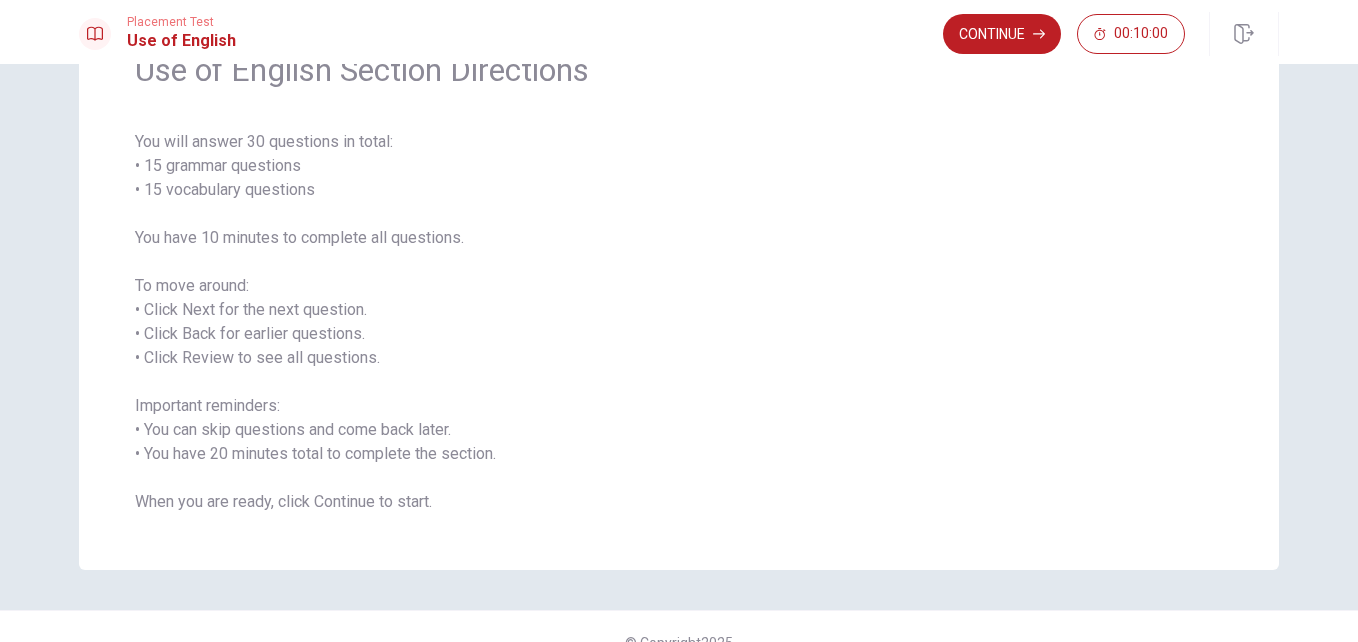 scroll, scrollTop: 114, scrollLeft: 0, axis: vertical 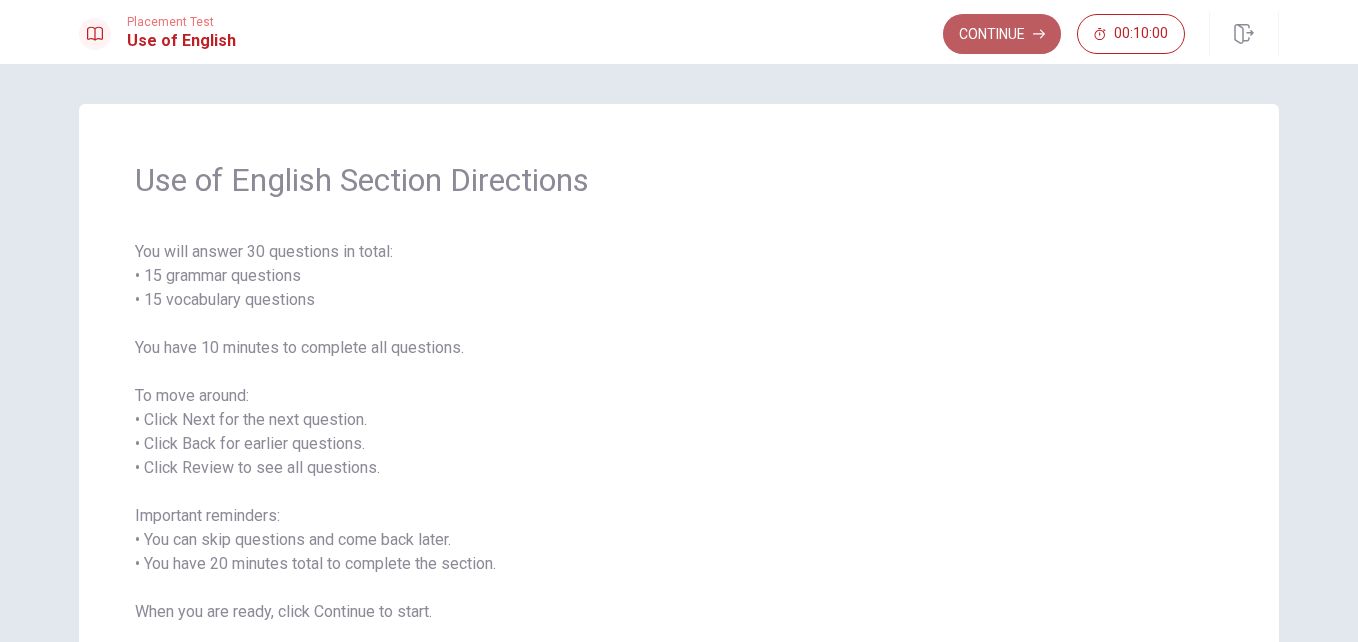 click on "Continue" at bounding box center (1002, 34) 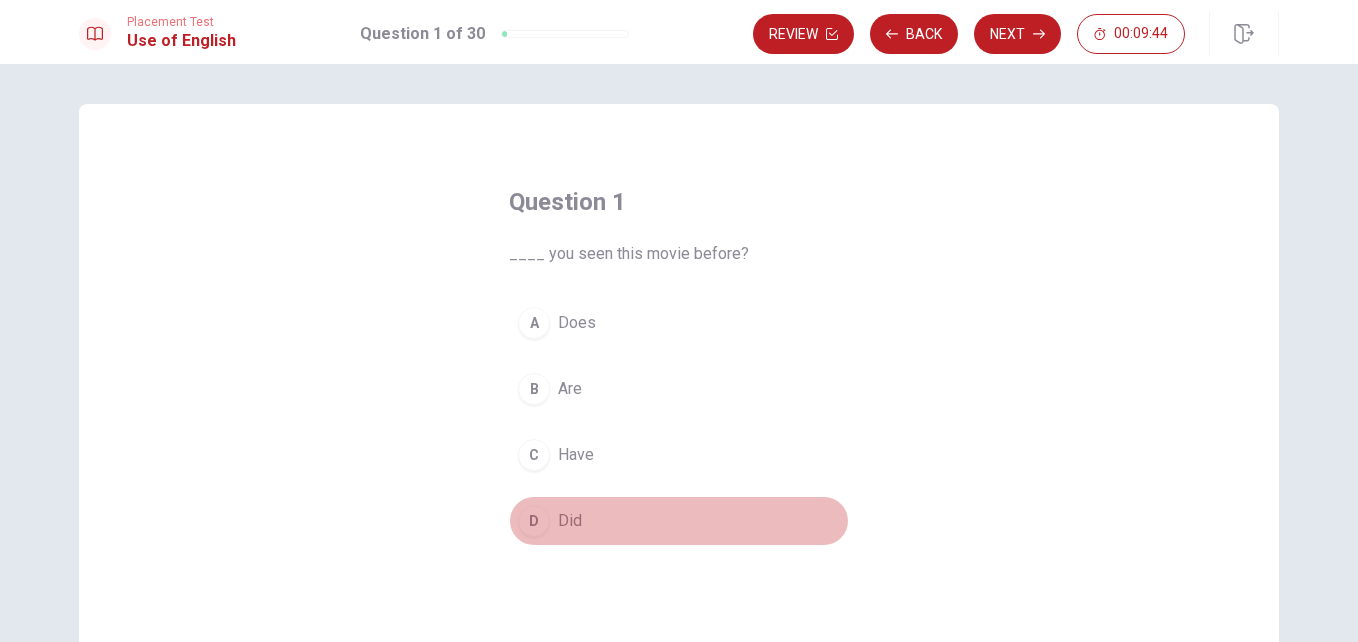 click on "Did" at bounding box center (570, 521) 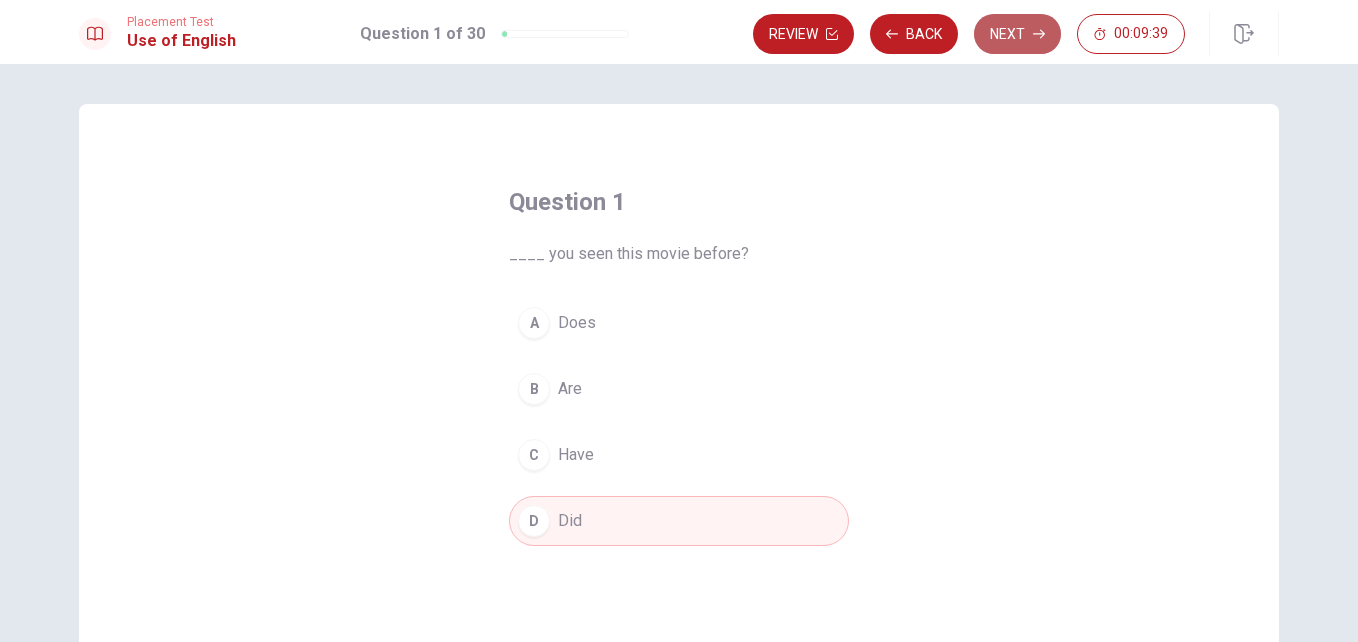 click on "Next" at bounding box center [1017, 34] 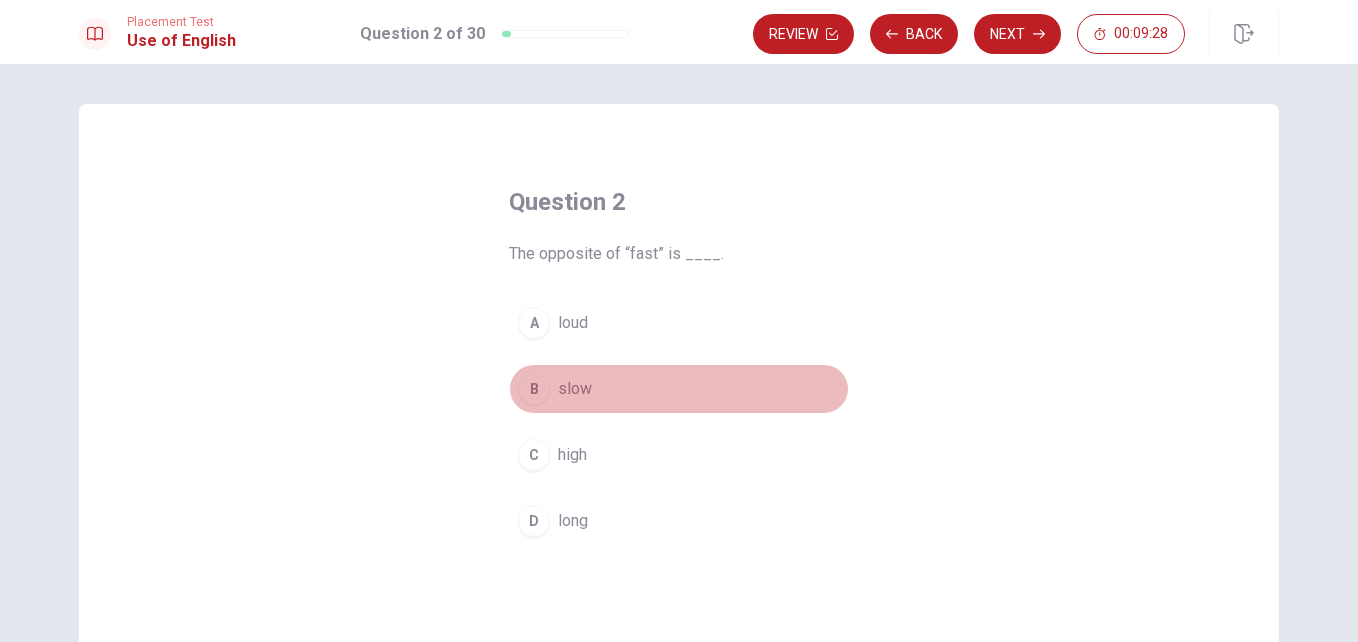 click on "slow" at bounding box center (575, 389) 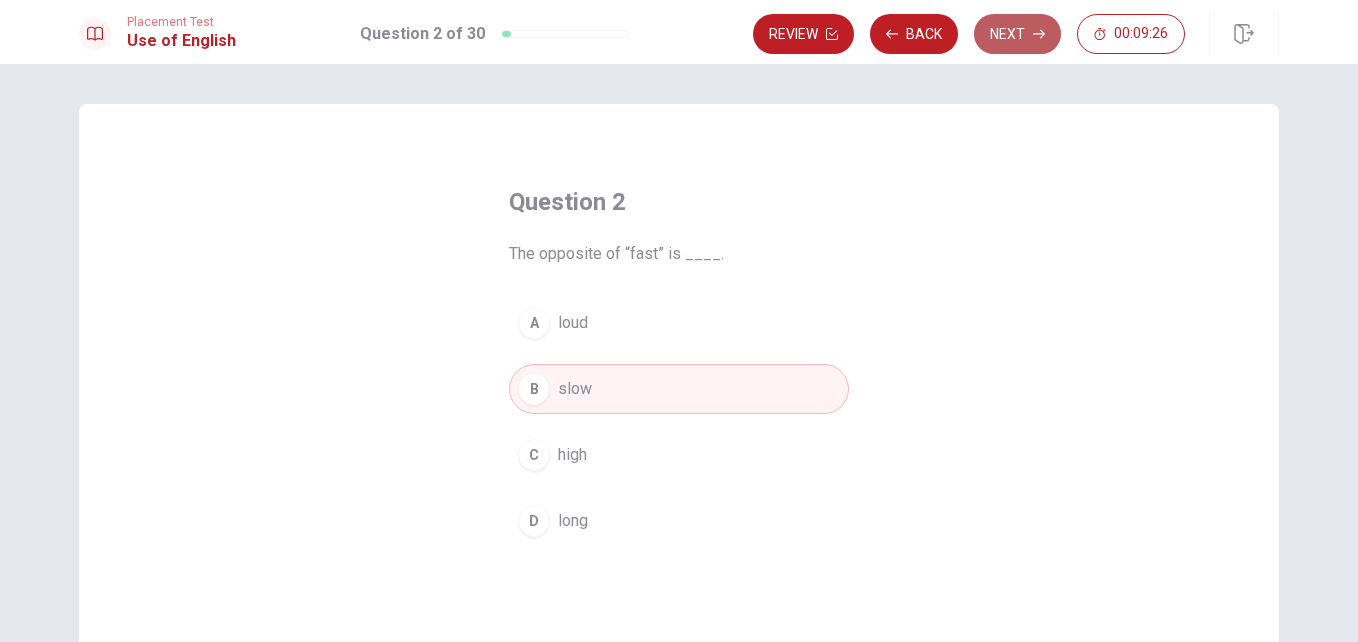 click on "Next" at bounding box center [1017, 34] 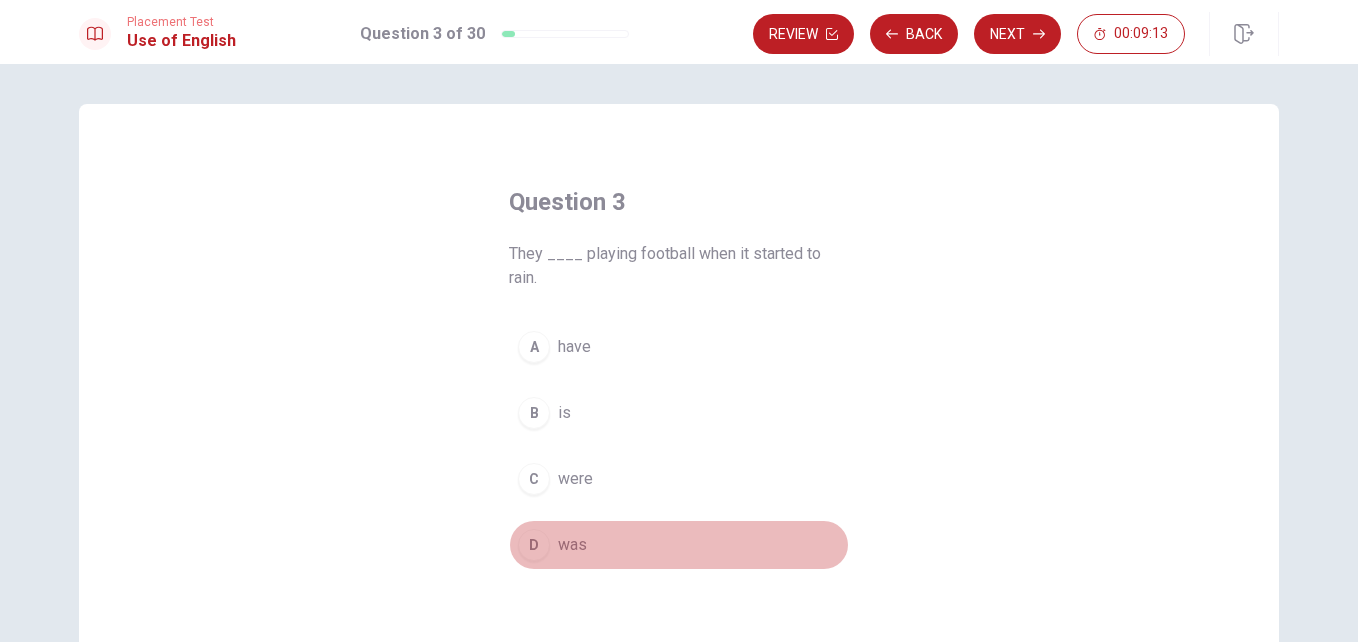 click on "was" at bounding box center (572, 545) 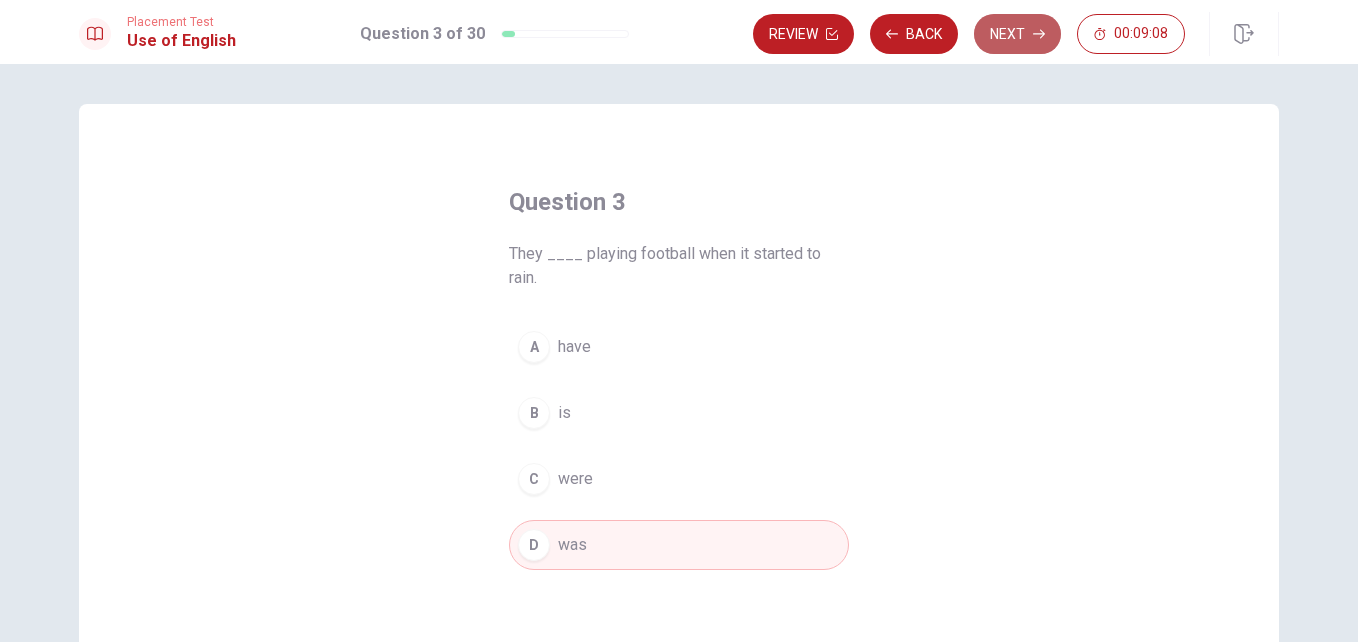 click on "Next" at bounding box center [1017, 34] 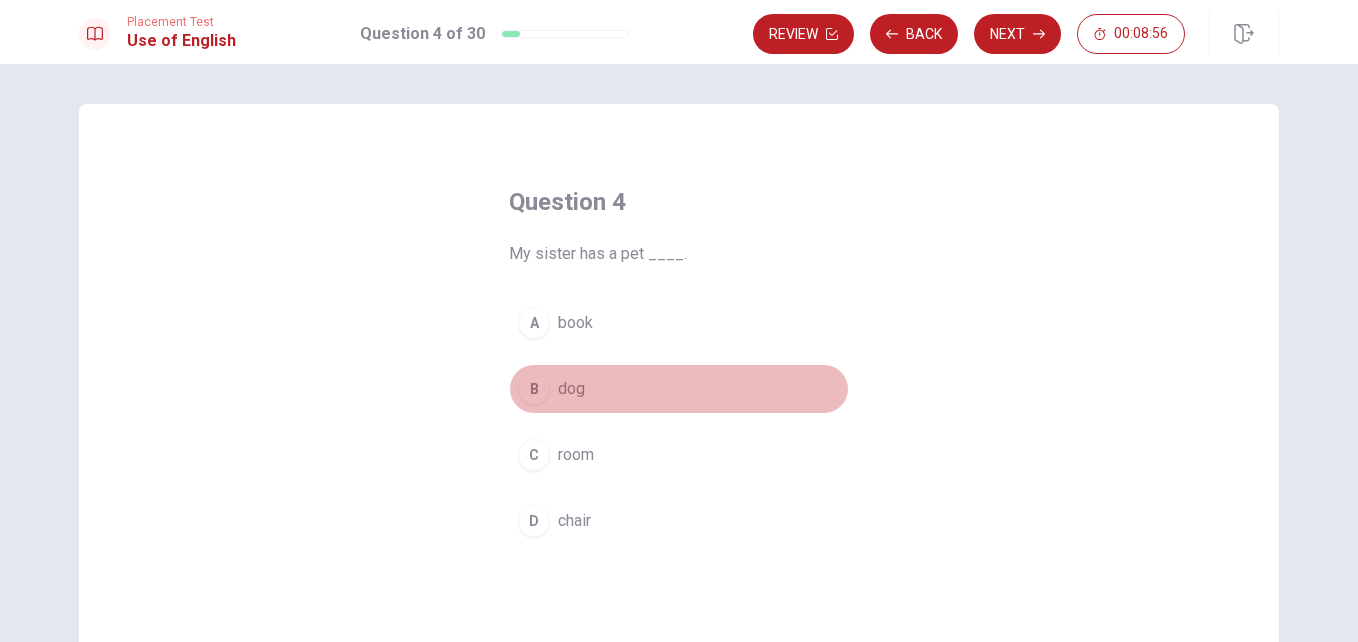 click on "dog" at bounding box center [571, 389] 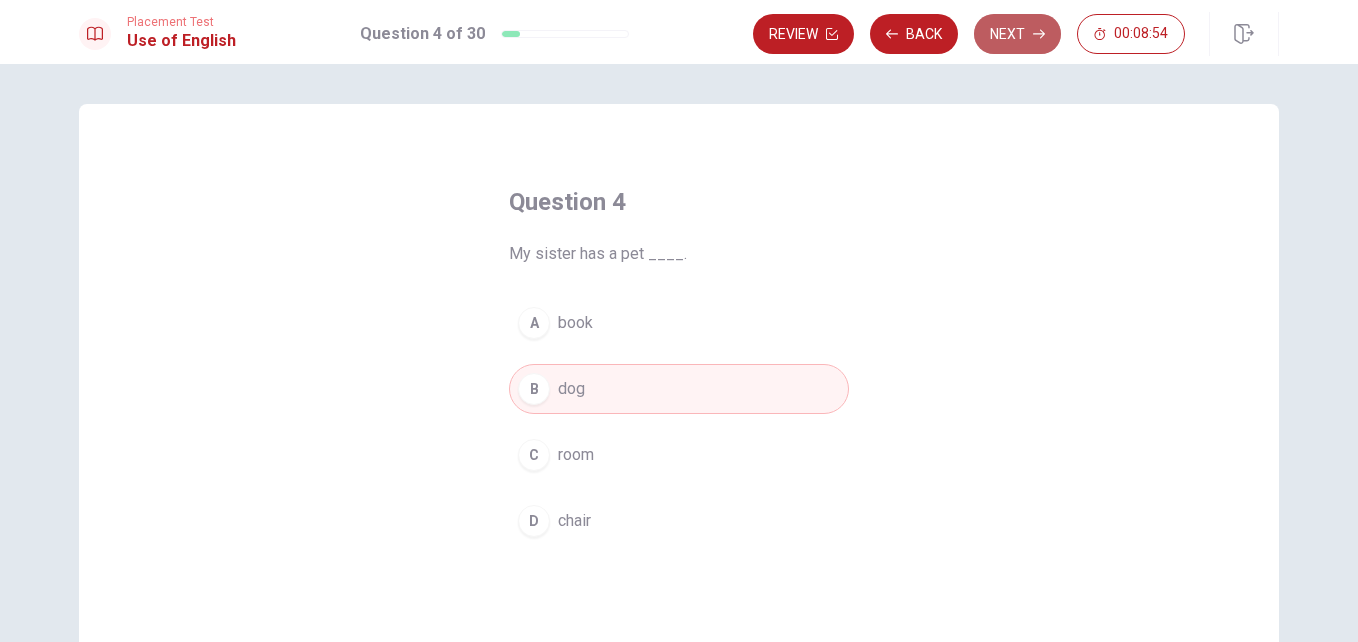 click on "Next" at bounding box center [1017, 34] 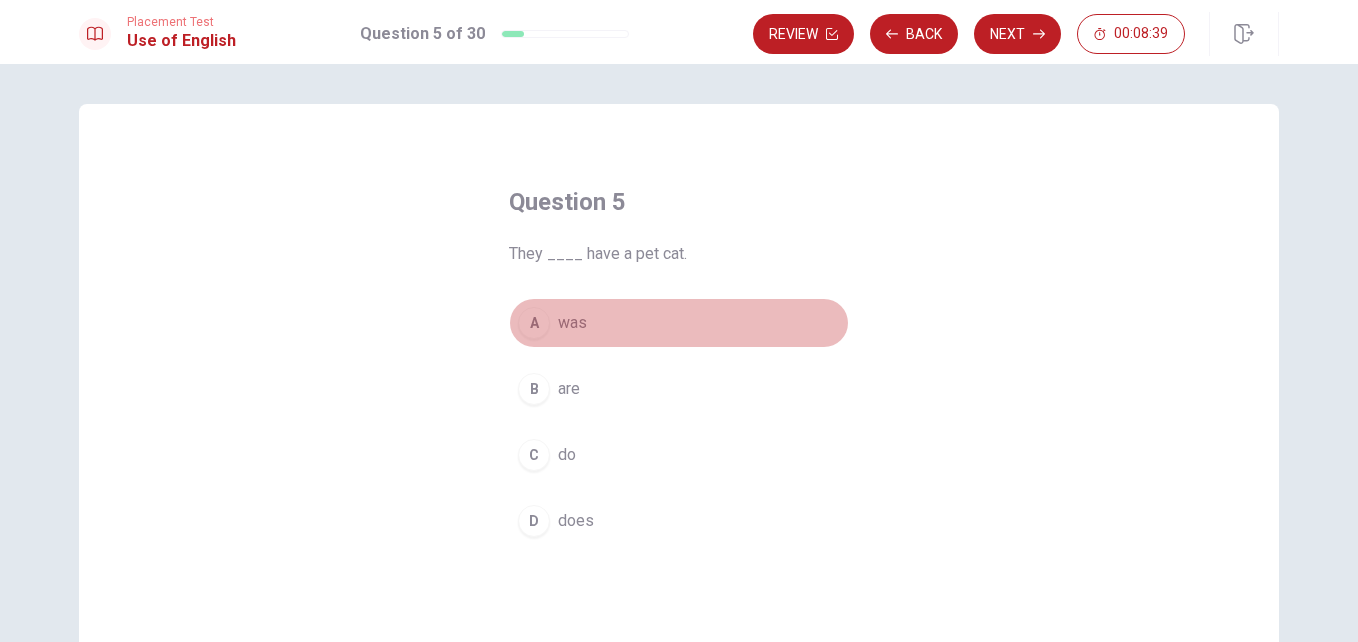 click on "was" at bounding box center (572, 323) 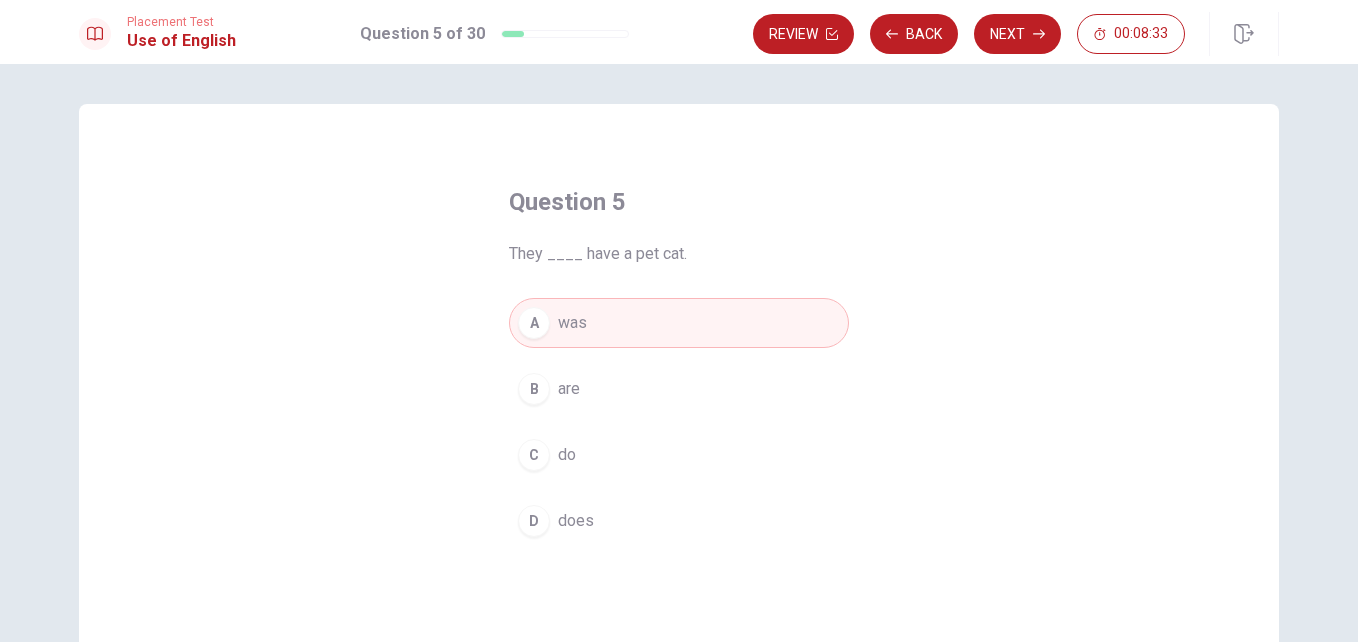click on "are" at bounding box center [569, 389] 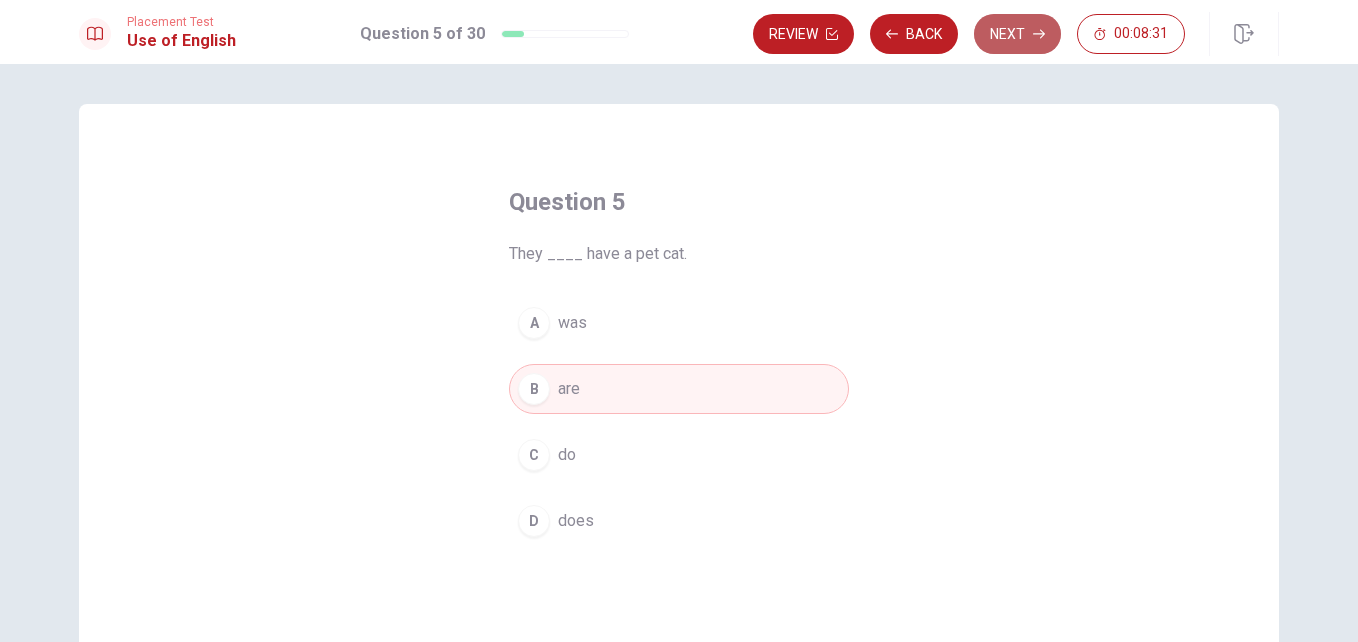 click on "Next" at bounding box center (1017, 34) 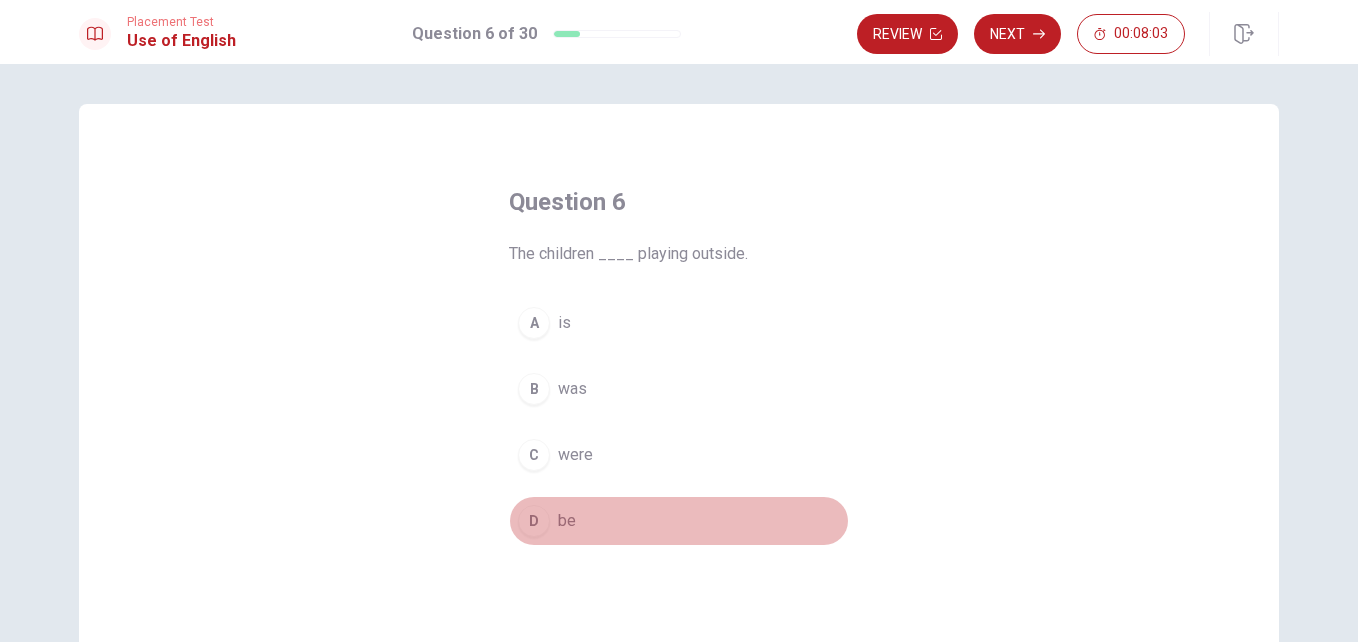 click on "be" at bounding box center (567, 521) 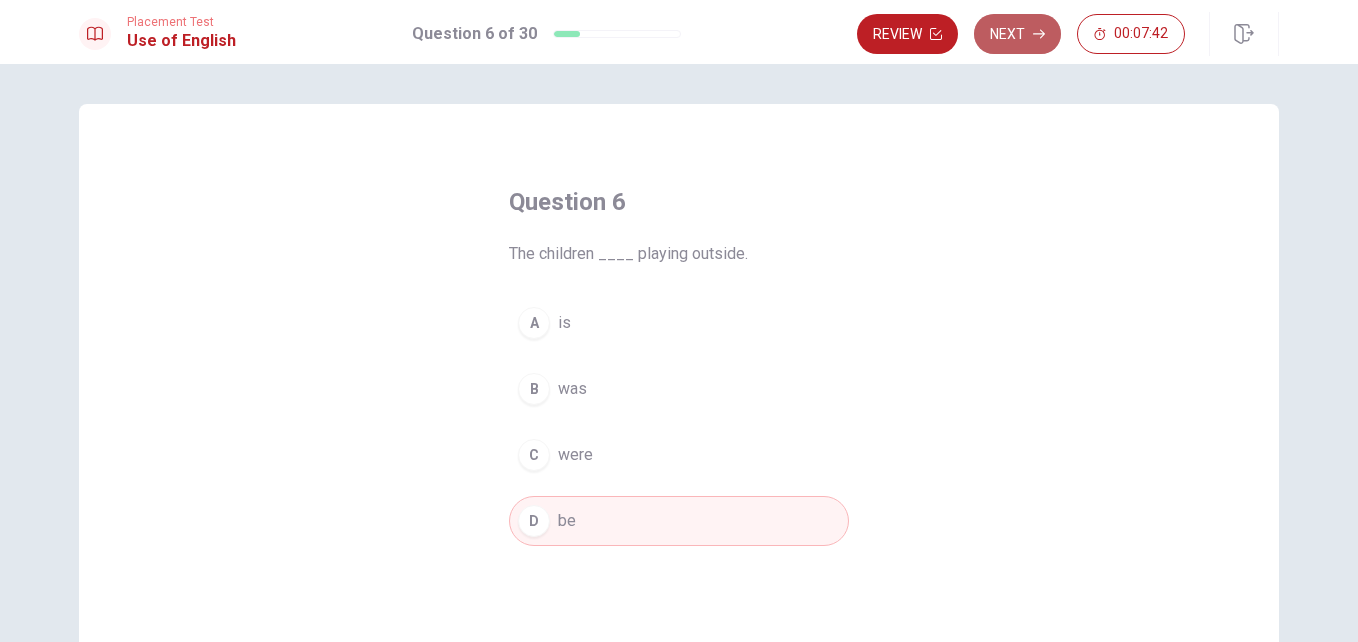 click on "Next" at bounding box center [1017, 34] 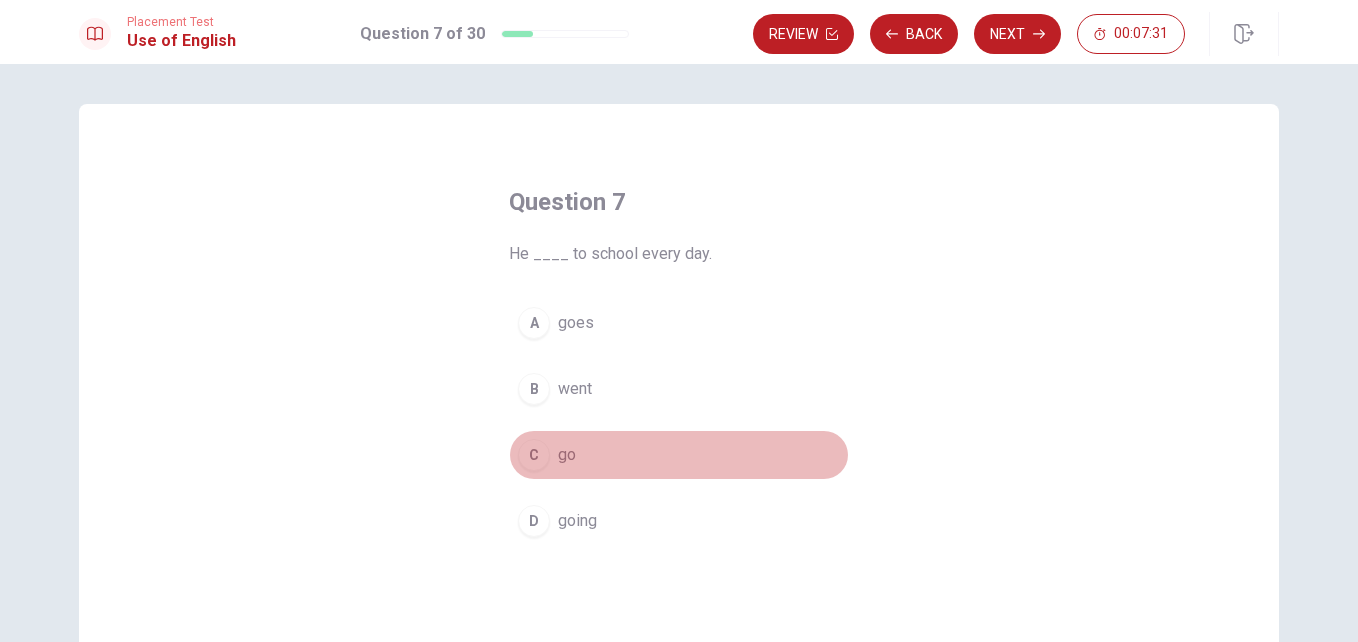 click on "C go" at bounding box center [679, 455] 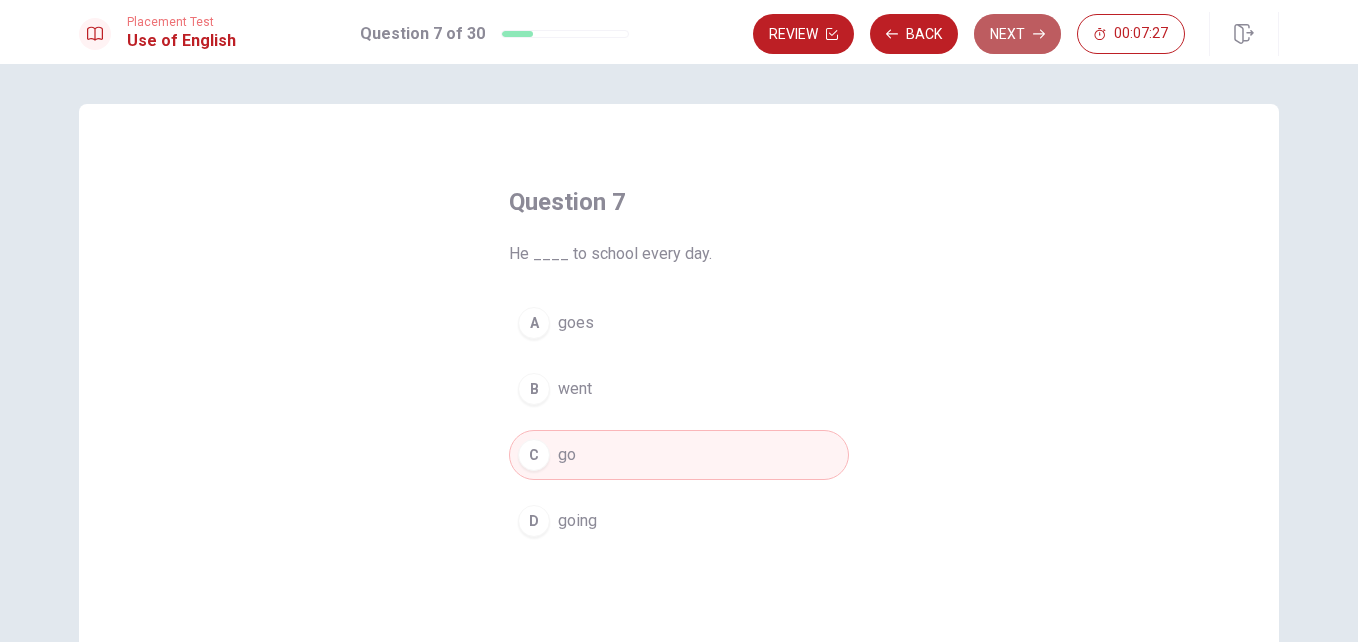 click on "Next" at bounding box center (1017, 34) 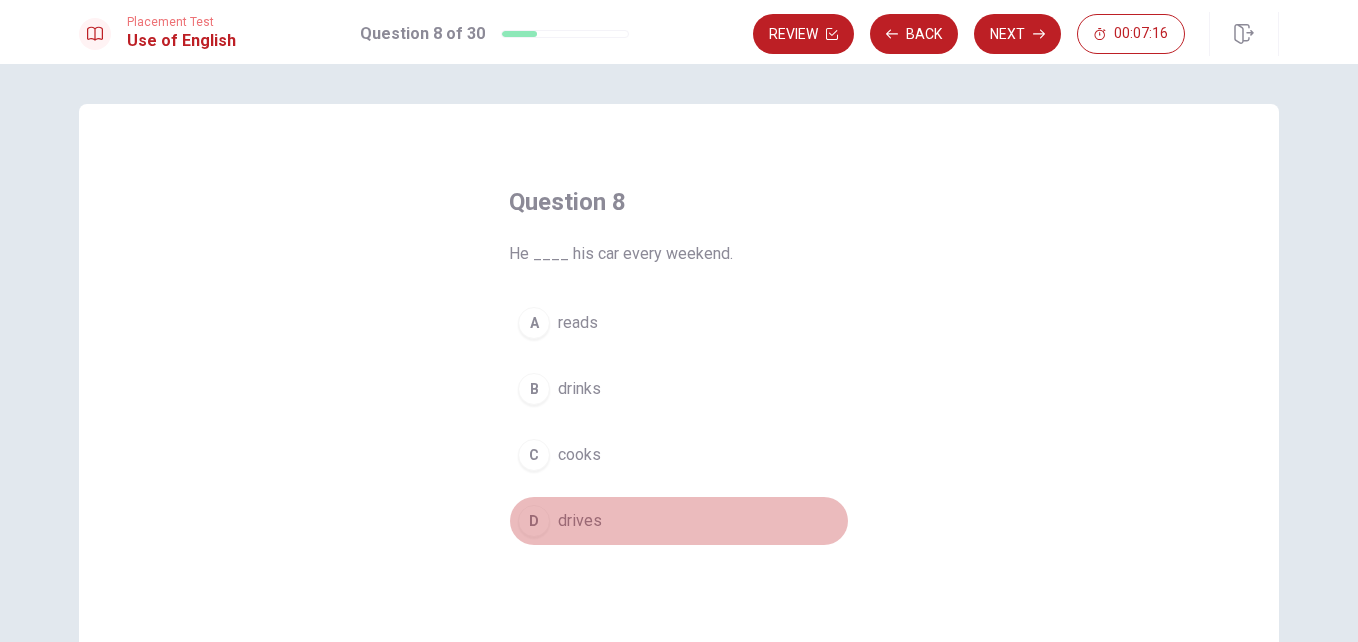 click on "drives" at bounding box center (580, 521) 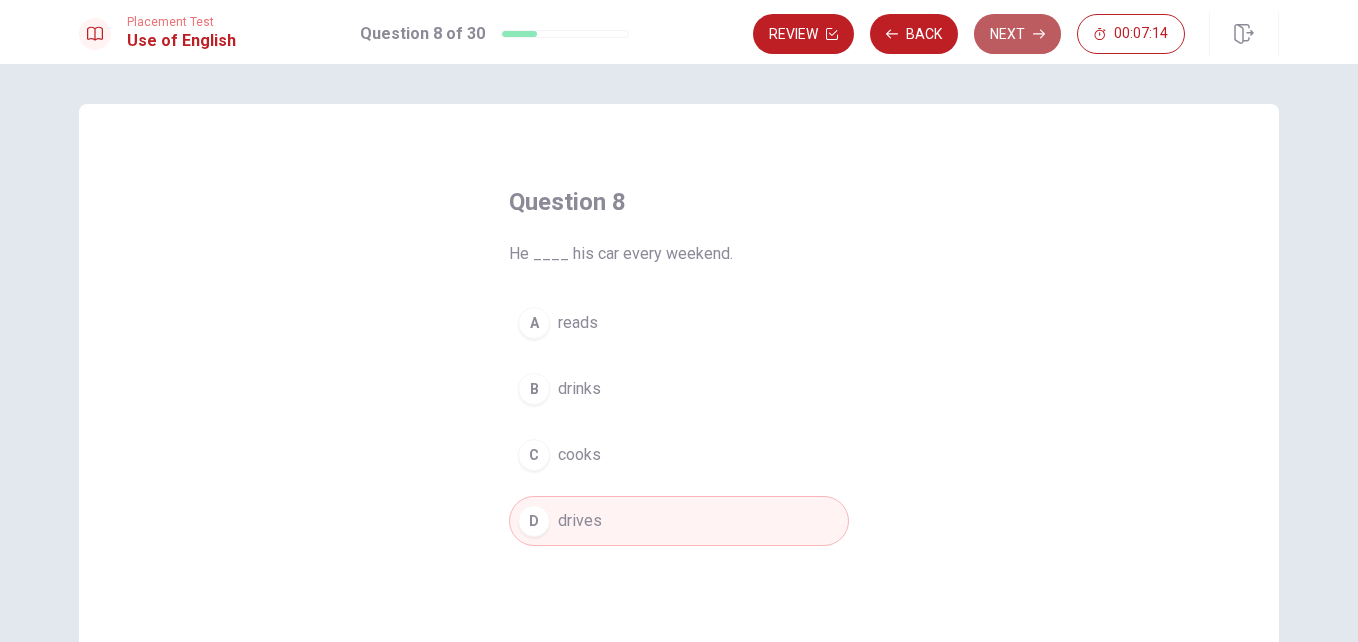 click on "Next" at bounding box center [1017, 34] 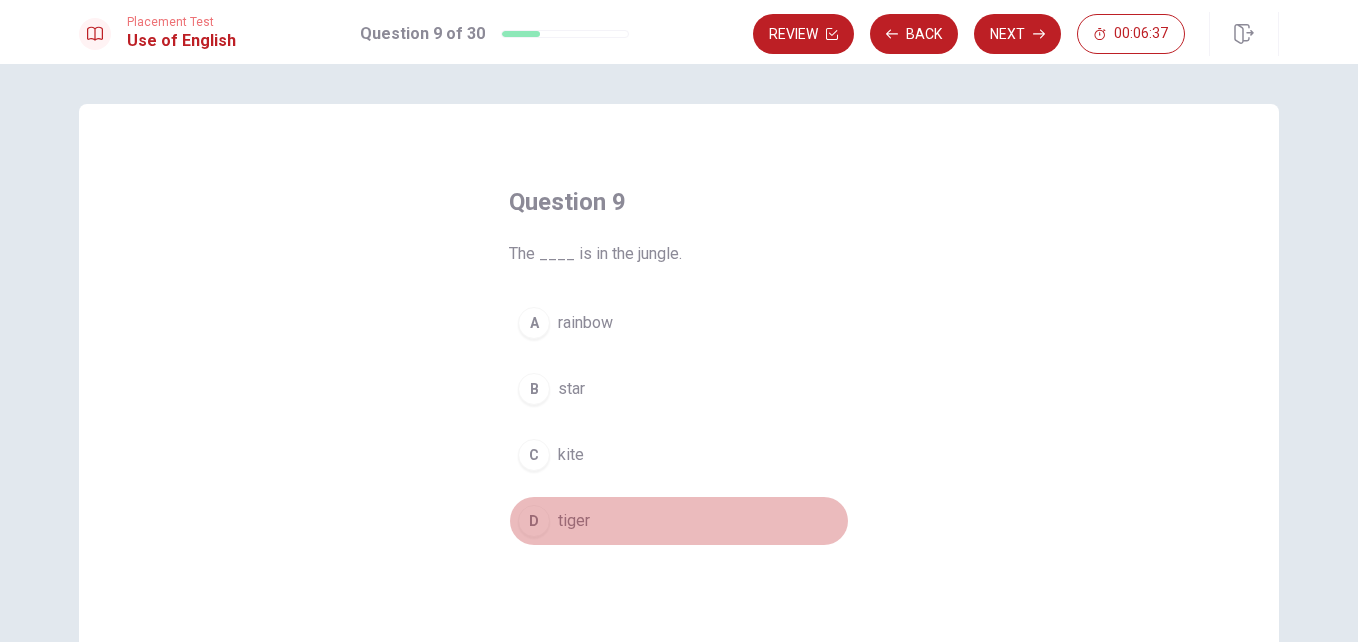 click on "tiger" at bounding box center (574, 521) 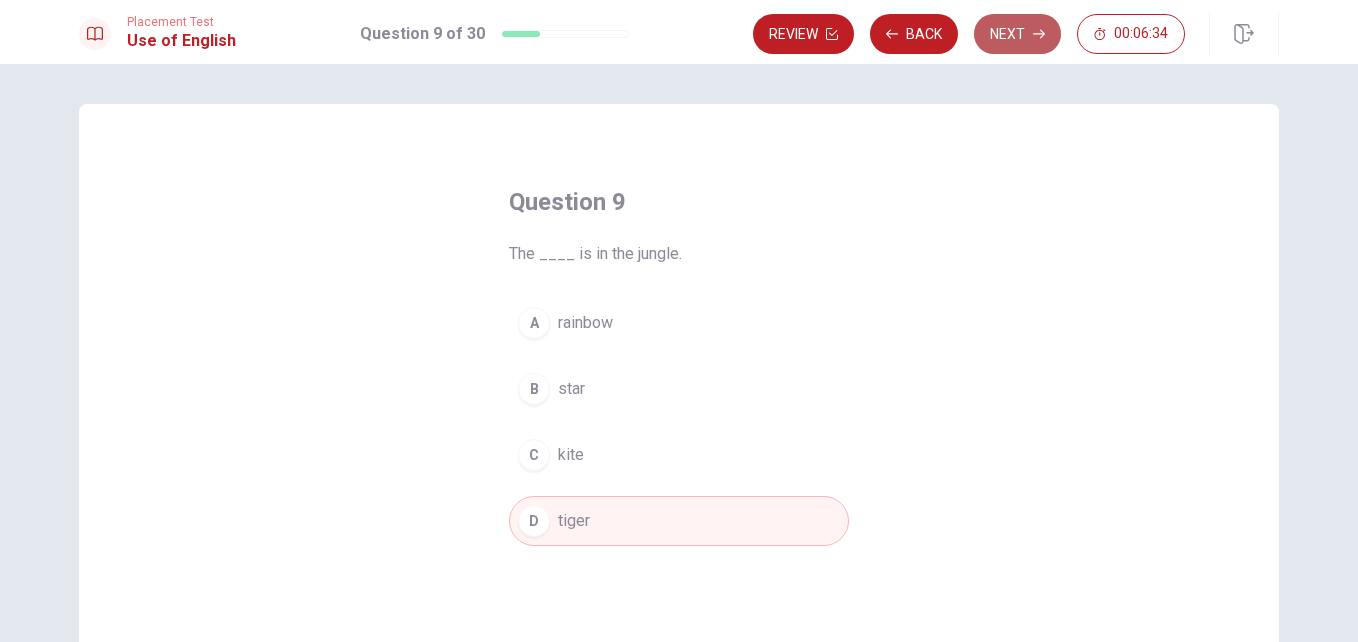 click on "Next" at bounding box center [1017, 34] 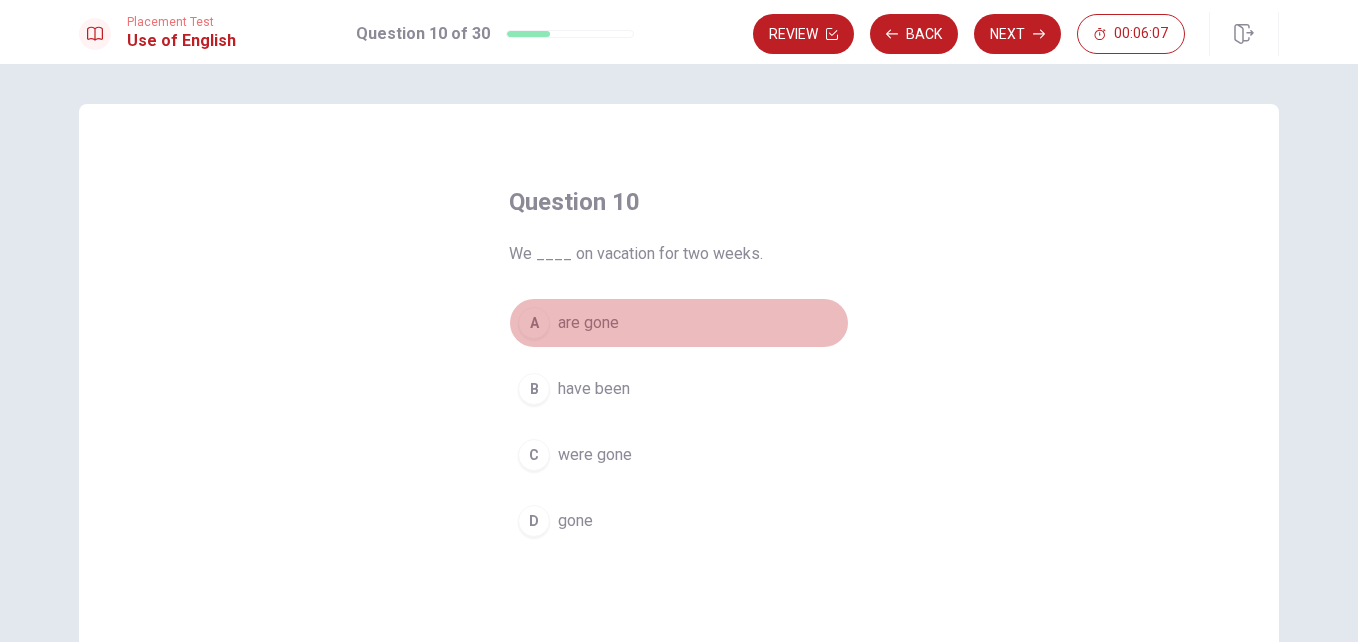 click on "are gone" at bounding box center [588, 323] 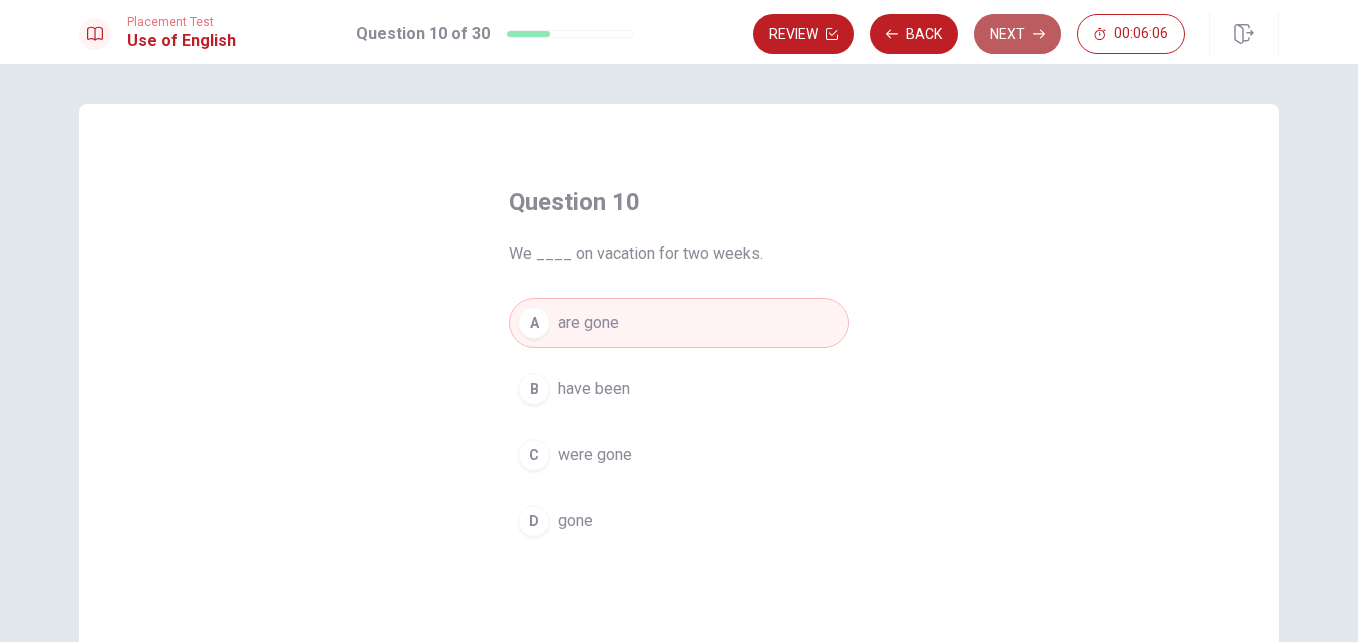 click on "Next" at bounding box center [1017, 34] 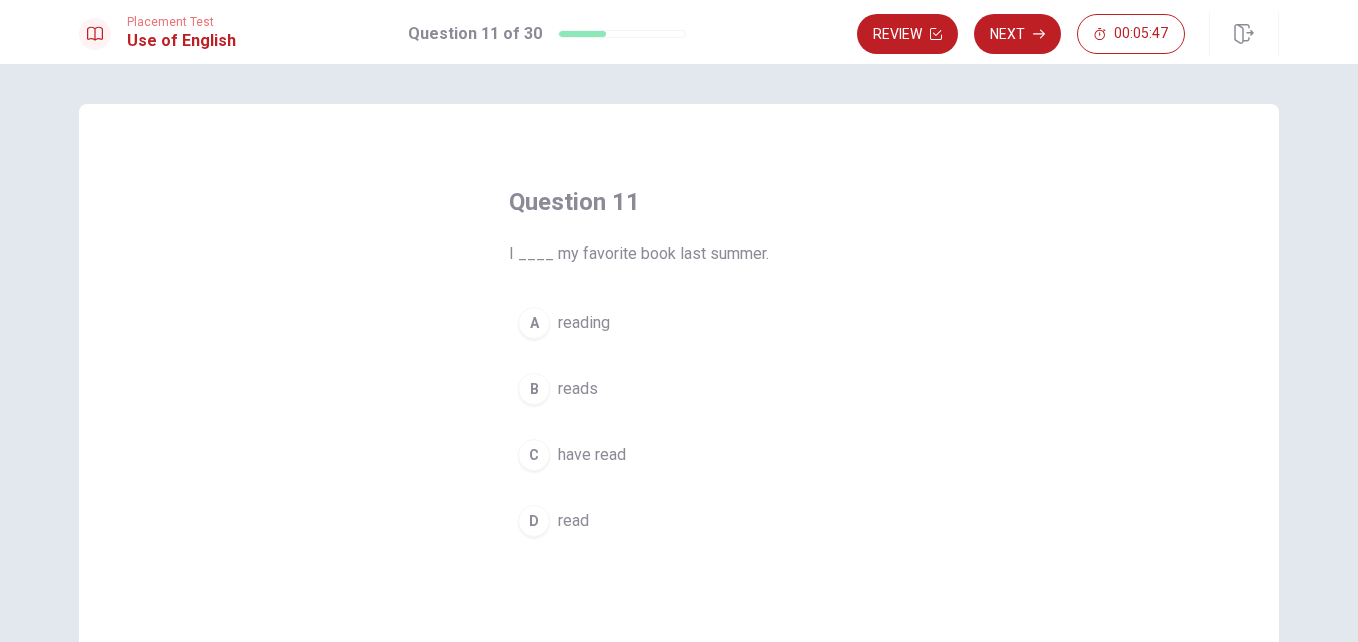 click on "C have read" at bounding box center [679, 455] 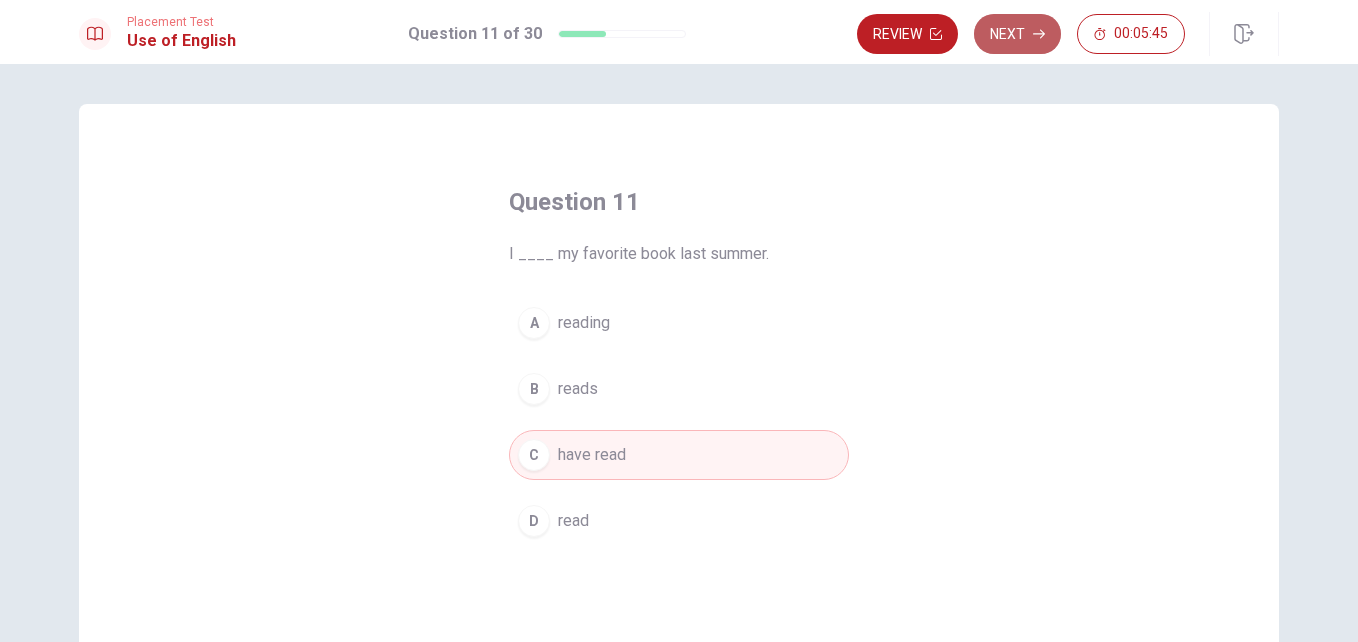 click on "Next" at bounding box center [1017, 34] 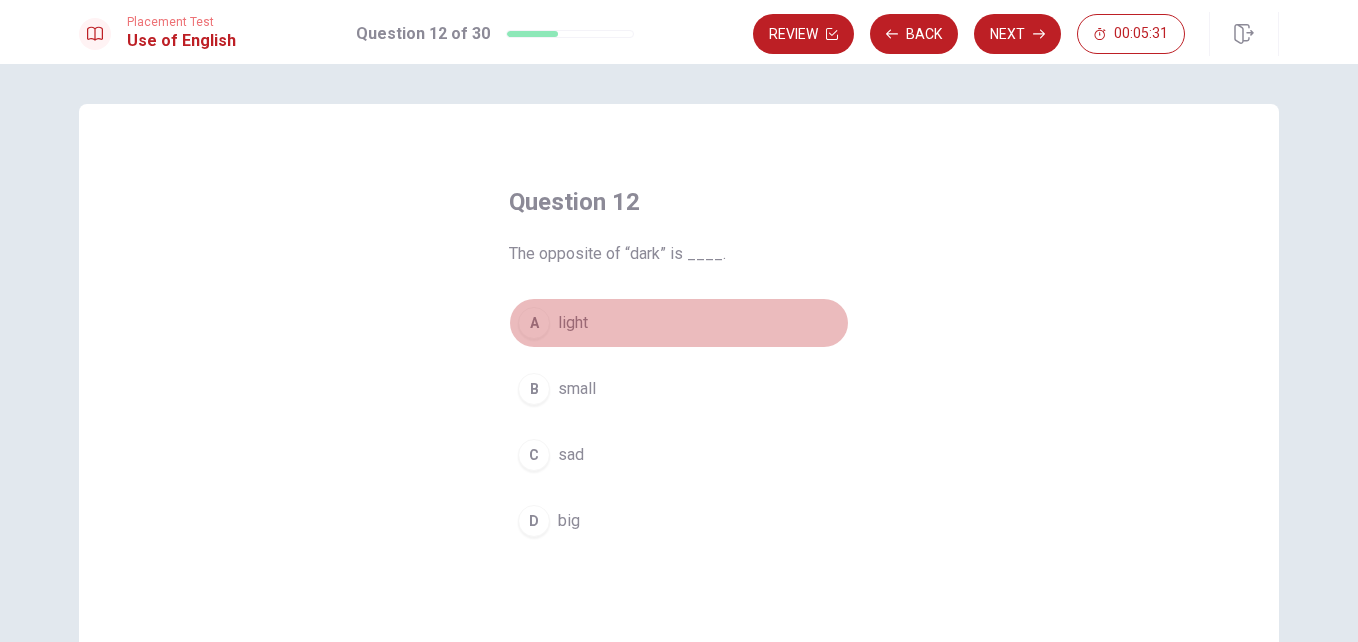 click on "light" at bounding box center [573, 323] 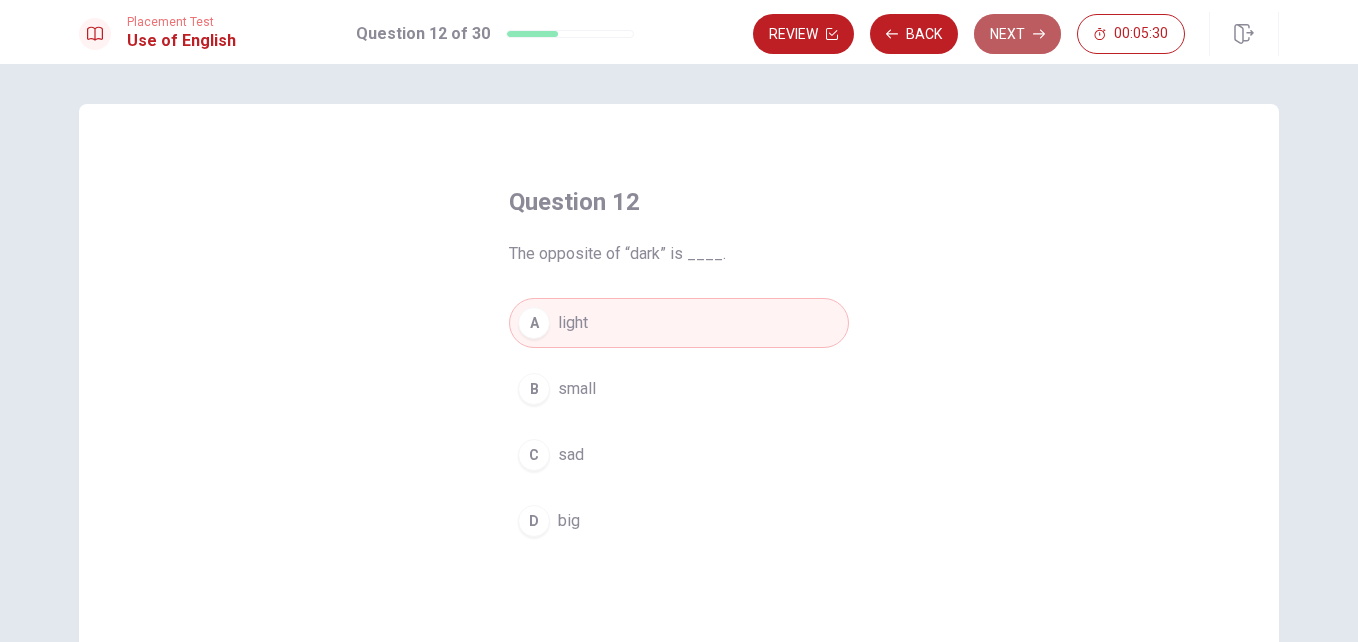 click on "Next" at bounding box center [1017, 34] 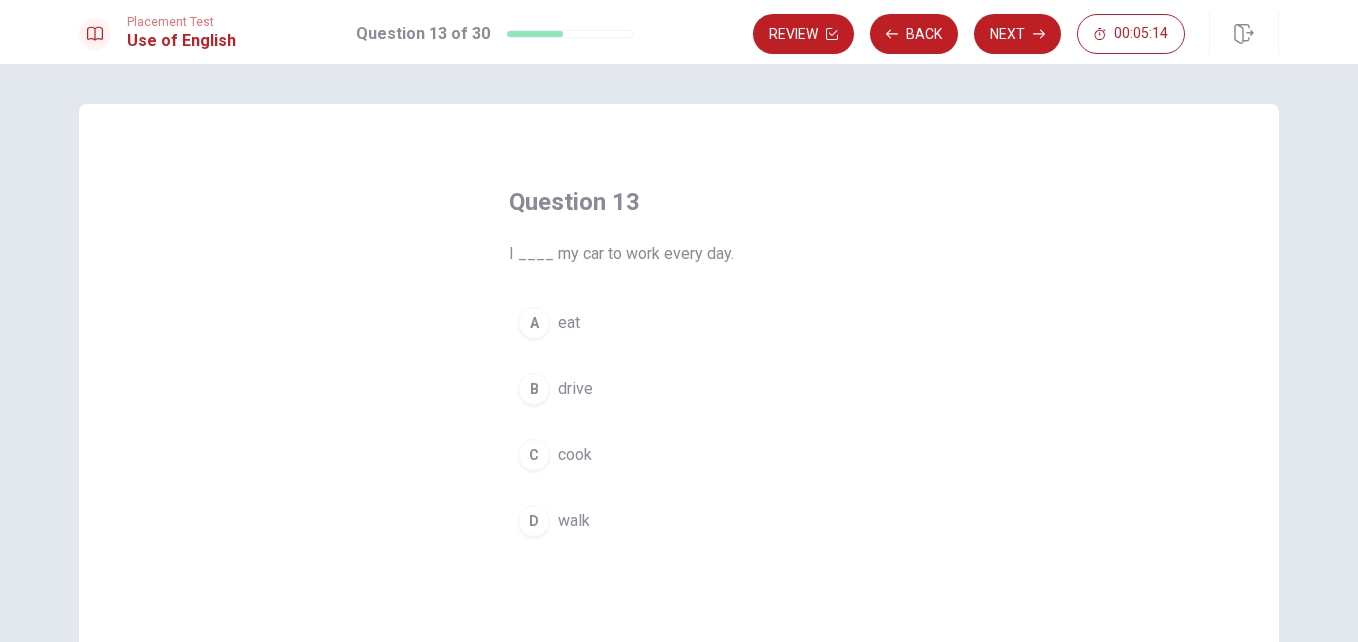 click on "drive" at bounding box center [575, 389] 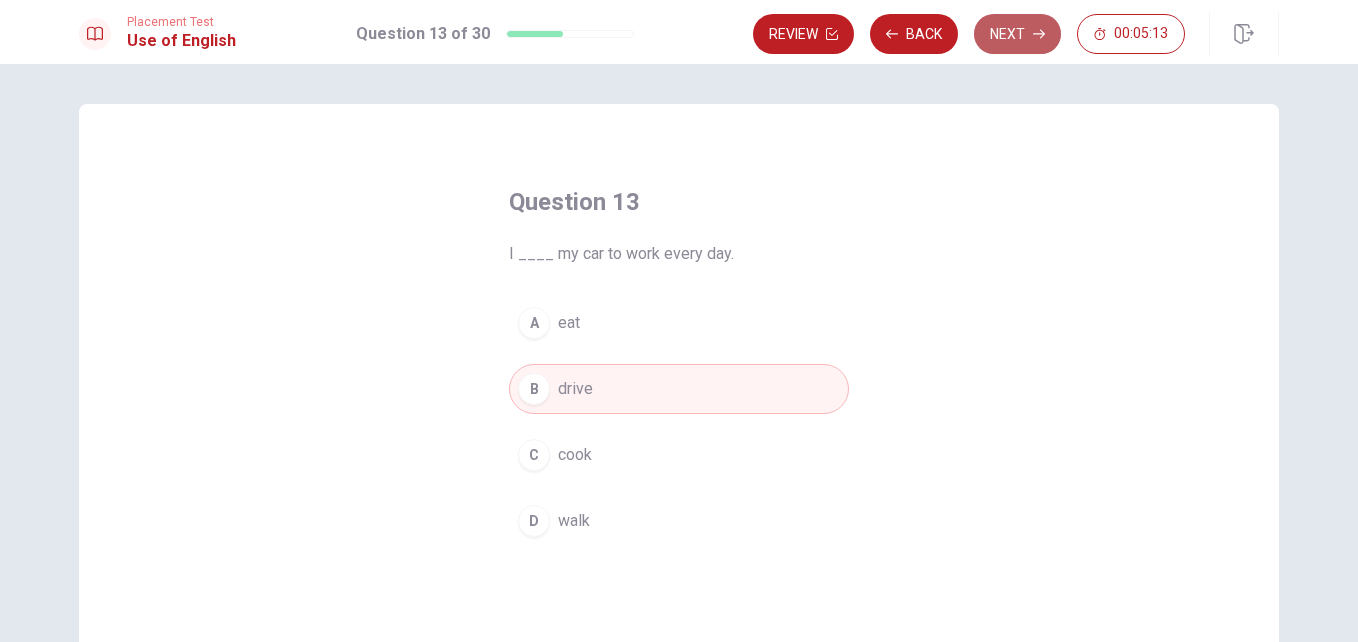 click on "Next" at bounding box center [1017, 34] 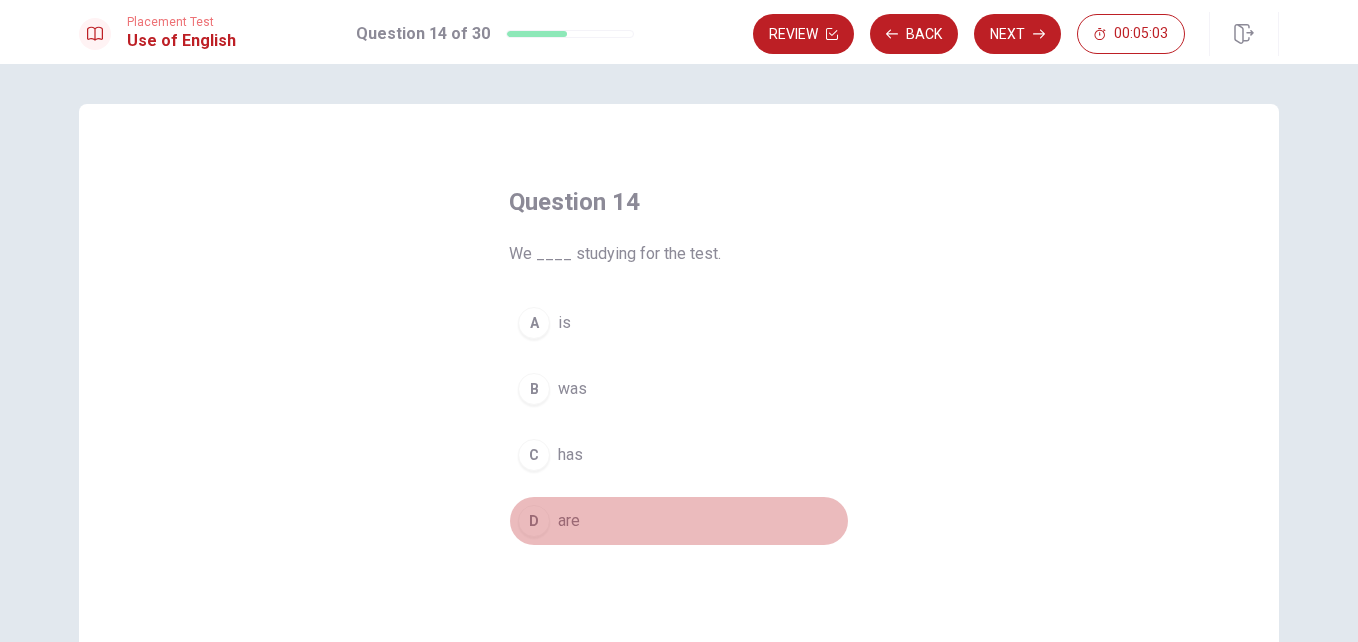 click on "are" at bounding box center (569, 521) 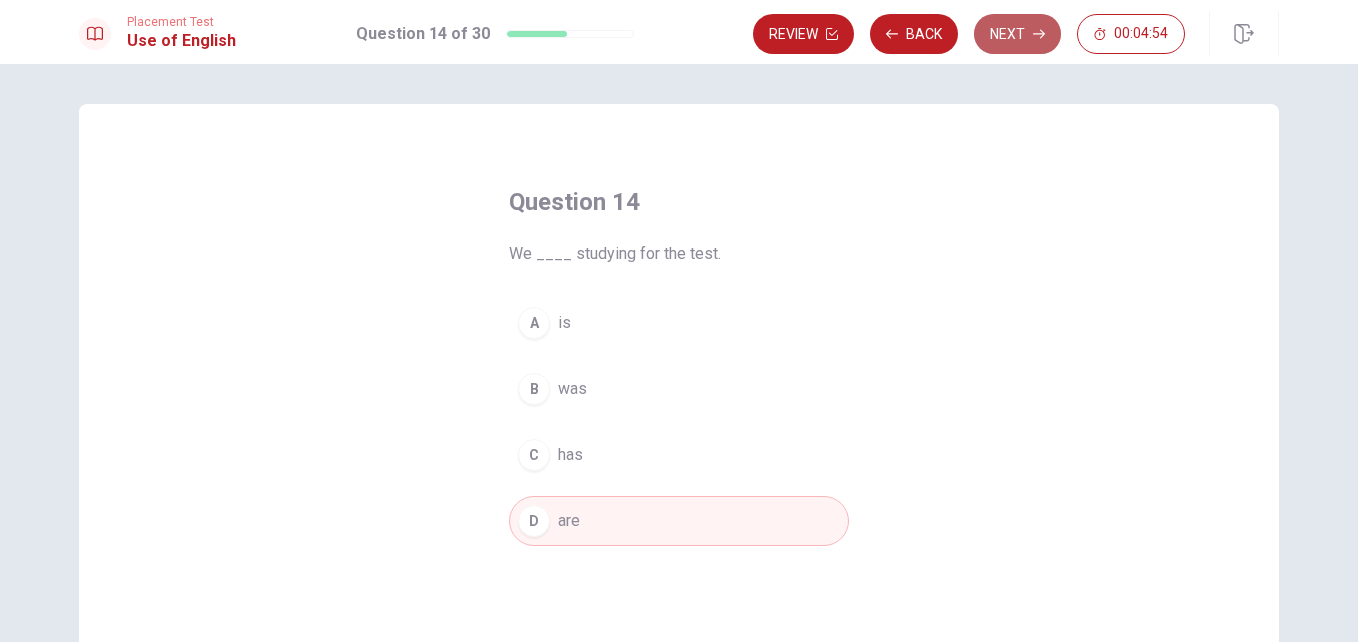 click on "Next" at bounding box center [1017, 34] 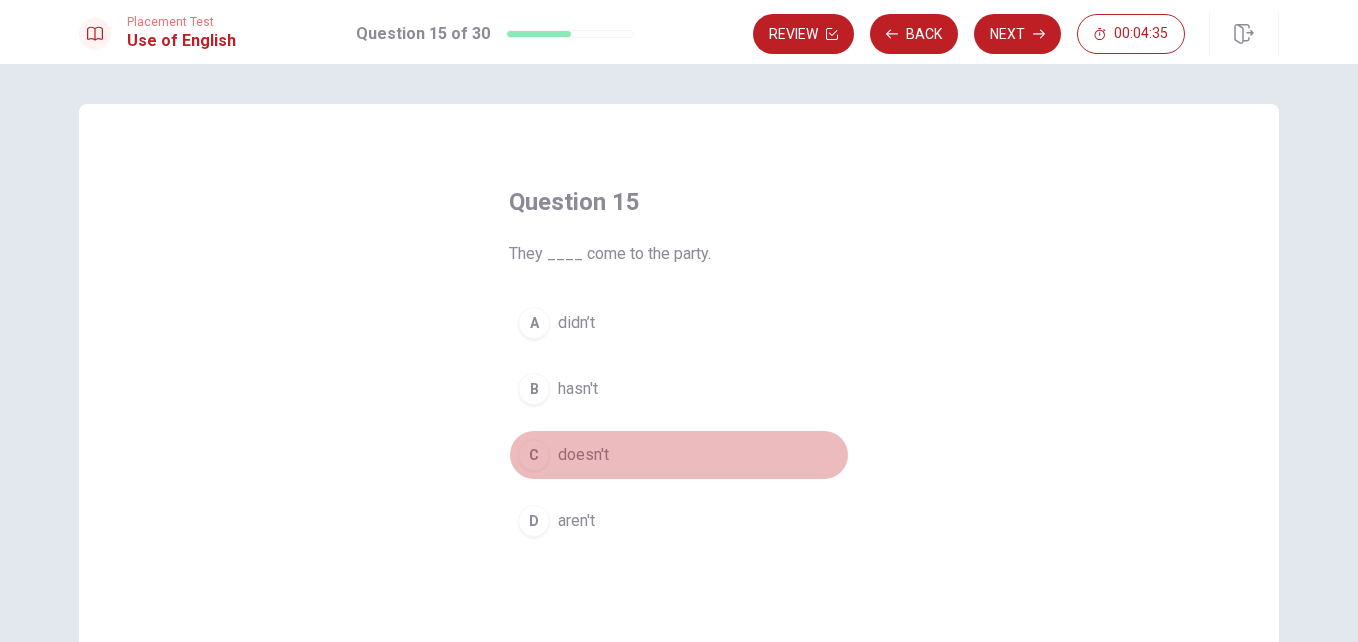 click on "doesn't" at bounding box center (583, 455) 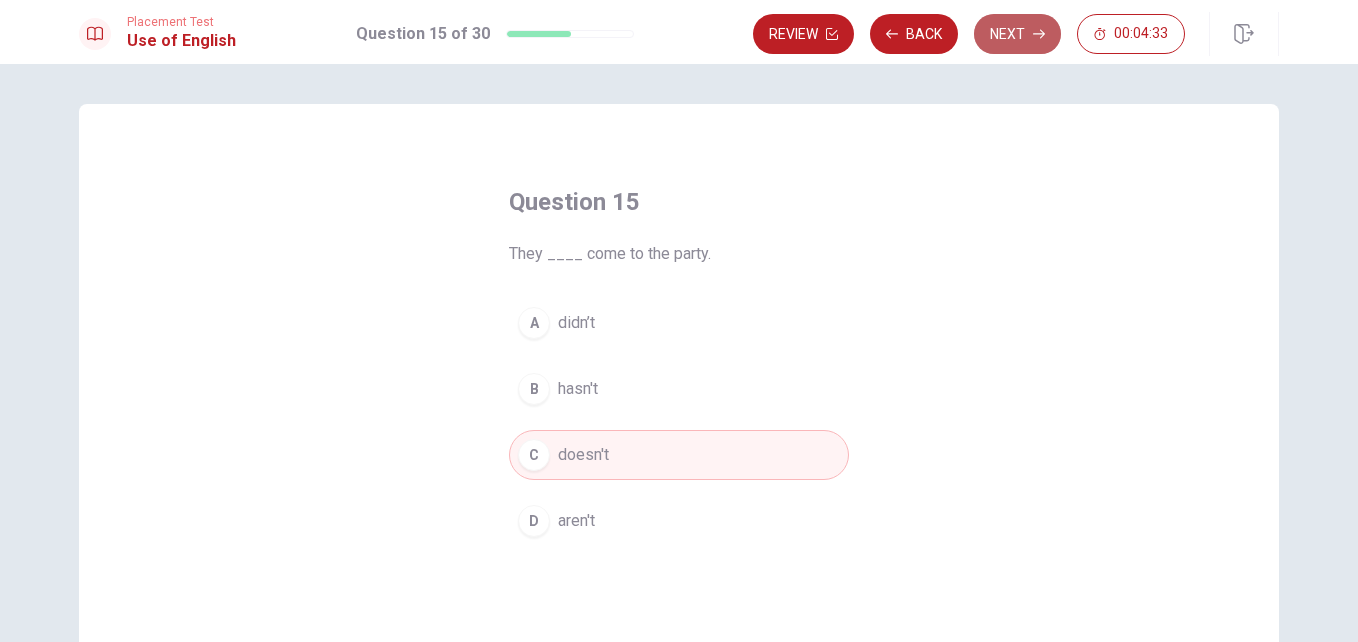 click on "Next" at bounding box center (1017, 34) 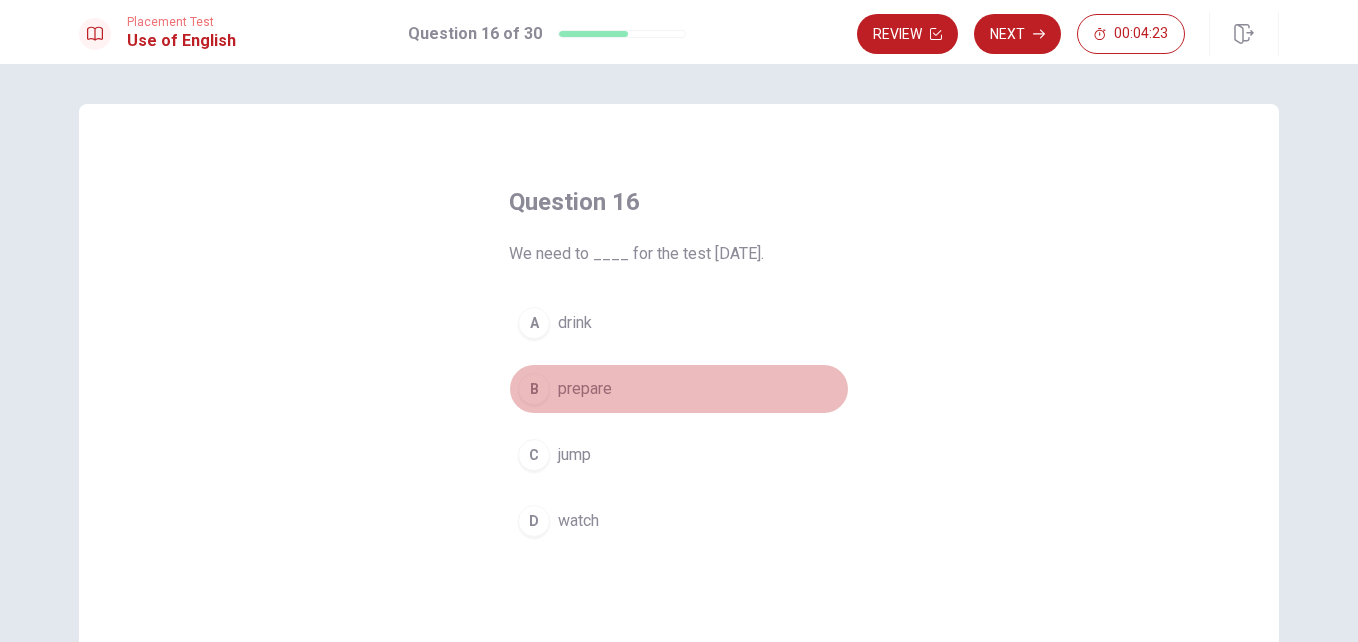 click on "prepare" at bounding box center [585, 389] 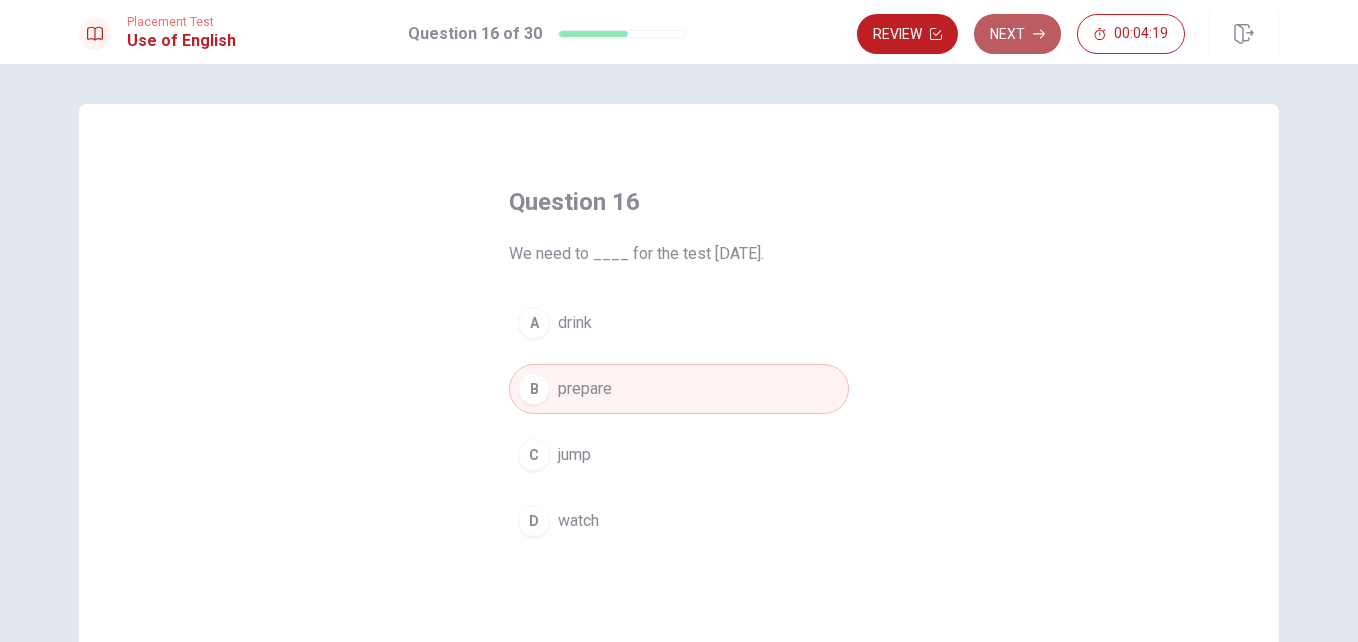 click on "Next" at bounding box center [1017, 34] 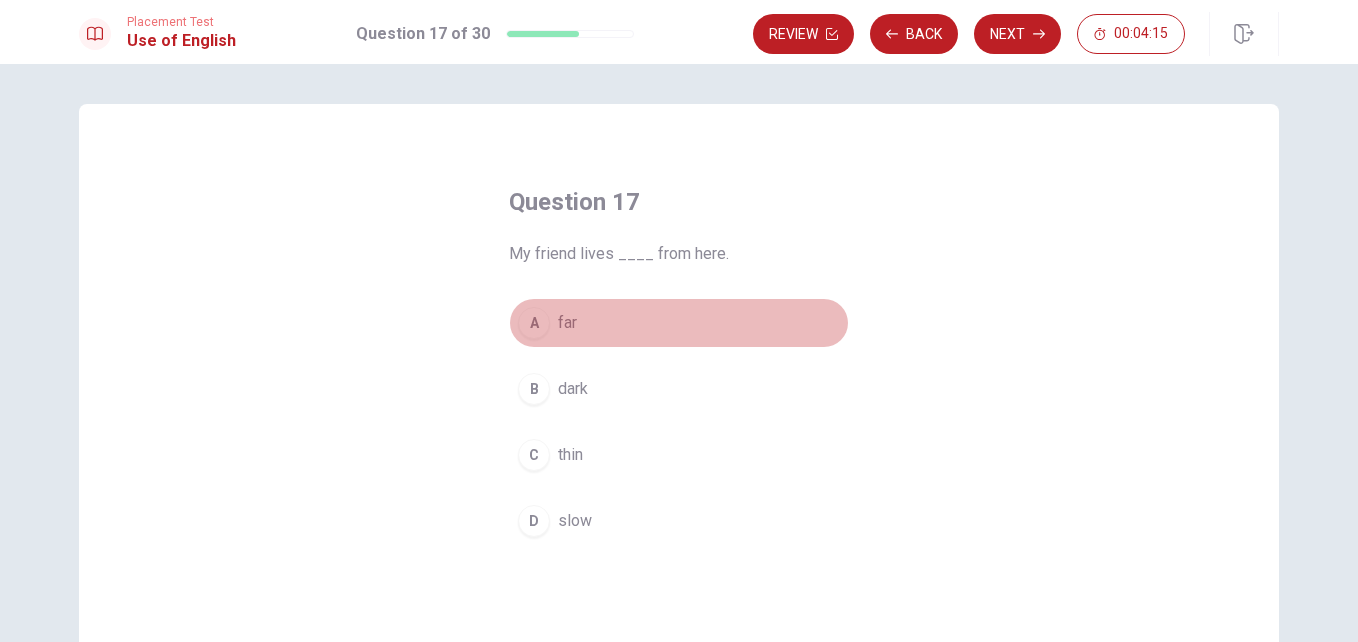 click on "A far" at bounding box center (679, 323) 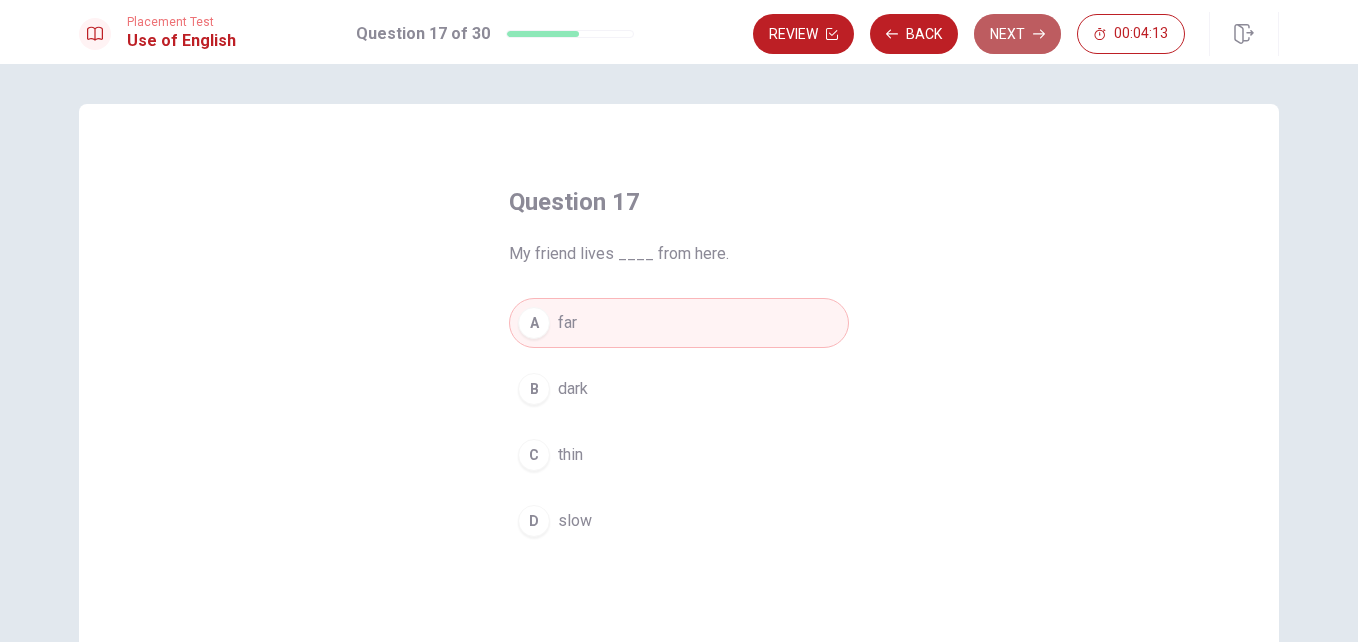 click on "Next" at bounding box center (1017, 34) 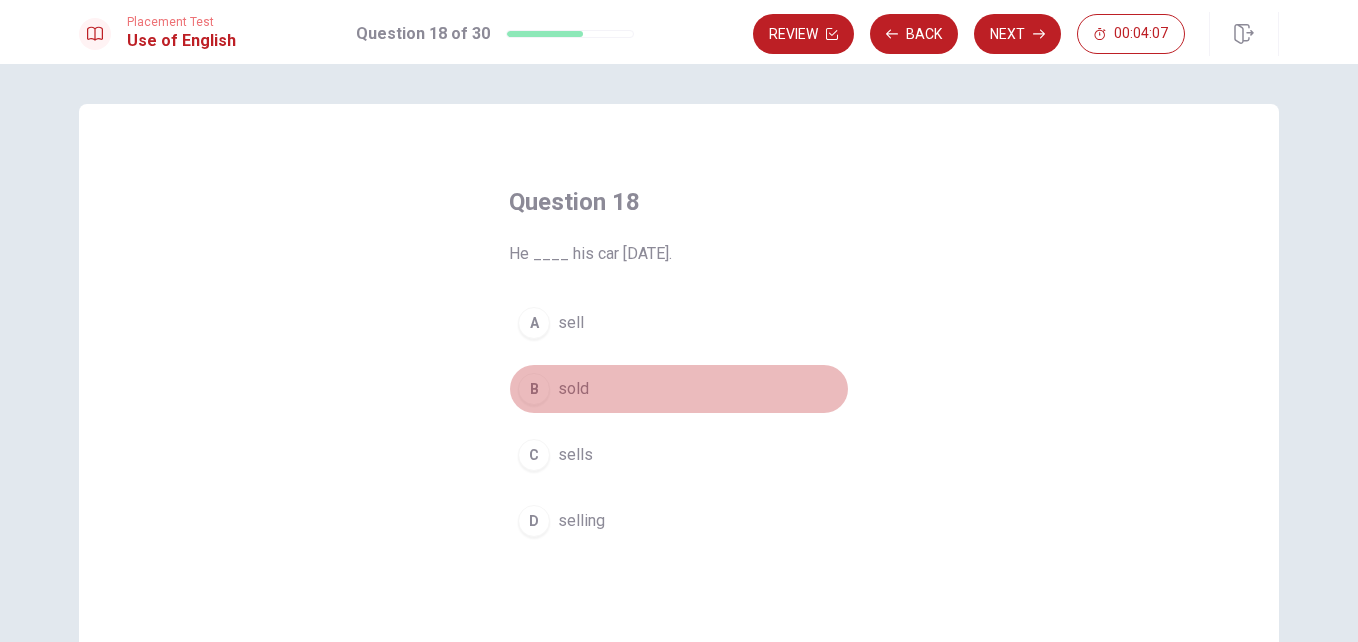 click on "sold" at bounding box center [573, 389] 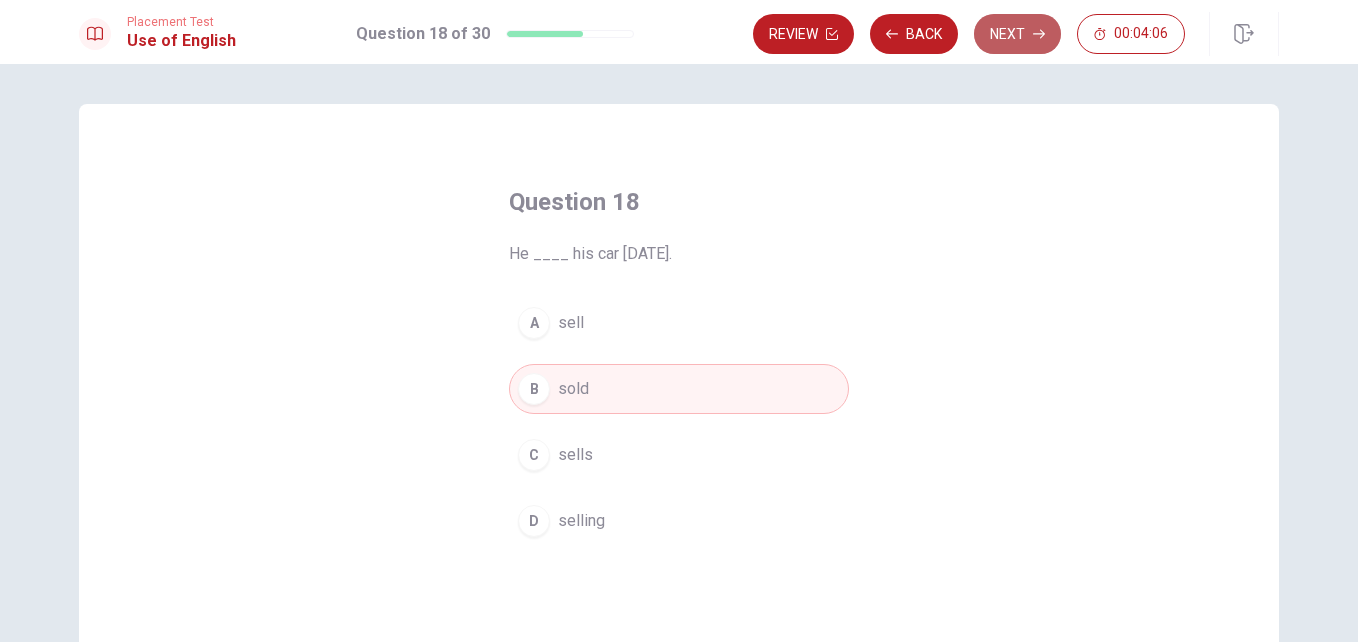 click on "Next" at bounding box center [1017, 34] 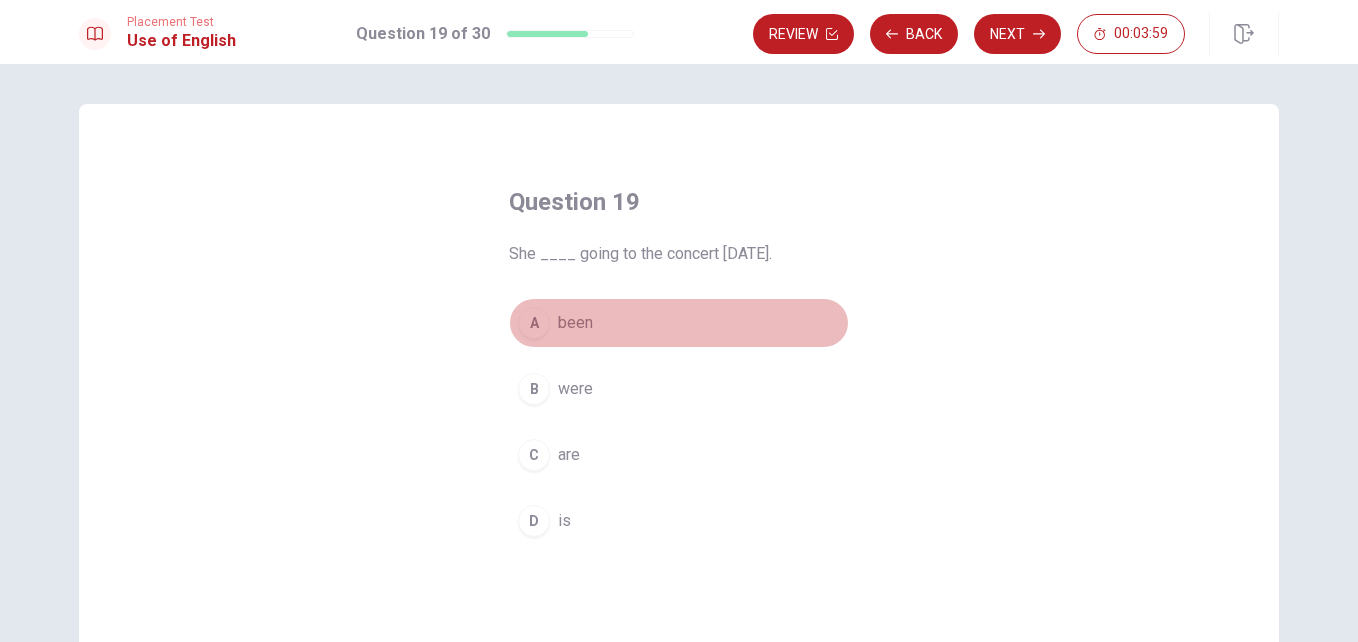 click on "A been" at bounding box center [679, 323] 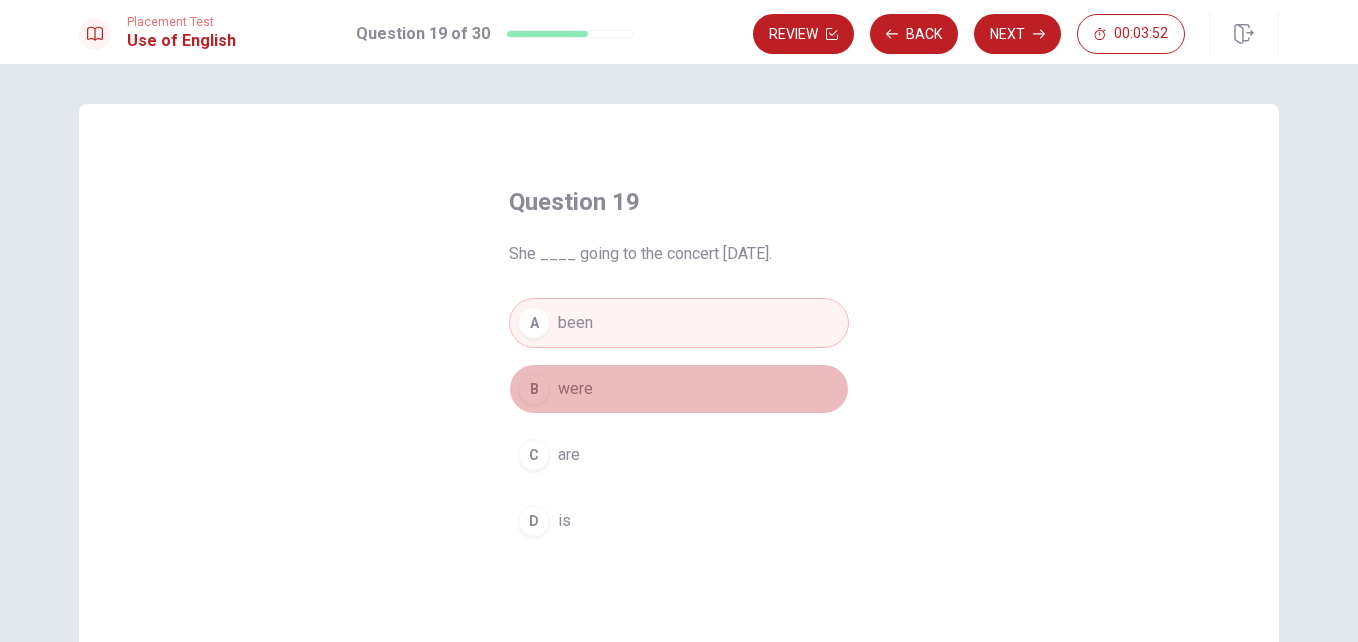 click on "were" at bounding box center [575, 389] 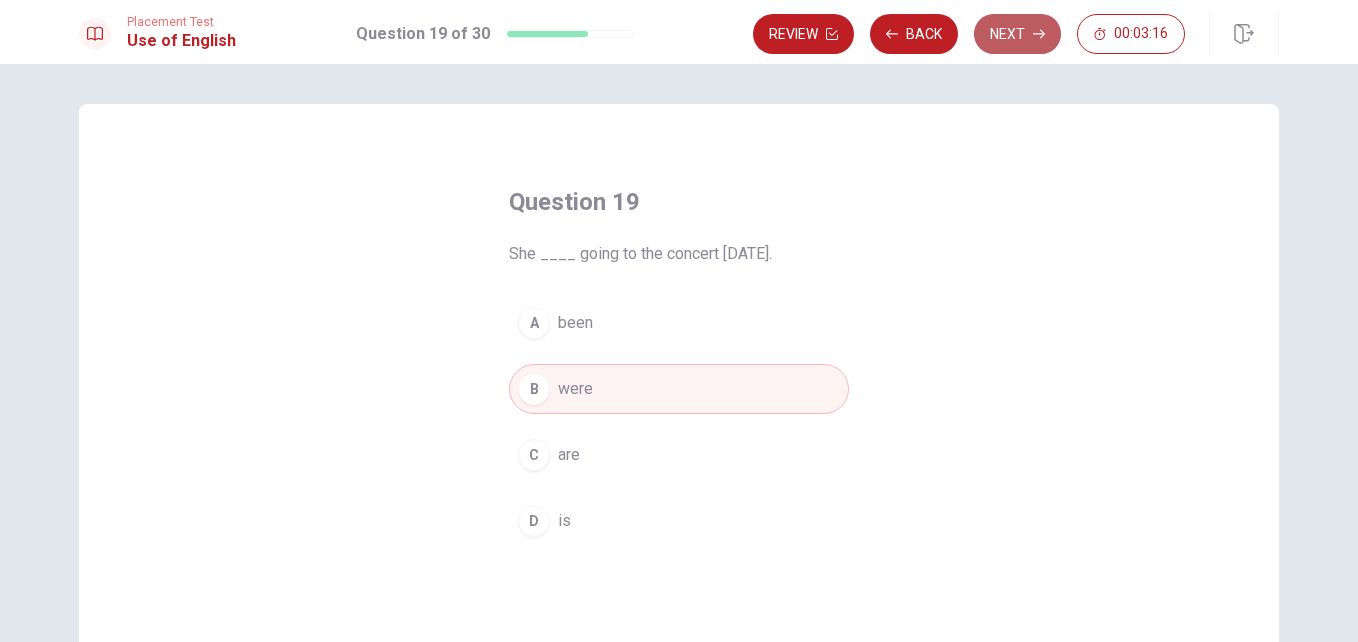 click on "Next" at bounding box center [1017, 34] 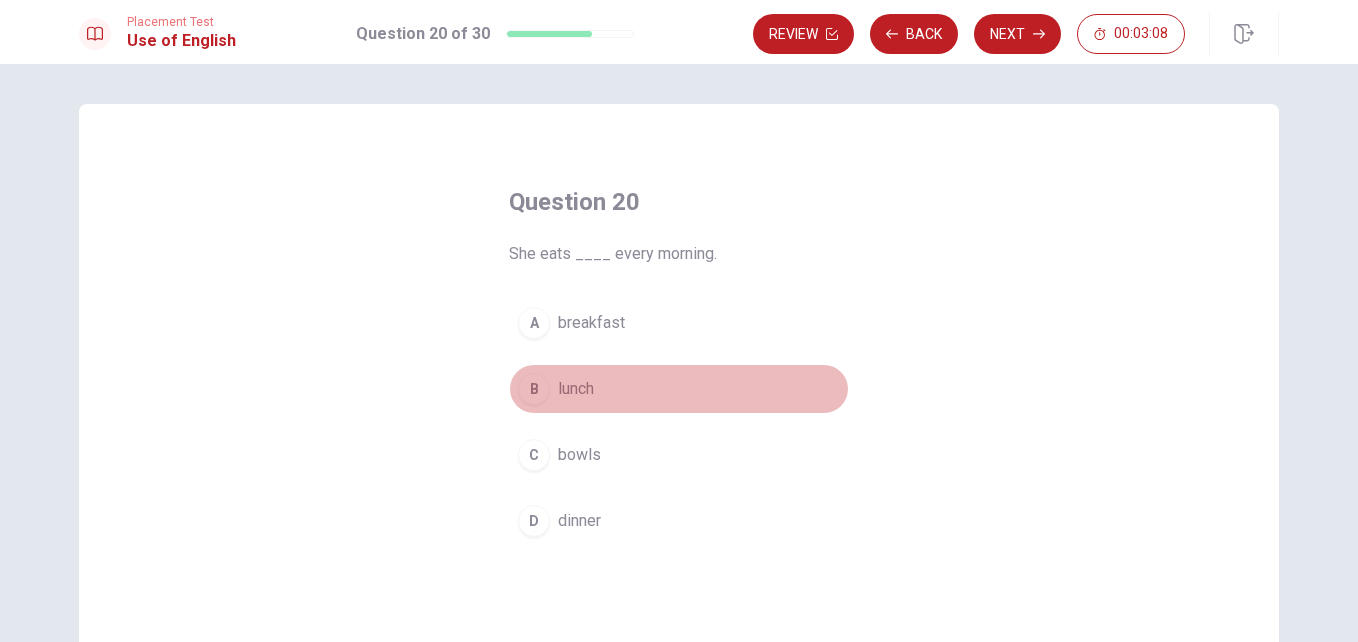click on "lunch" at bounding box center [576, 389] 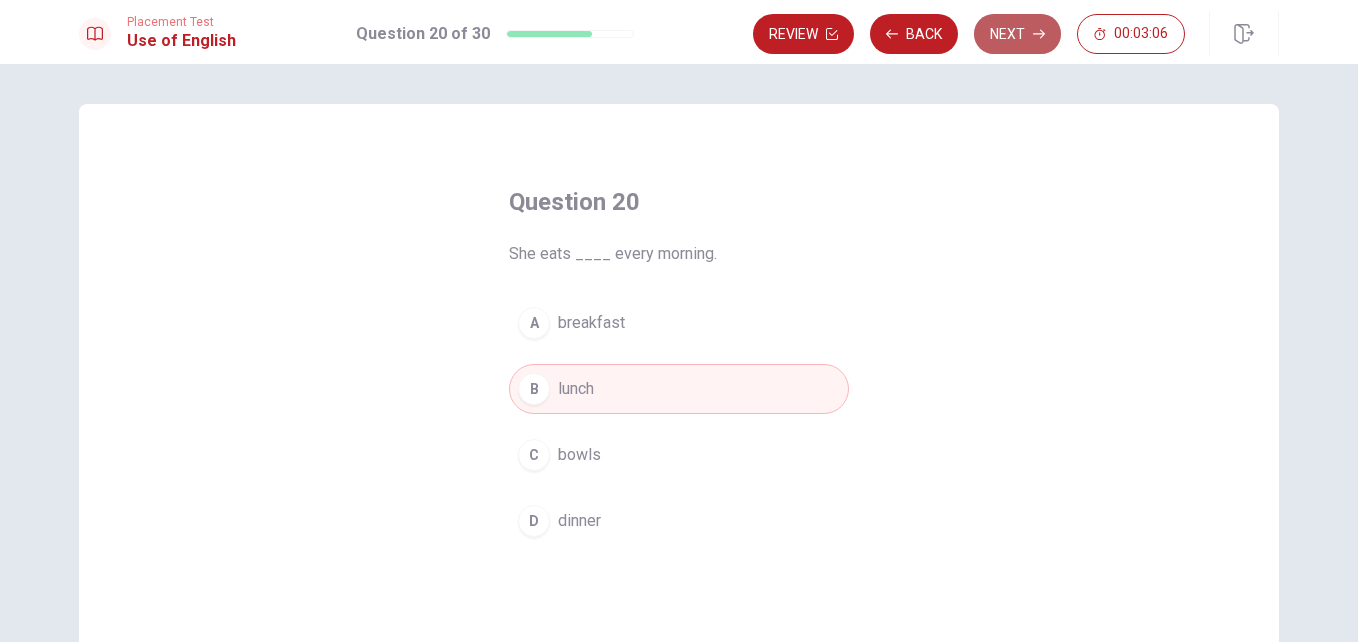 click on "Next" at bounding box center [1017, 34] 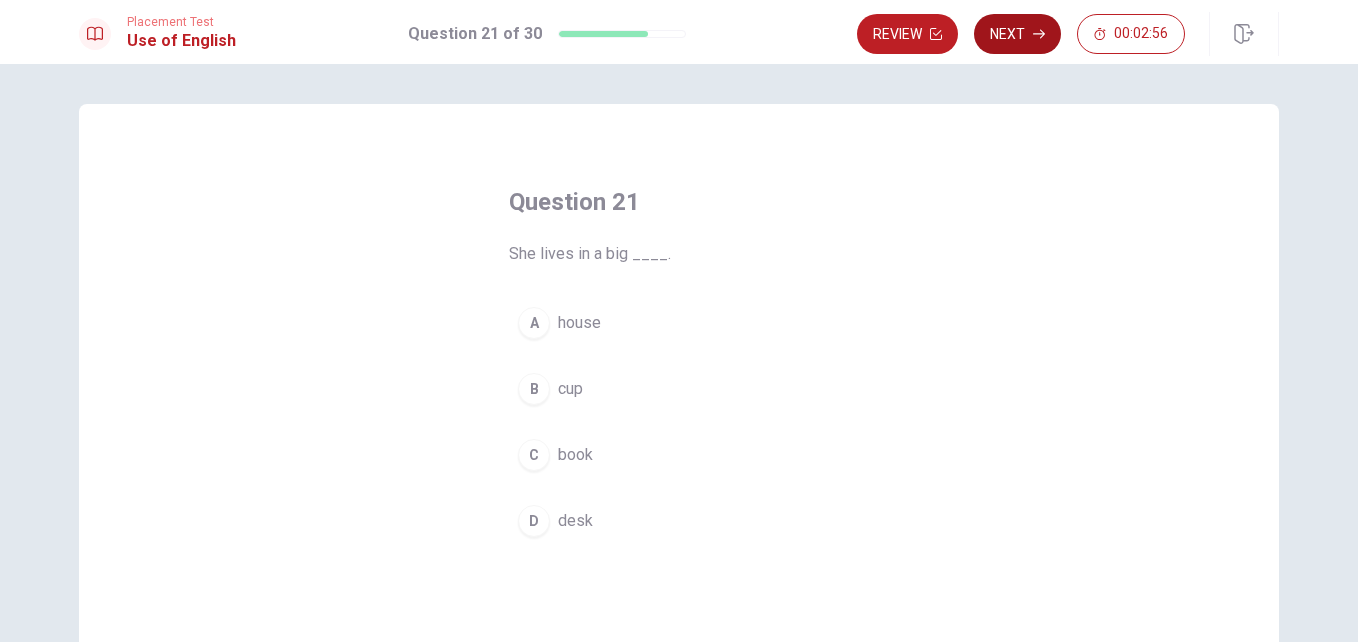 drag, startPoint x: 578, startPoint y: 330, endPoint x: 1026, endPoint y: 47, distance: 529.89905 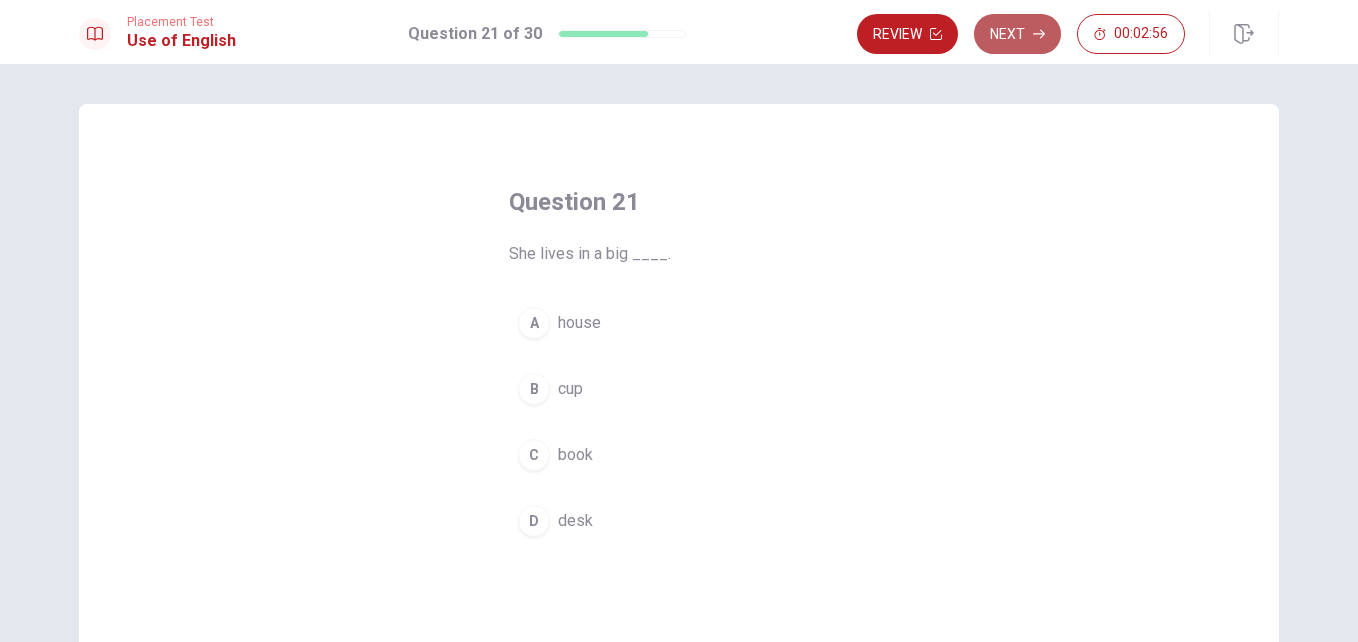 click on "Next" at bounding box center (1017, 34) 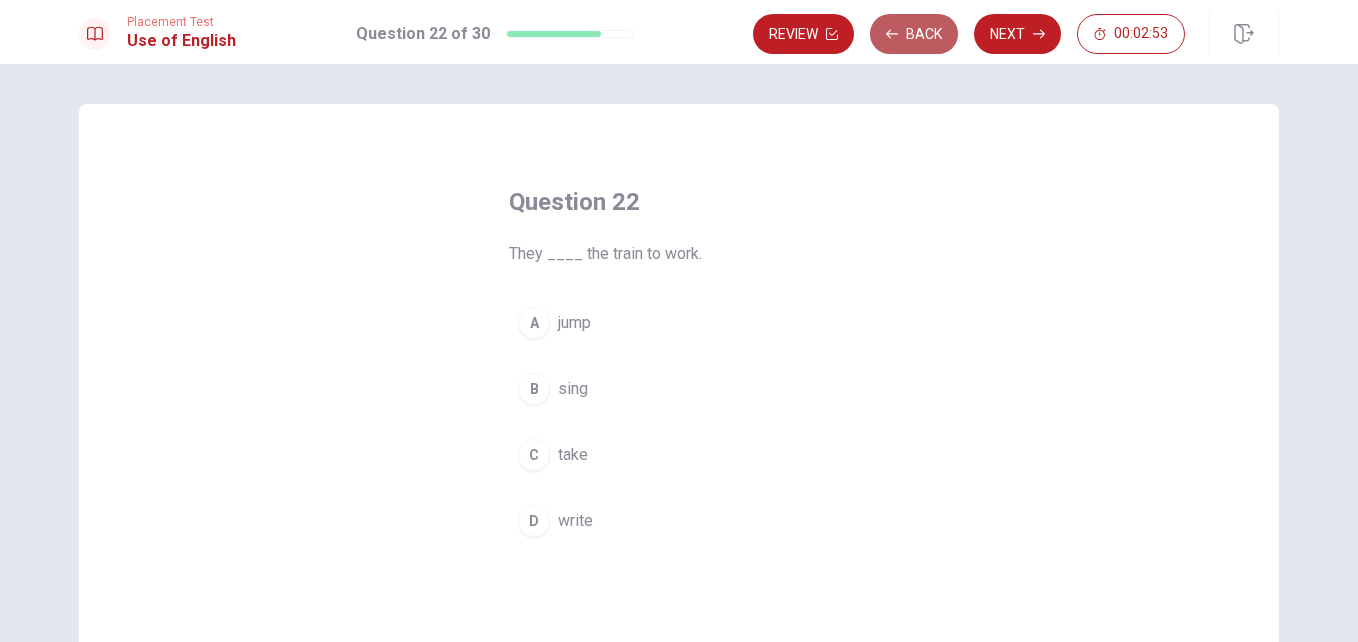 click on "Back" at bounding box center [914, 34] 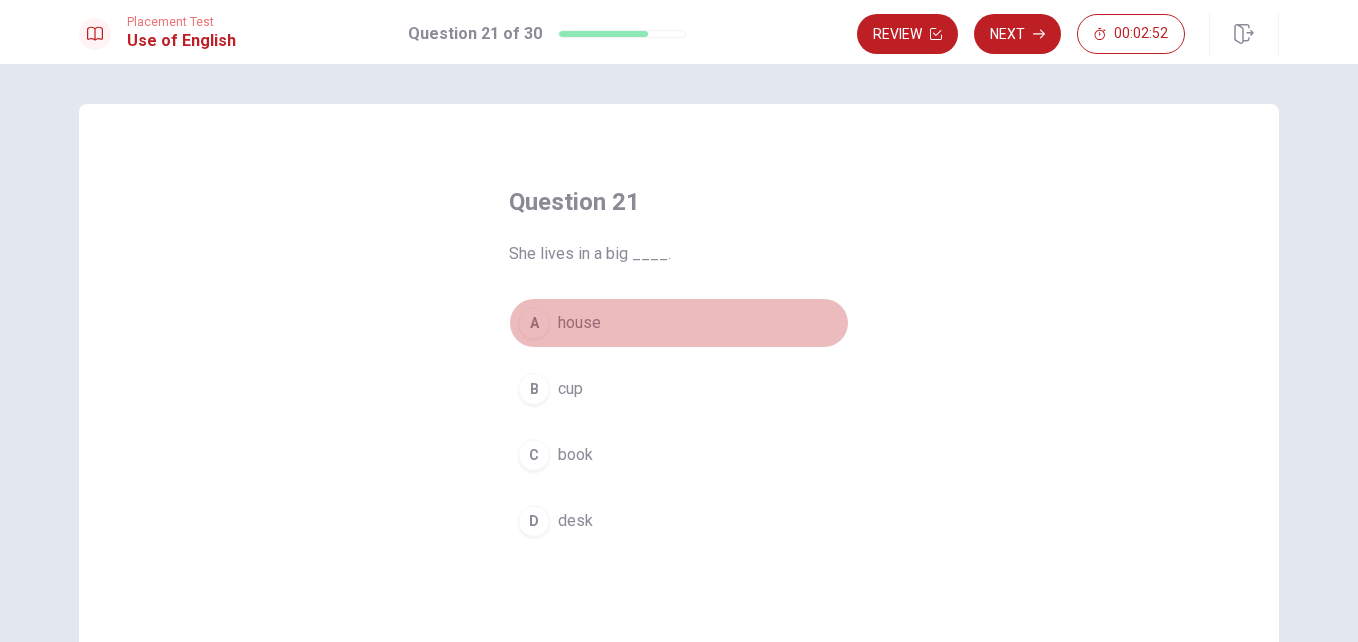 click on "house" at bounding box center [579, 323] 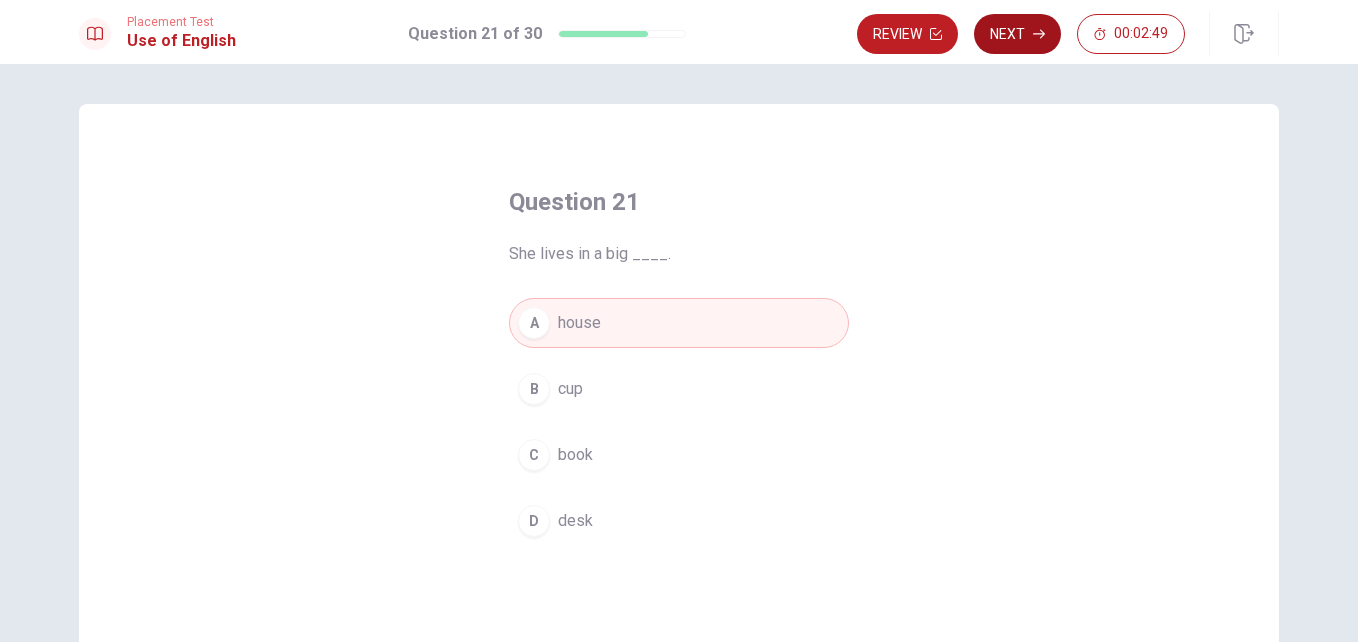 click on "Next" at bounding box center [1017, 34] 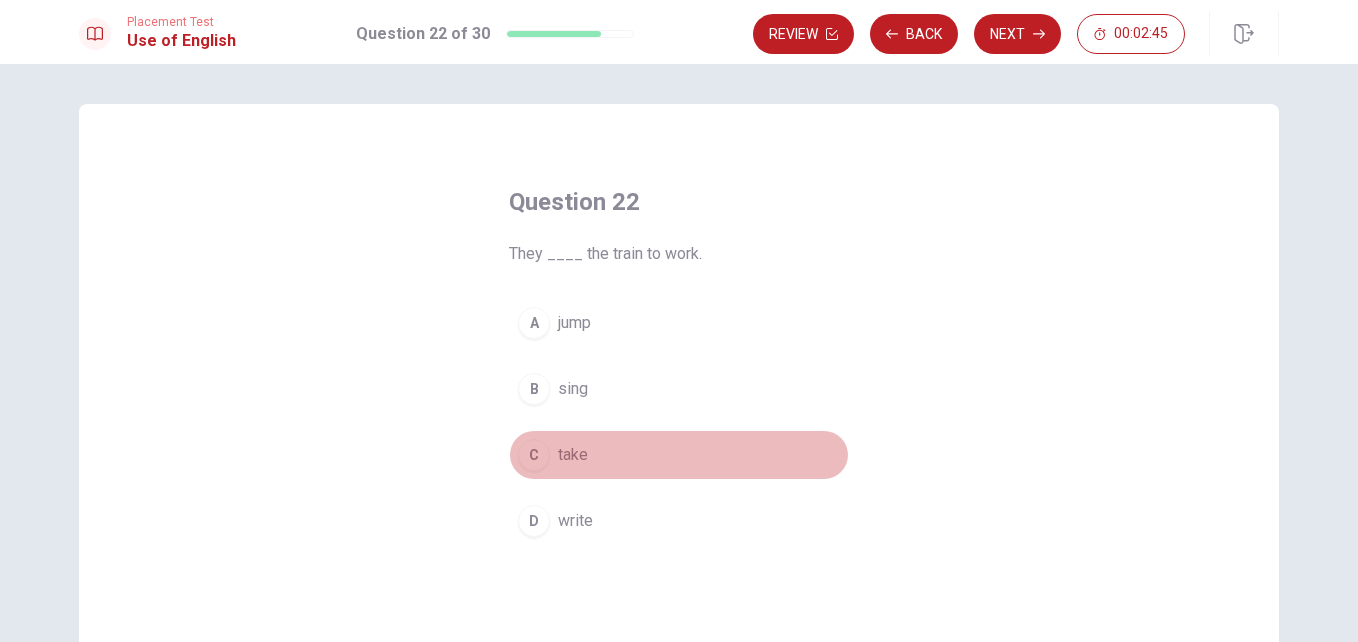 click on "take" at bounding box center [573, 455] 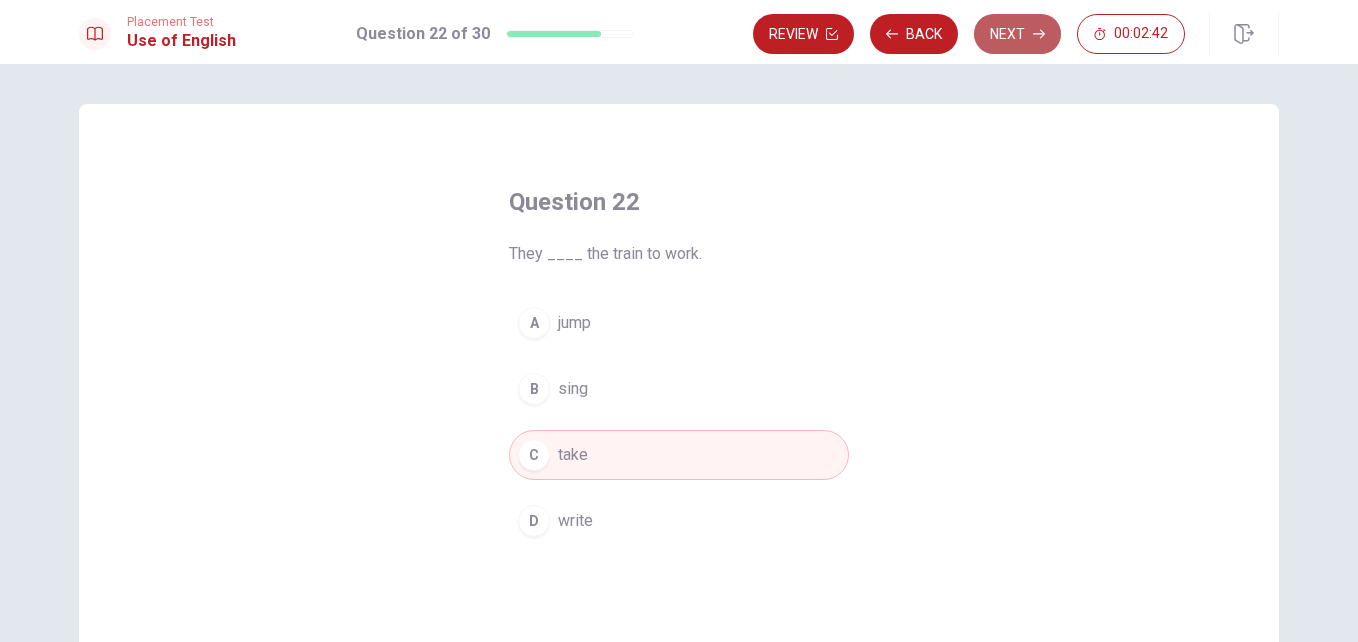 click on "Next" at bounding box center (1017, 34) 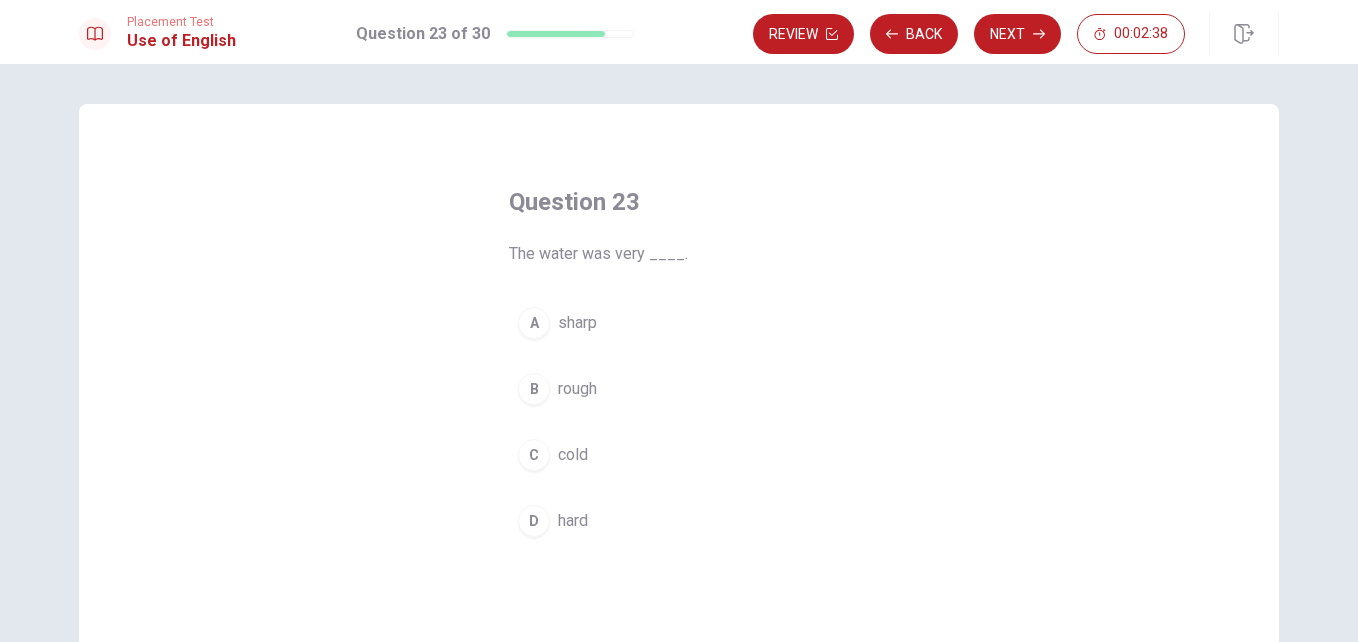 click on "cold" at bounding box center [573, 455] 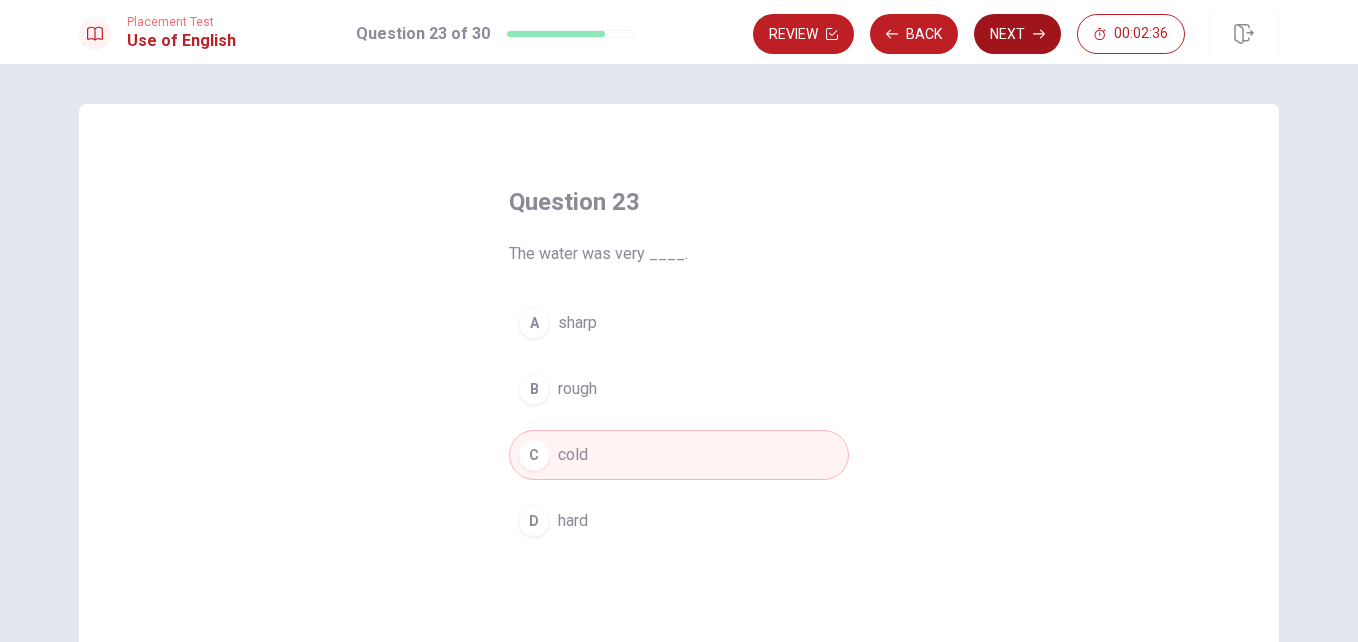 click on "Next" at bounding box center [1017, 34] 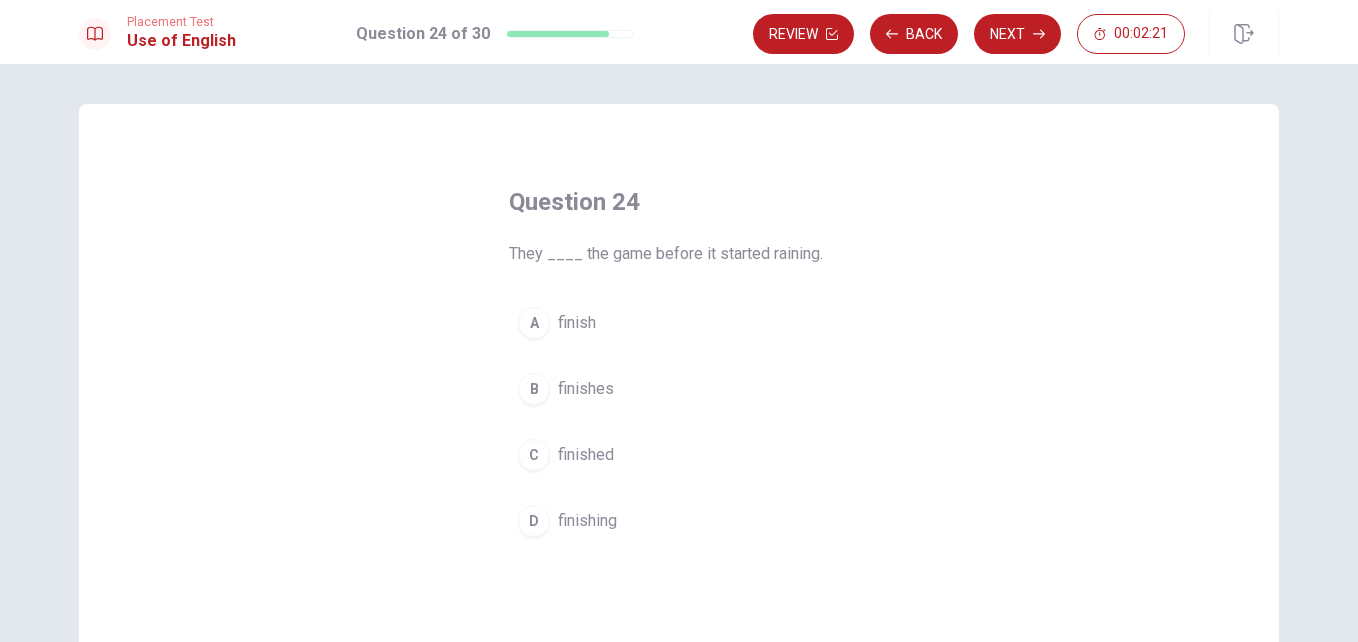 click on "finishes" at bounding box center [586, 389] 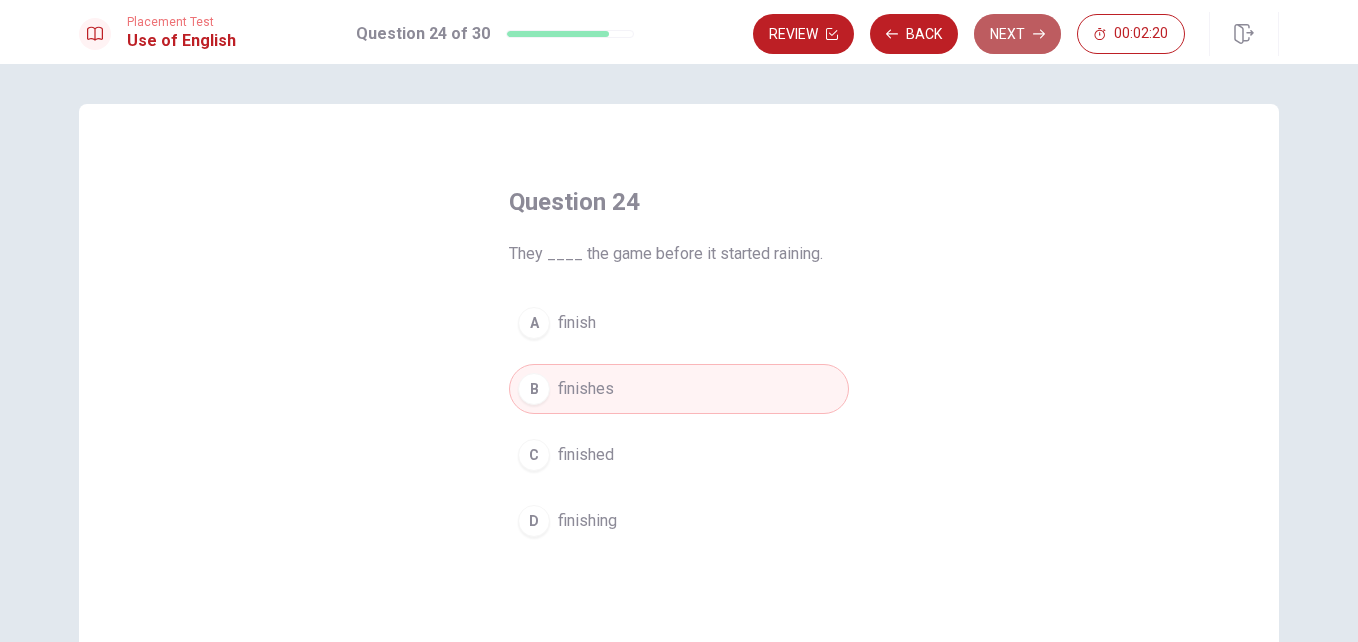 click on "Next" at bounding box center [1017, 34] 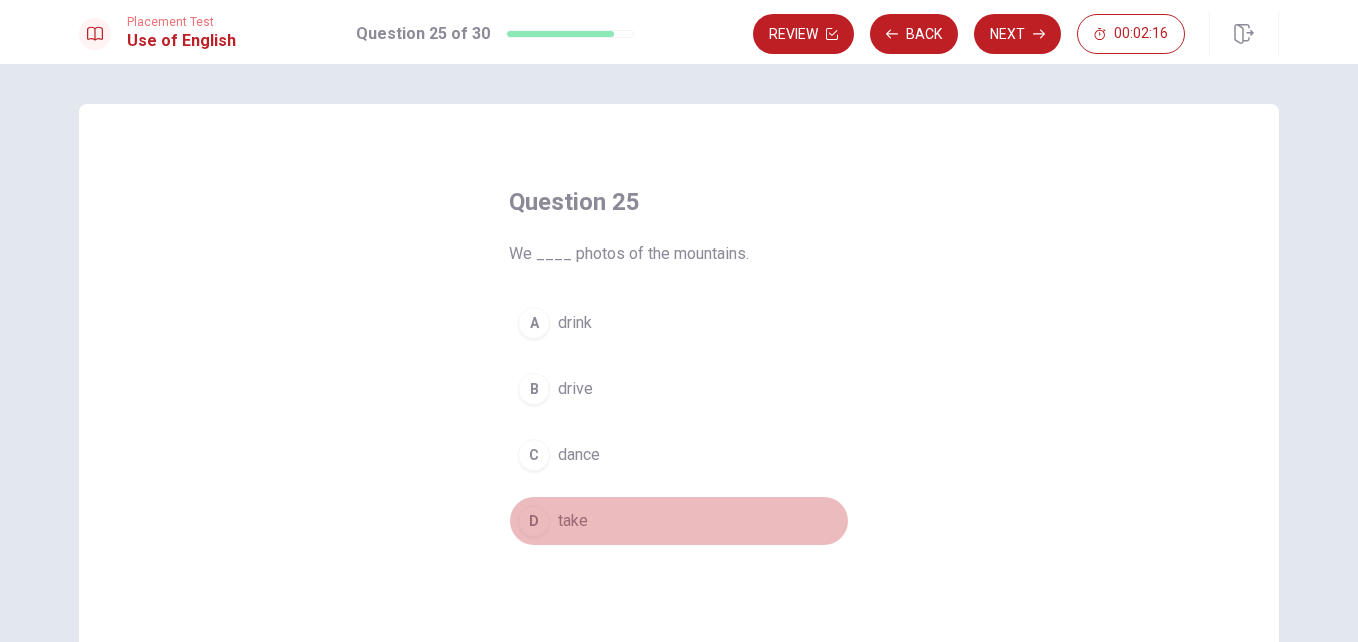 click on "take" at bounding box center [573, 521] 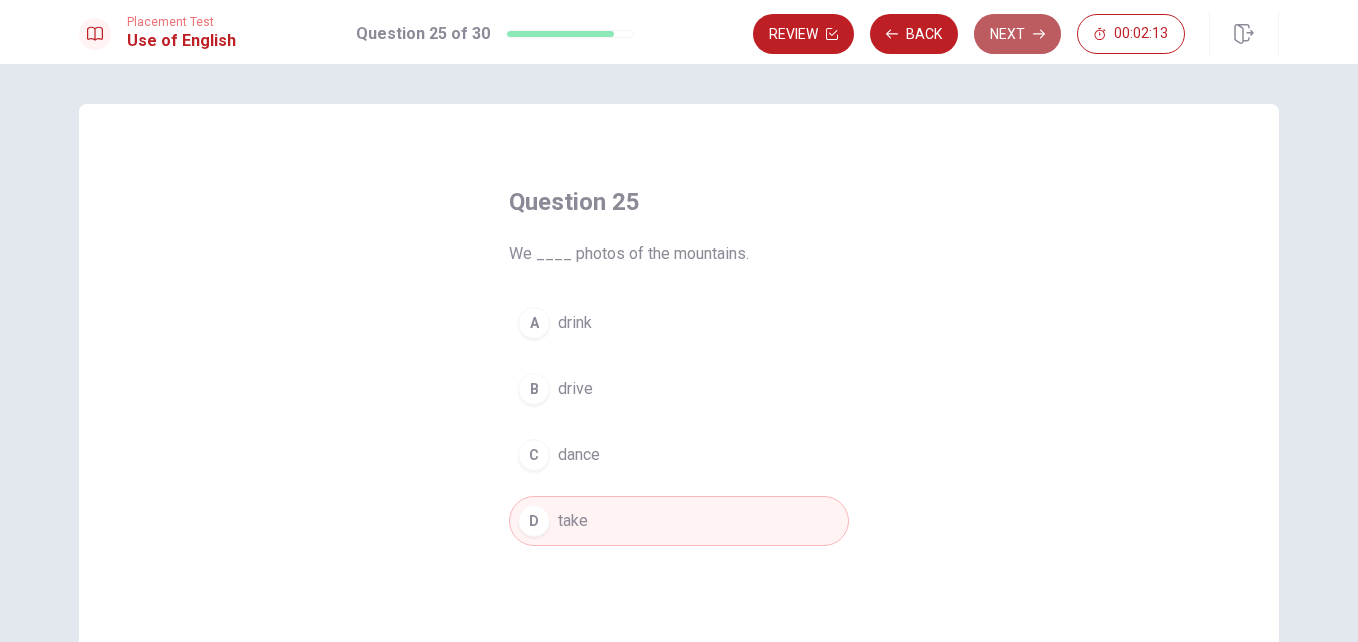 click on "Next" at bounding box center [1017, 34] 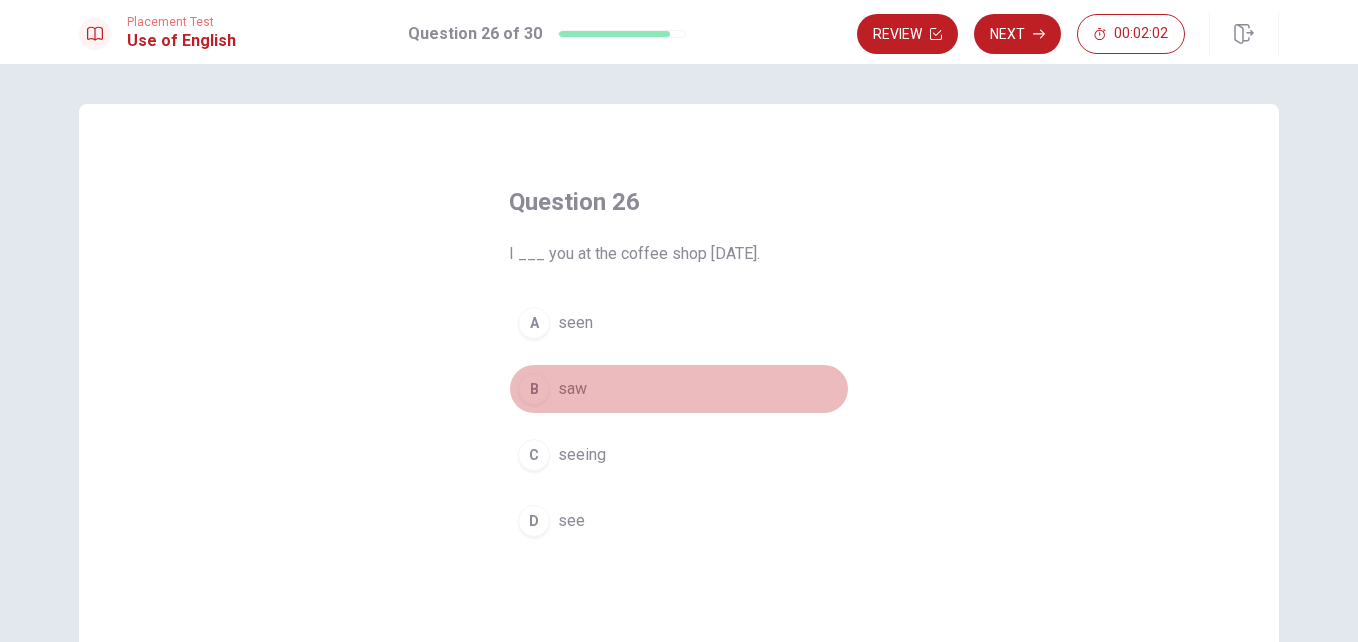 click on "saw" at bounding box center [572, 389] 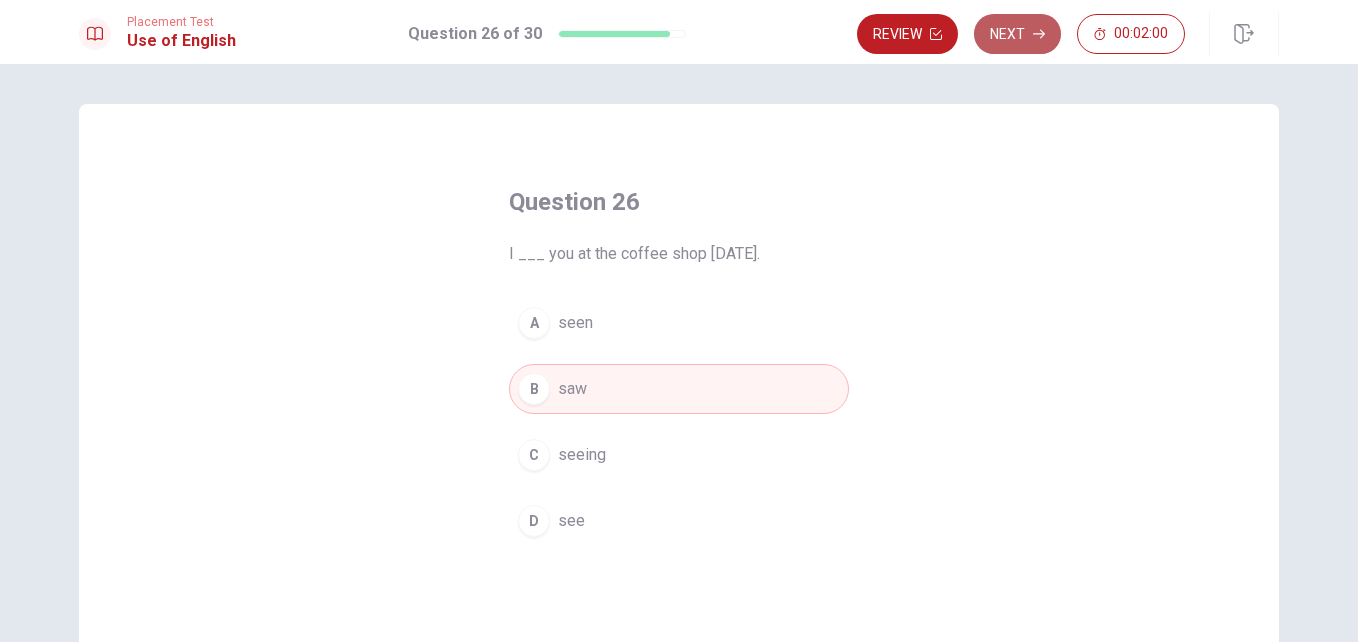 click on "Next" at bounding box center [1017, 34] 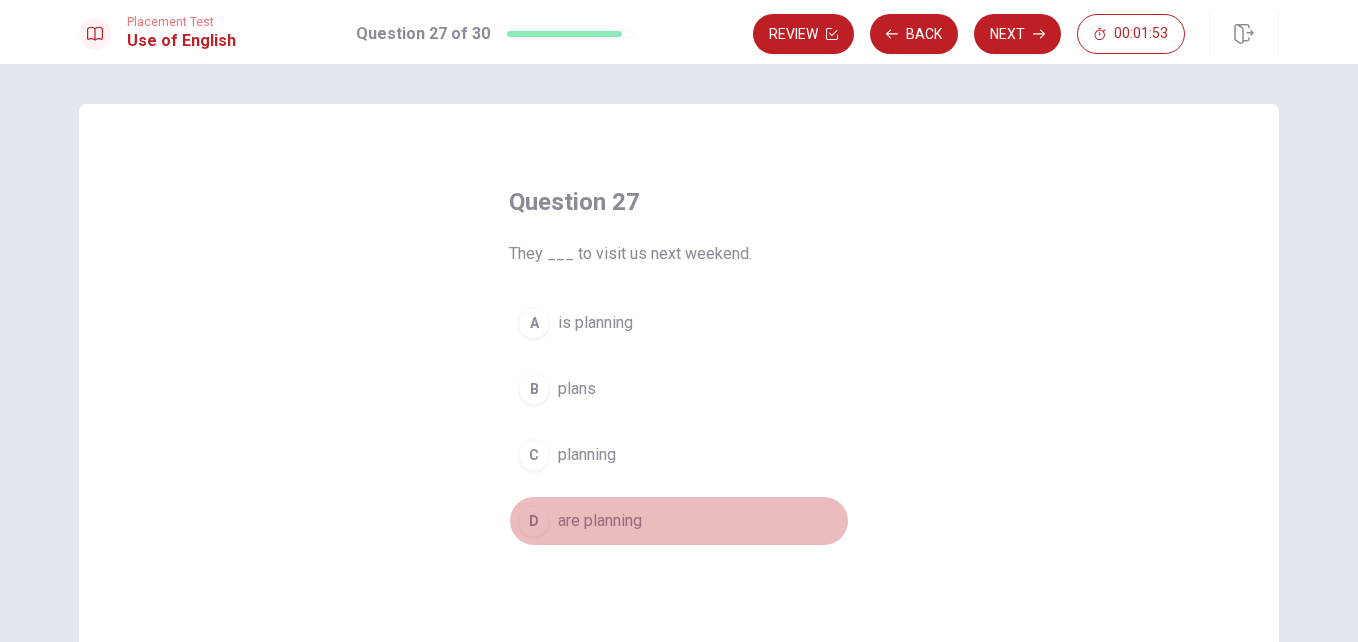 click on "are planning" at bounding box center (600, 521) 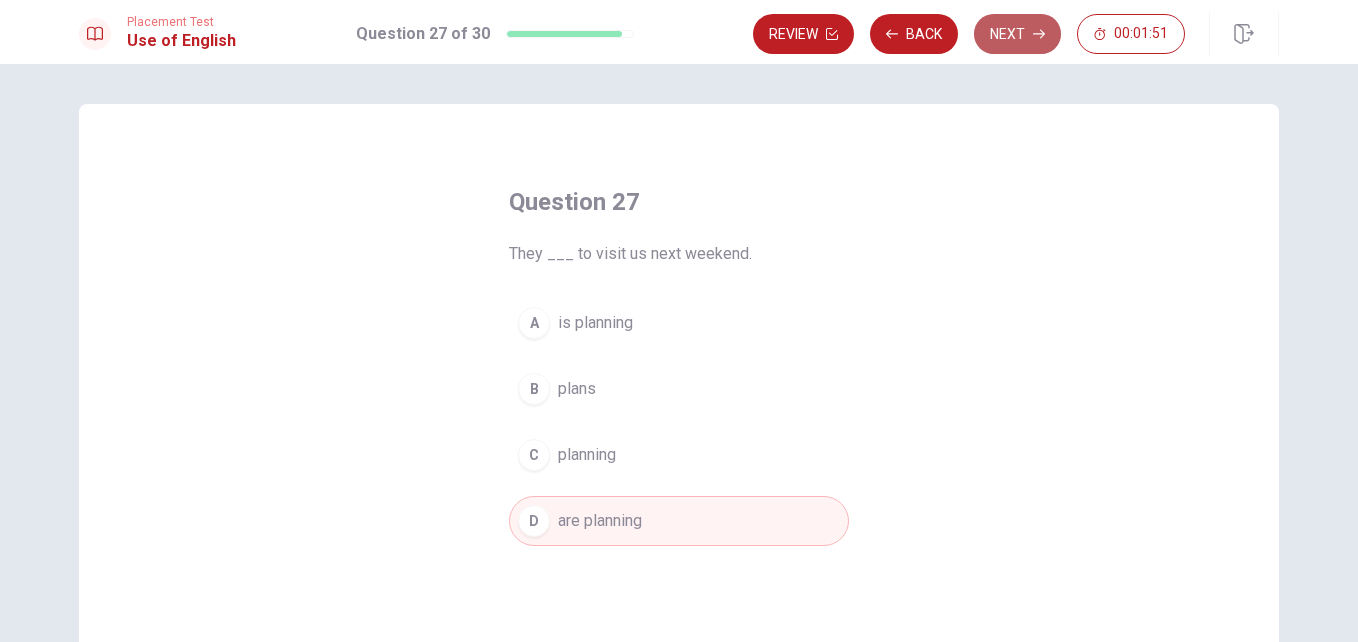 click on "Next" at bounding box center [1017, 34] 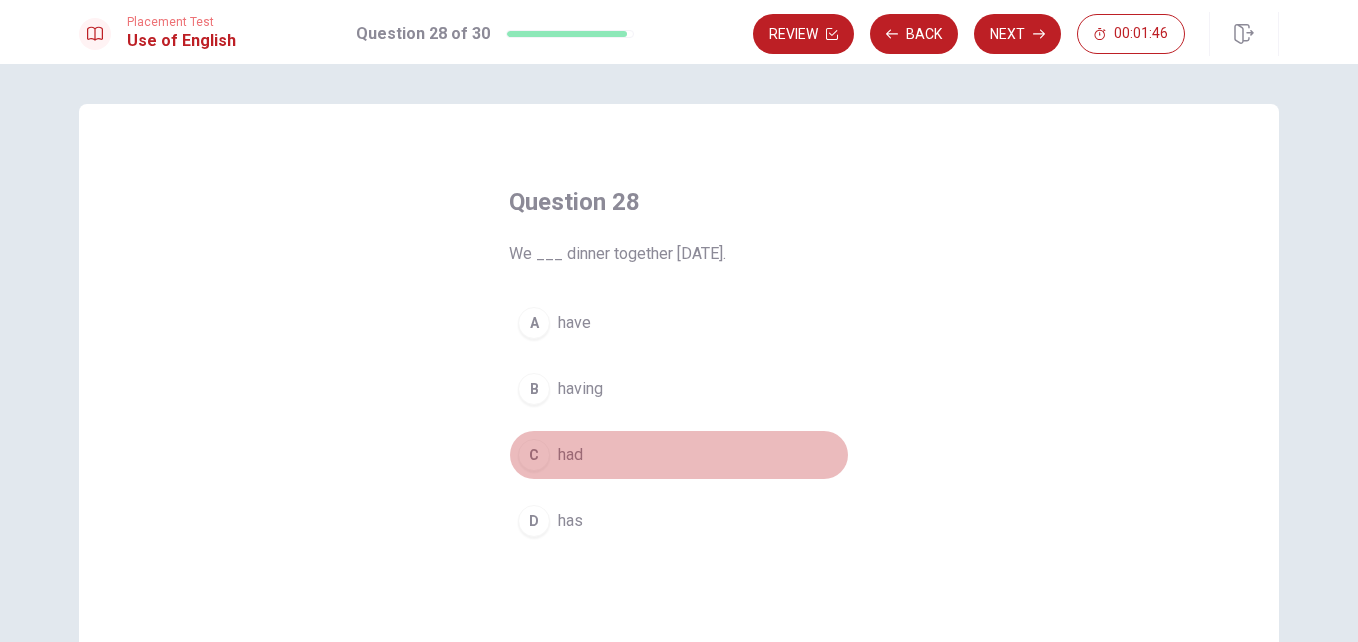 click on "had" at bounding box center (570, 455) 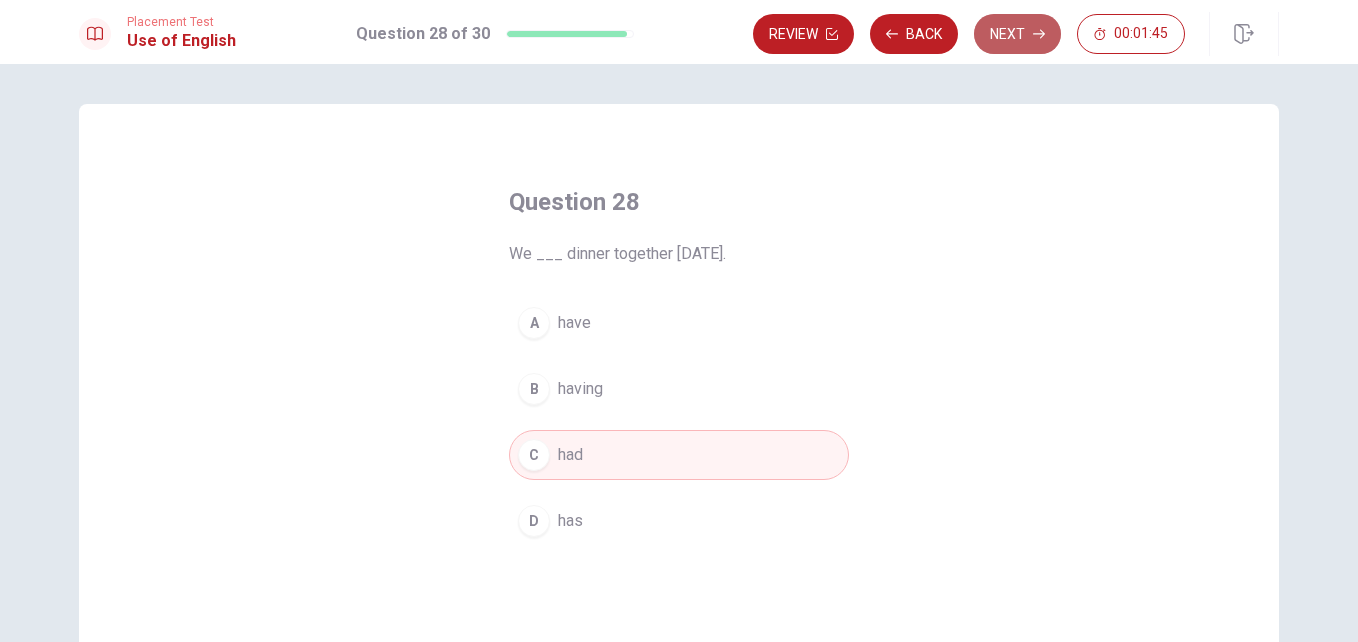 click on "Next" at bounding box center (1017, 34) 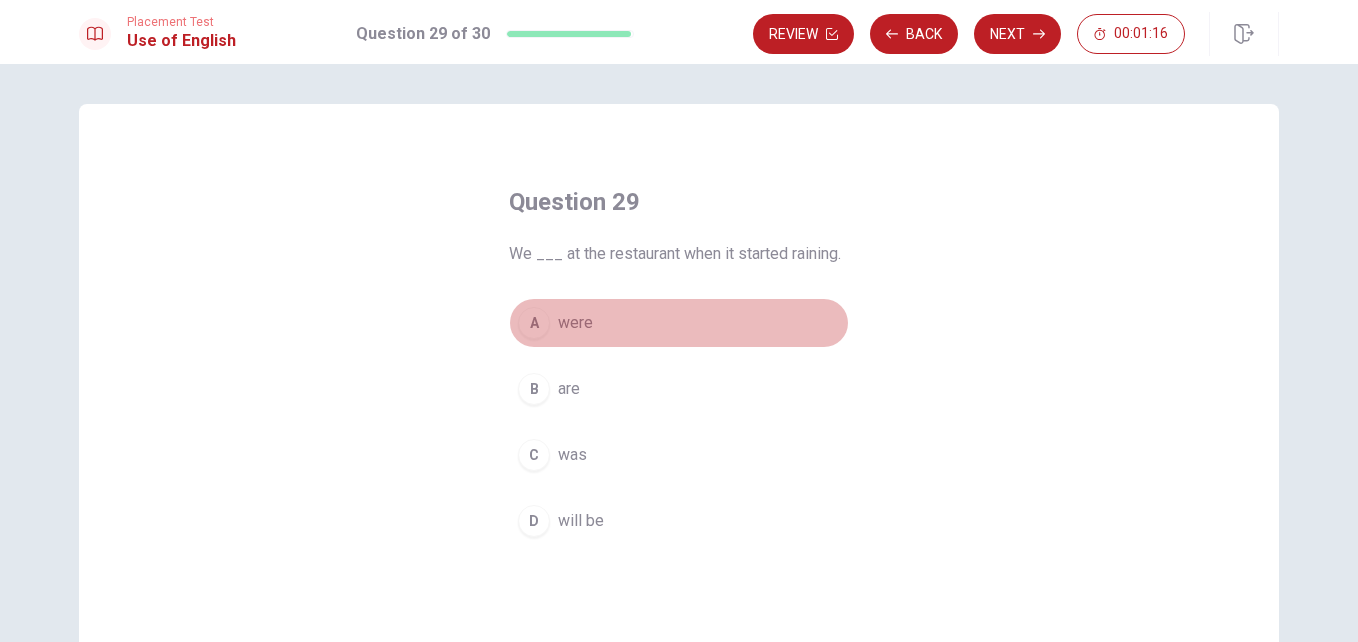 click on "were" at bounding box center [575, 323] 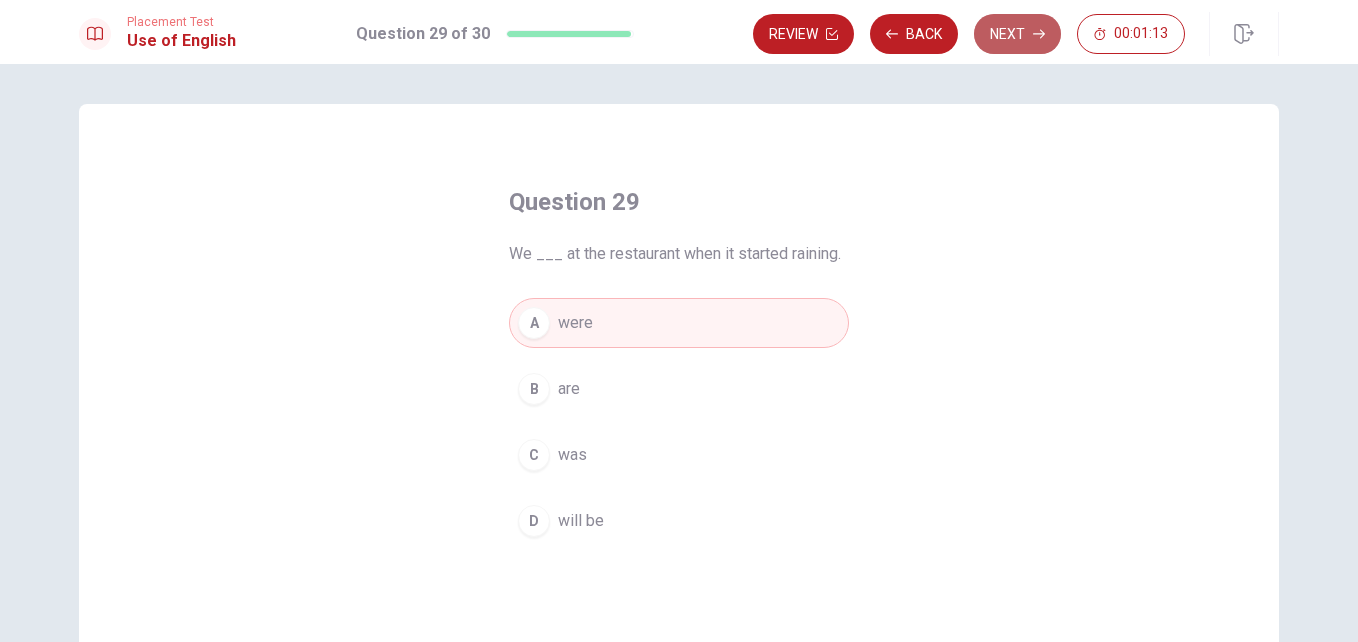 click on "Next" at bounding box center (1017, 34) 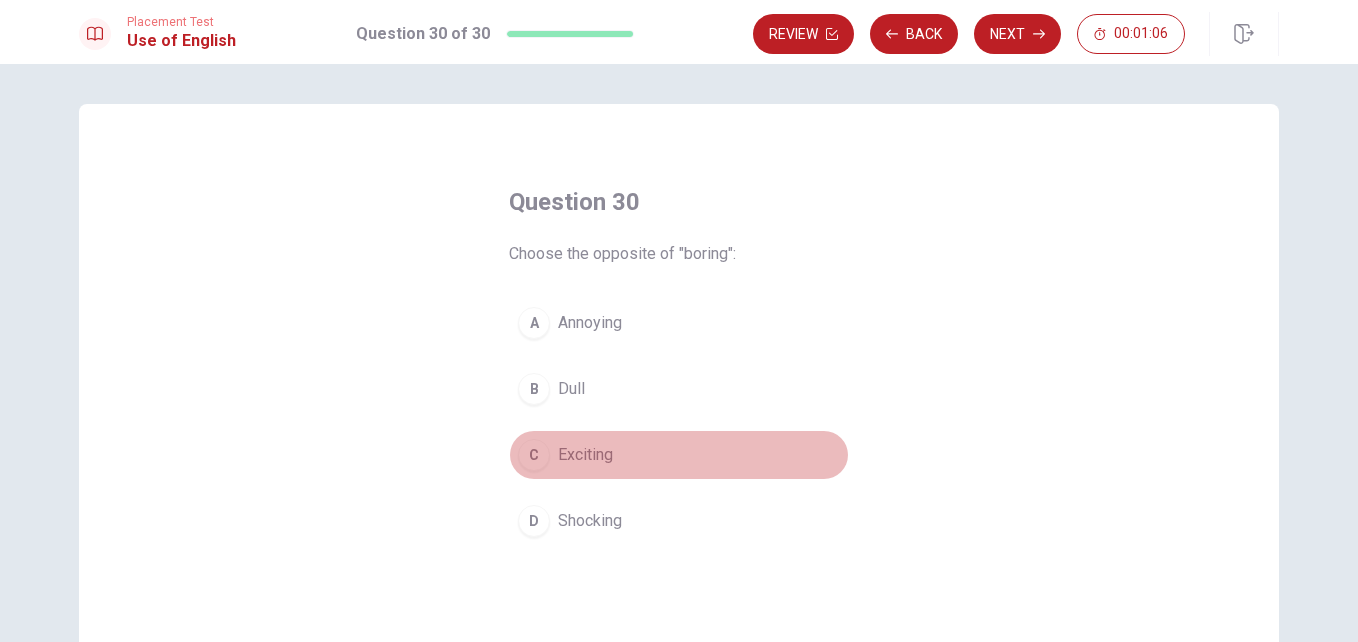 click on "Exciting" at bounding box center [585, 455] 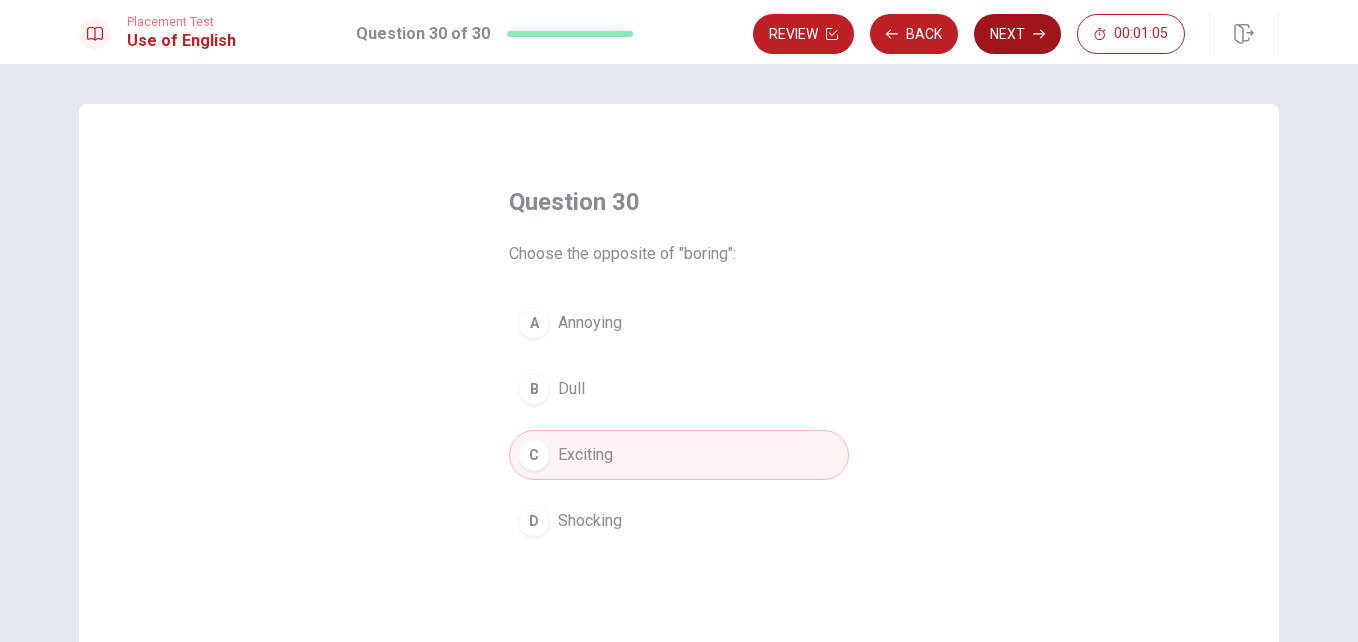 click on "Next" at bounding box center (1017, 34) 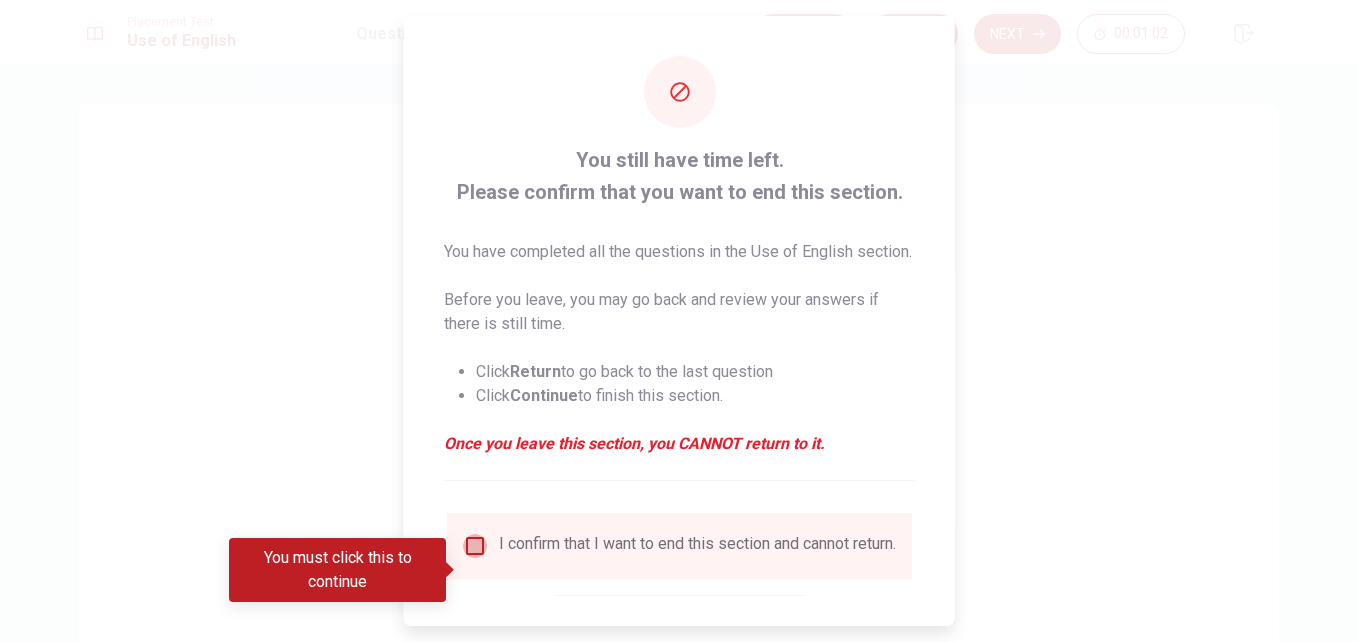 click at bounding box center [475, 546] 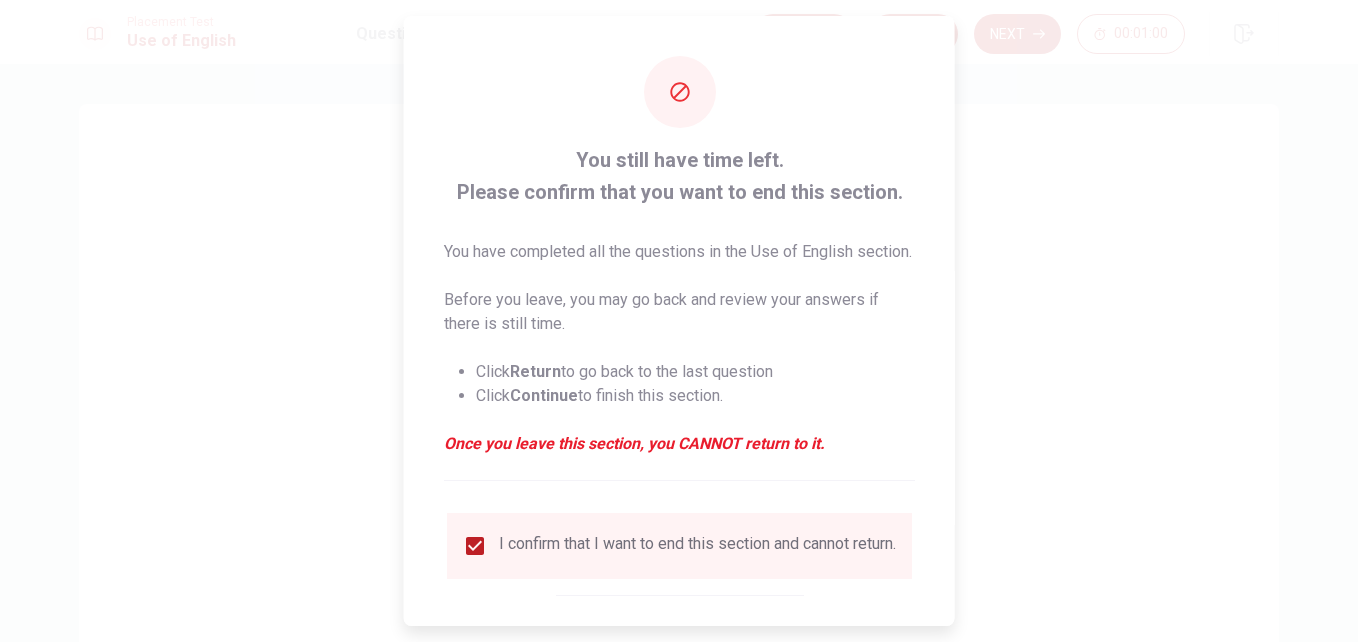 scroll, scrollTop: 128, scrollLeft: 0, axis: vertical 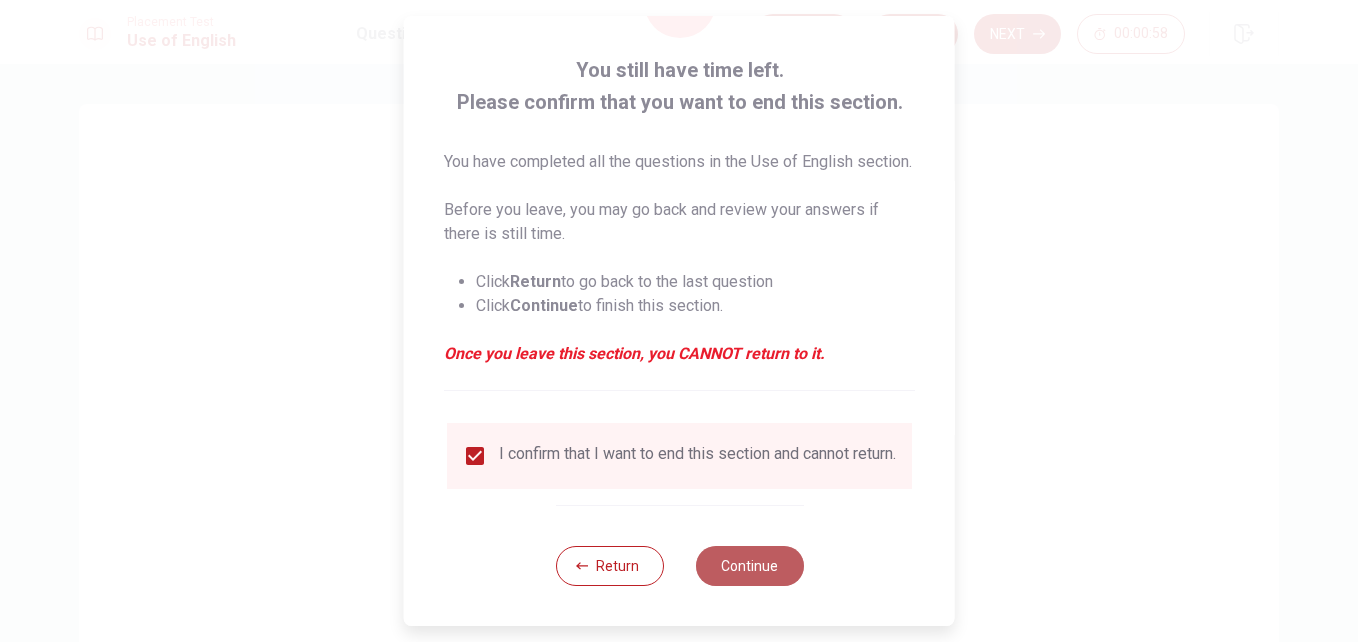click on "Continue" at bounding box center (749, 566) 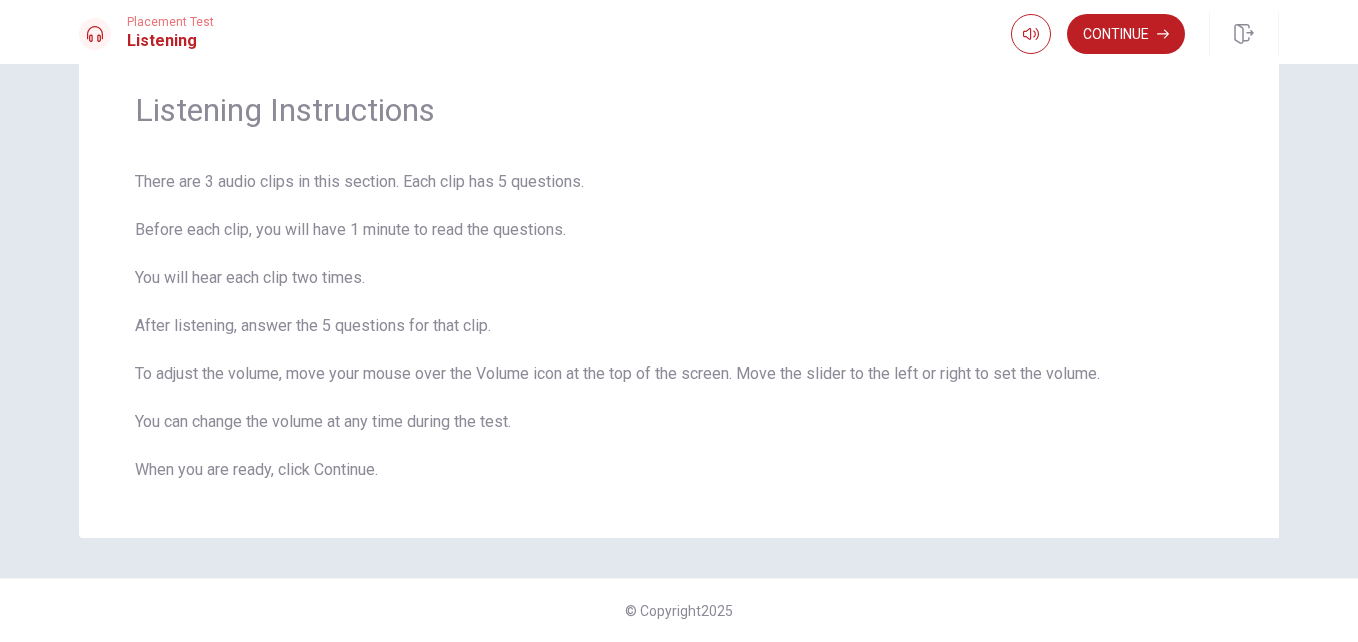 scroll, scrollTop: 0, scrollLeft: 0, axis: both 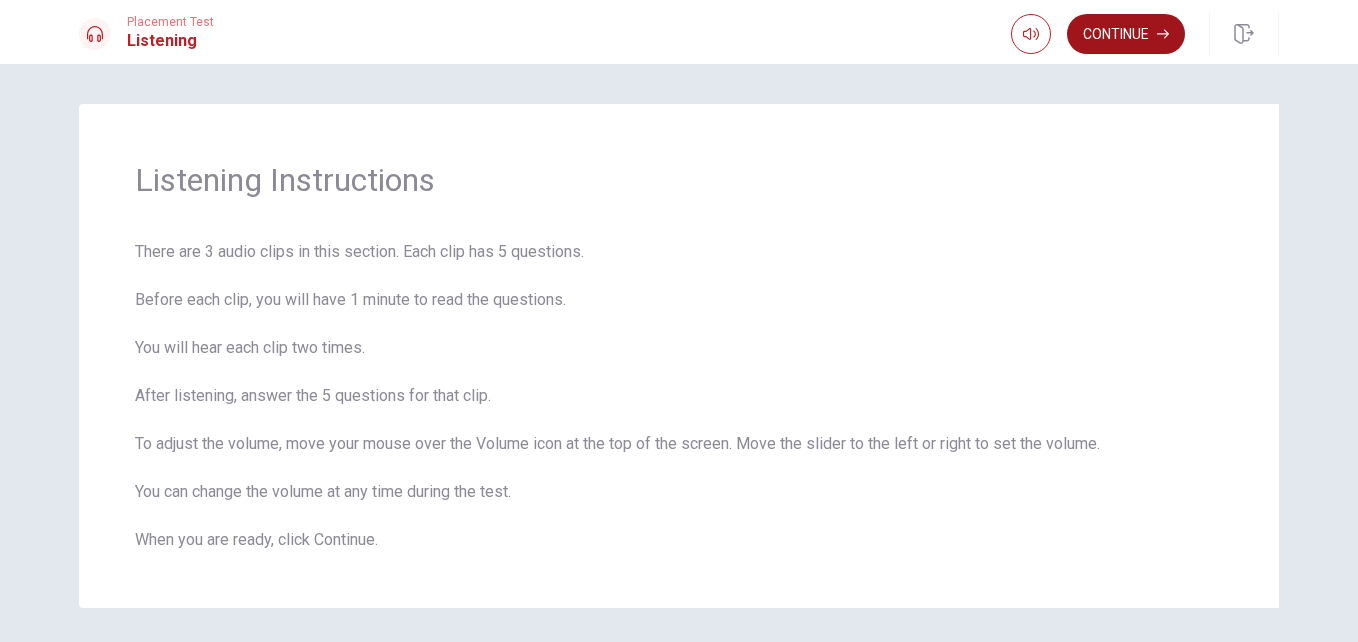 click on "Continue" at bounding box center (1126, 34) 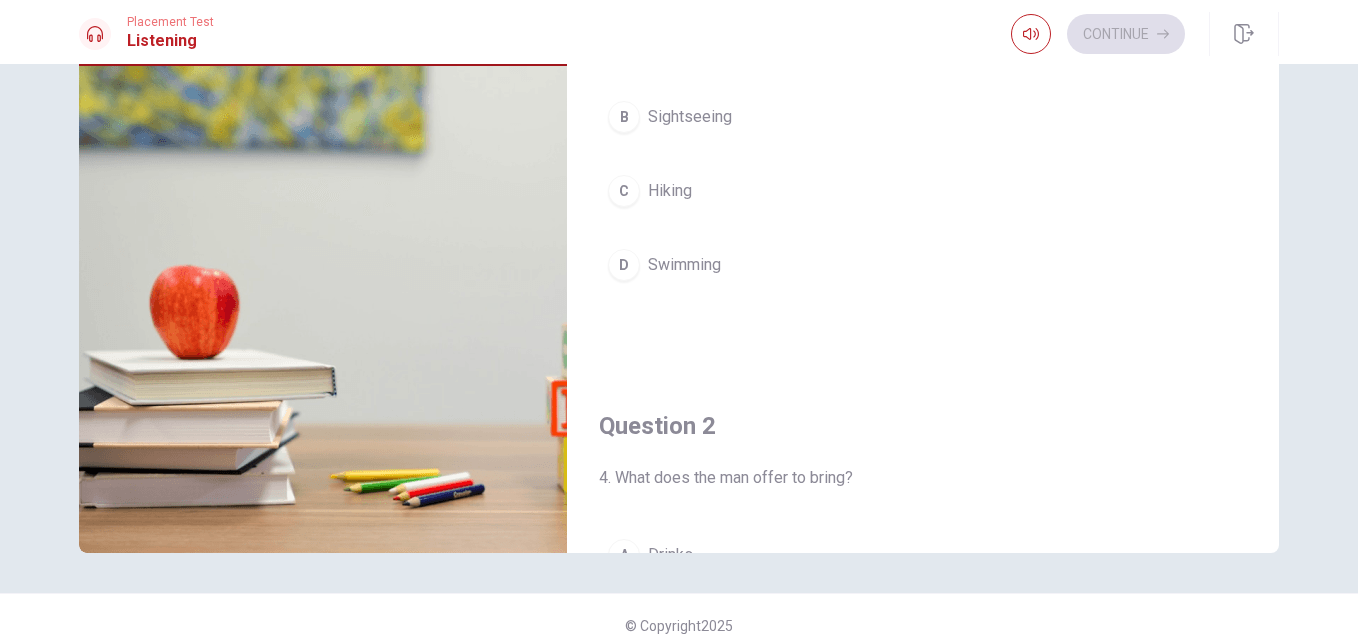 scroll, scrollTop: 261, scrollLeft: 0, axis: vertical 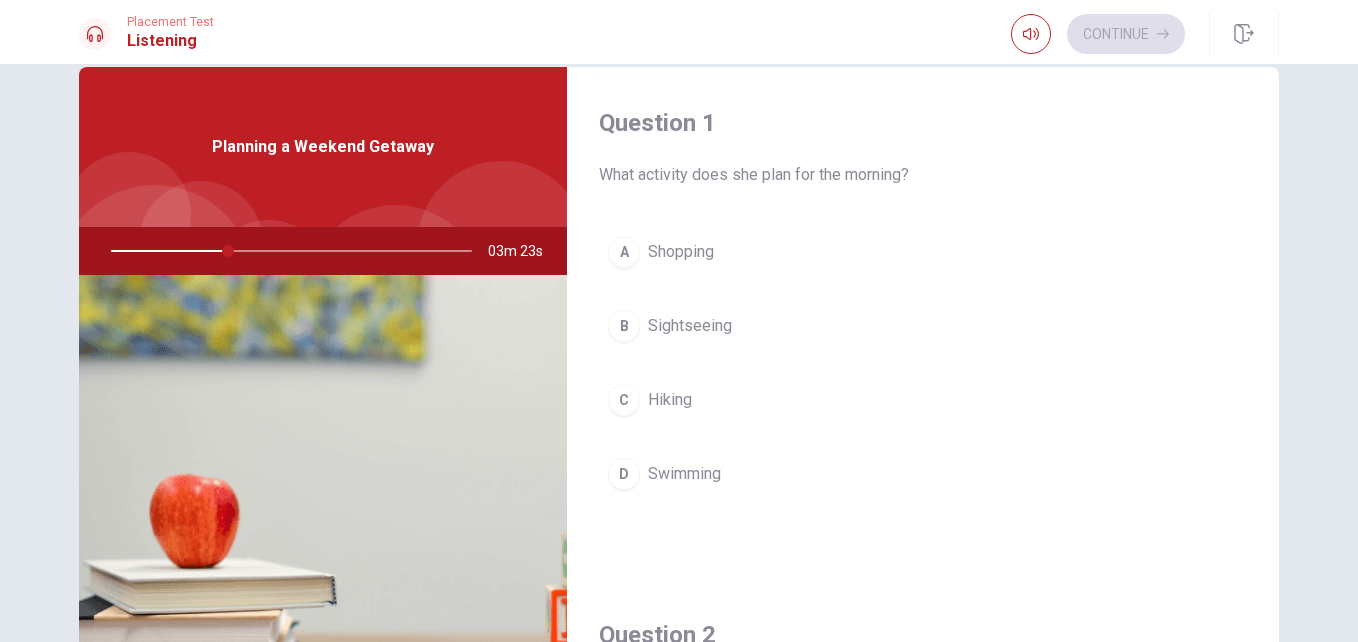 click on "Hiking" at bounding box center [670, 400] 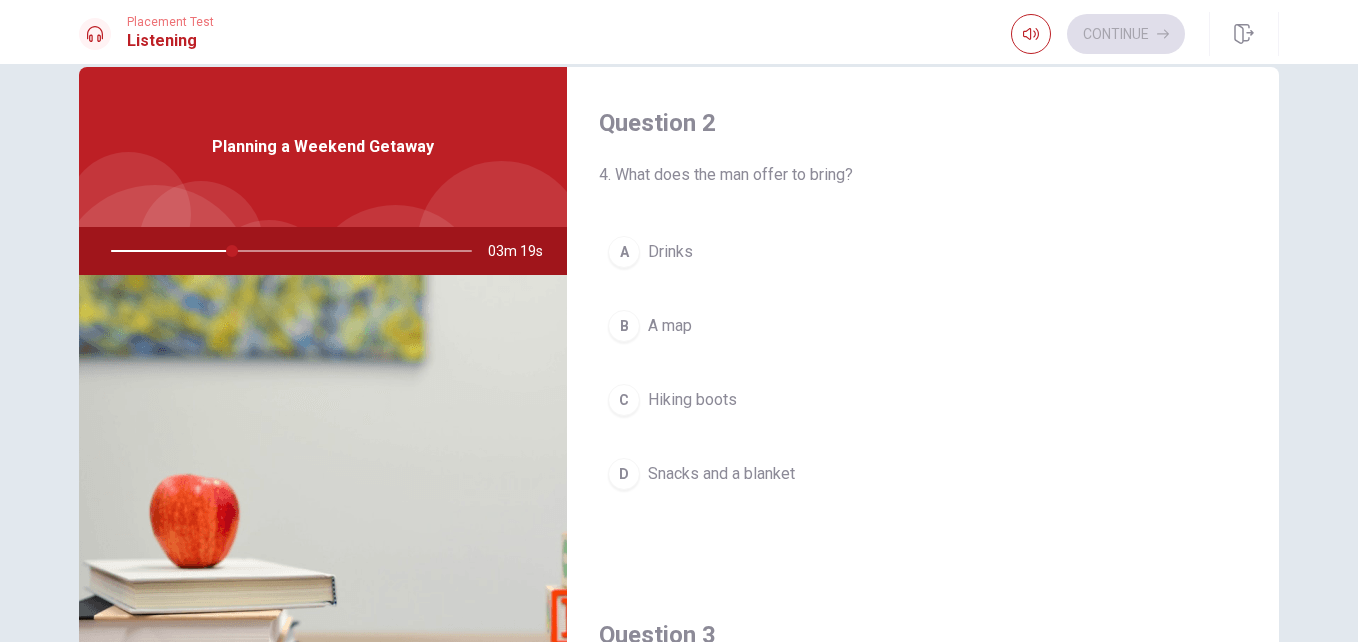 scroll, scrollTop: 516, scrollLeft: 0, axis: vertical 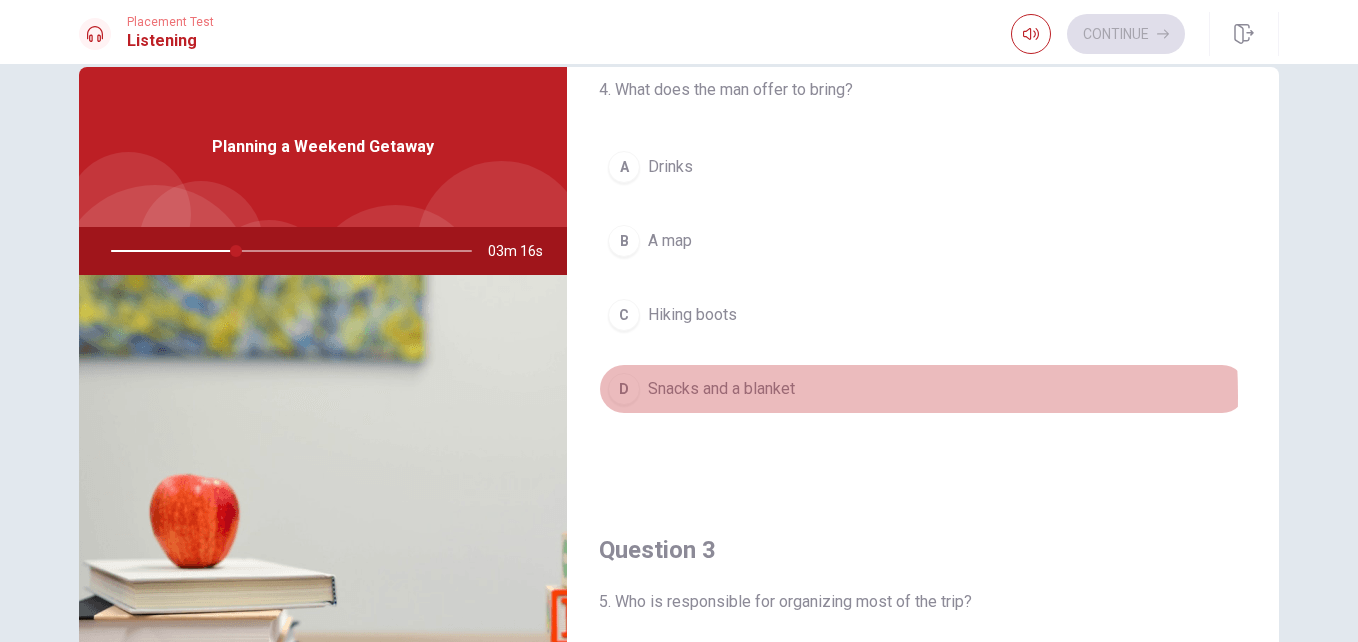 click on "Snacks and a blanket" at bounding box center [721, 389] 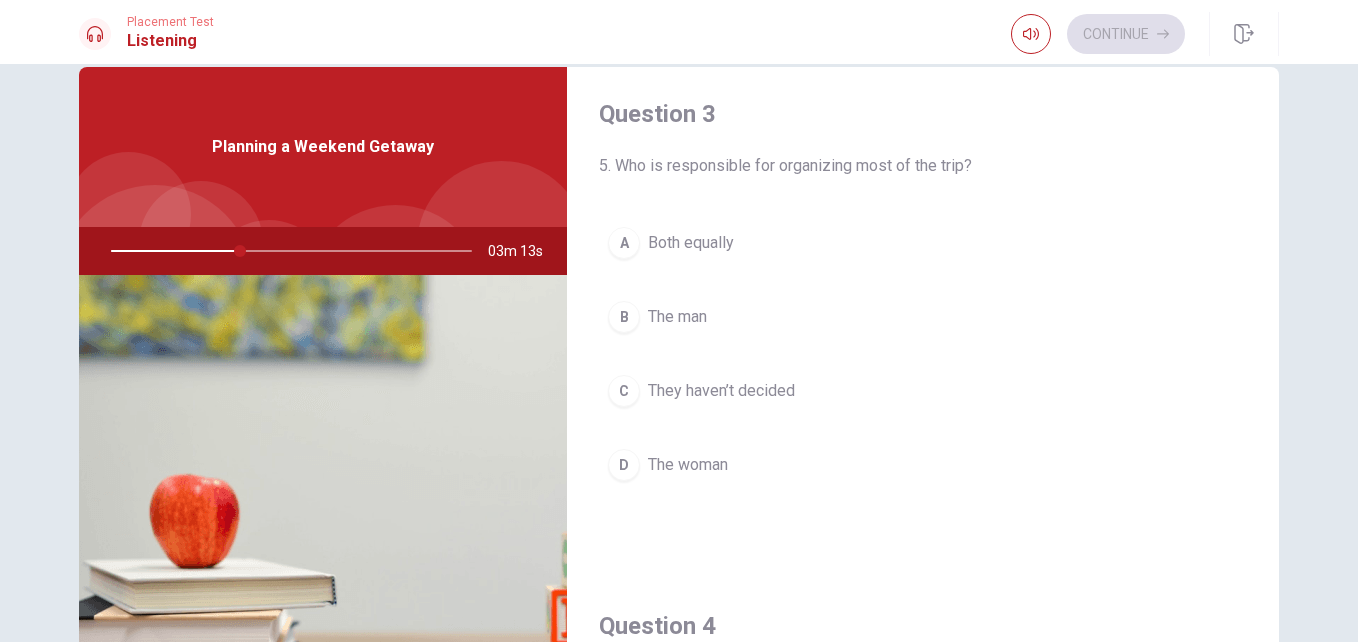 scroll, scrollTop: 1037, scrollLeft: 0, axis: vertical 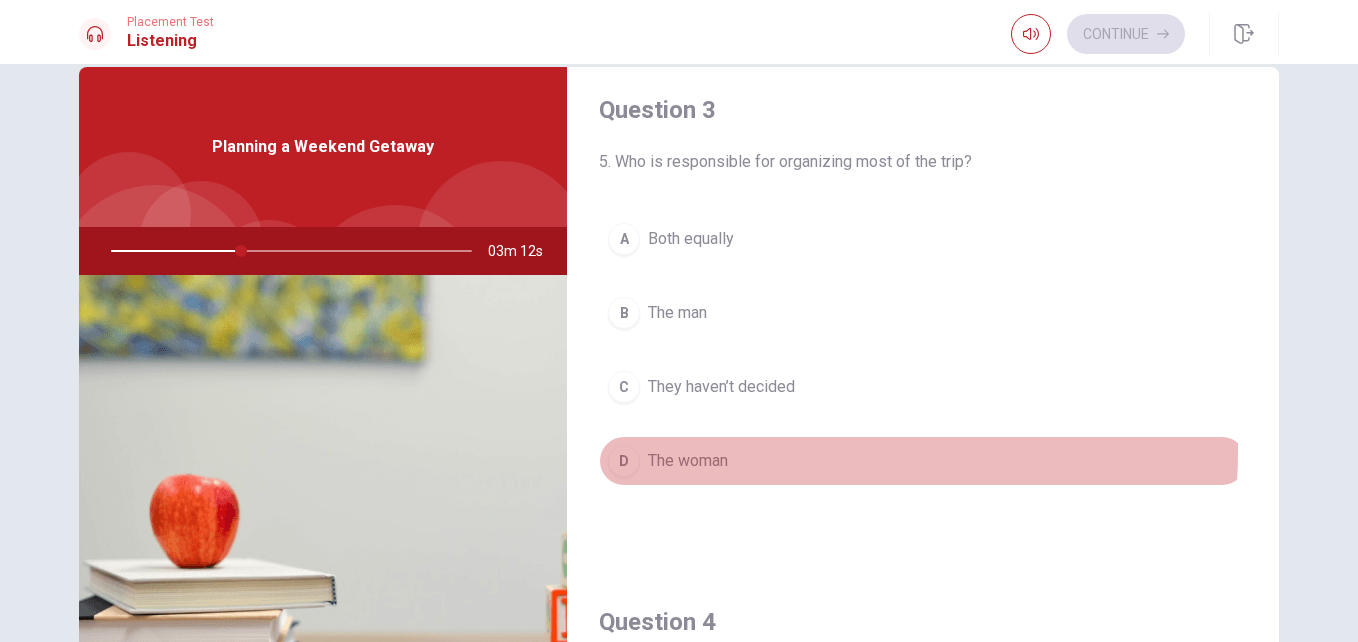 click on "The woman" at bounding box center [688, 461] 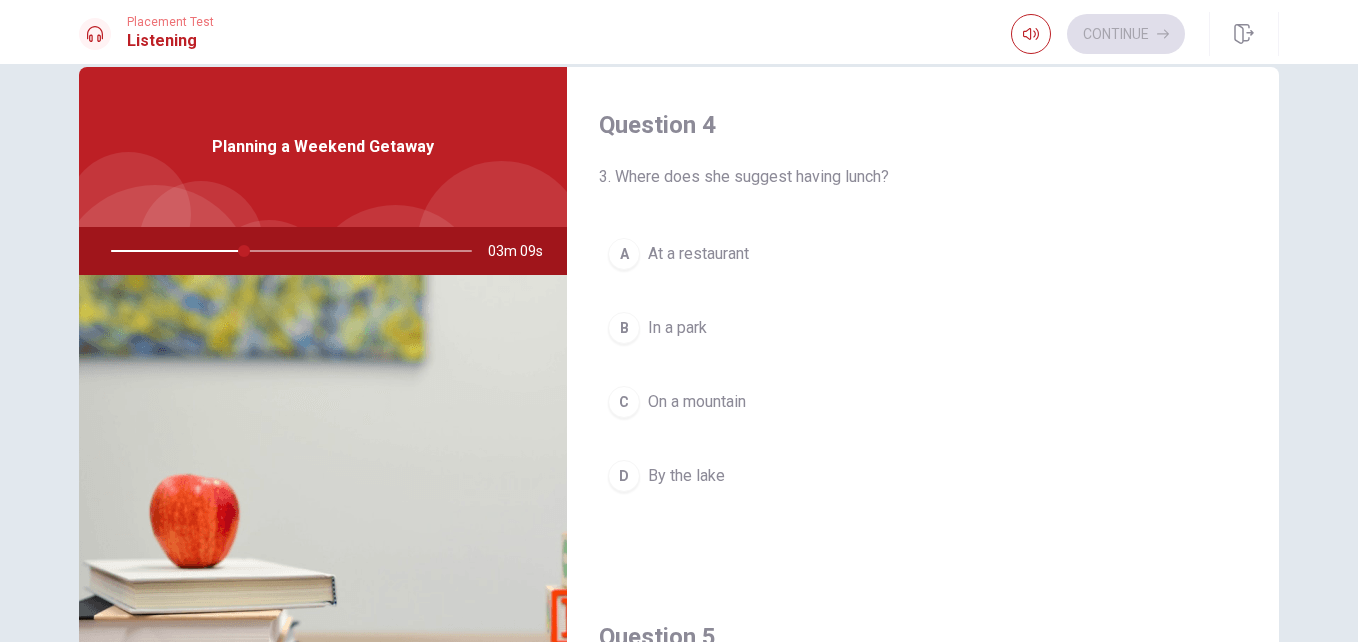 scroll, scrollTop: 1549, scrollLeft: 0, axis: vertical 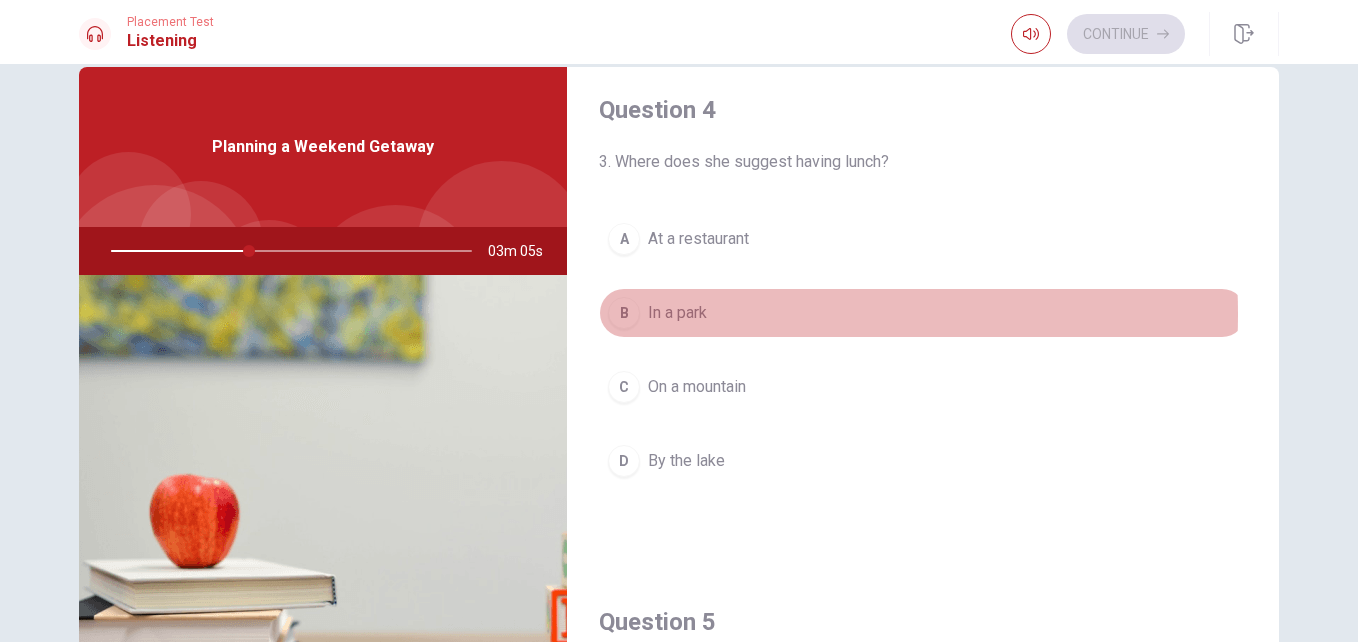click on "In a park" at bounding box center (677, 313) 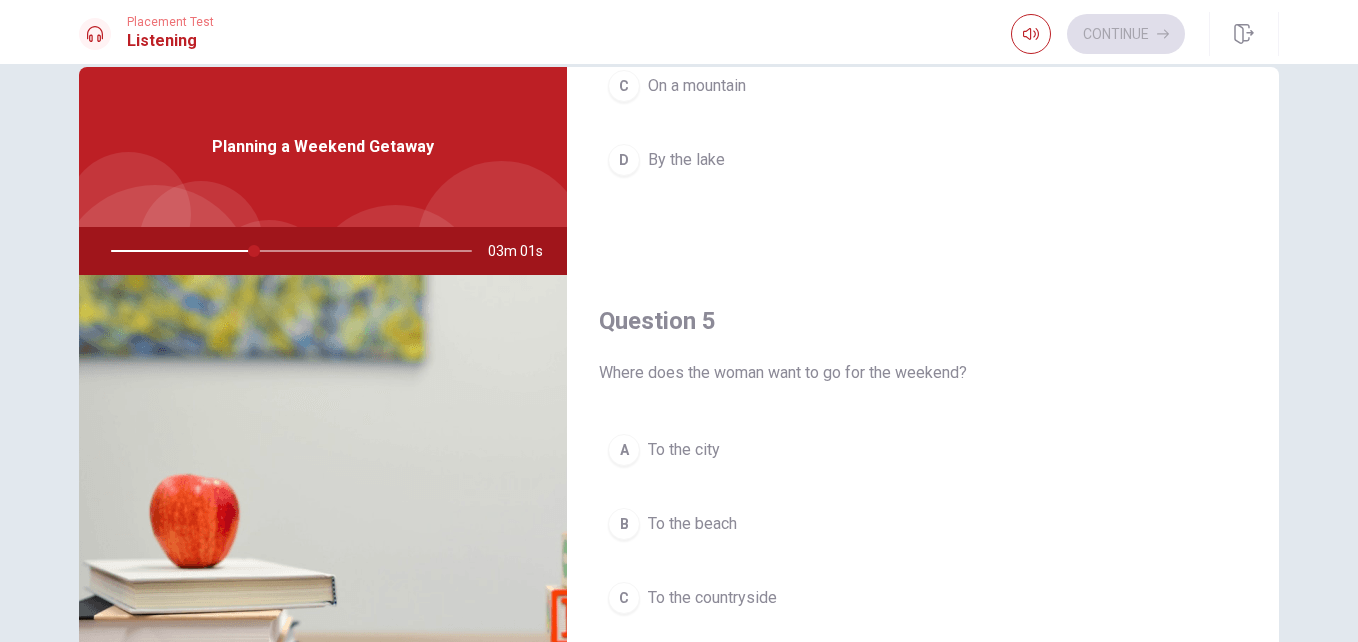 scroll, scrollTop: 1865, scrollLeft: 0, axis: vertical 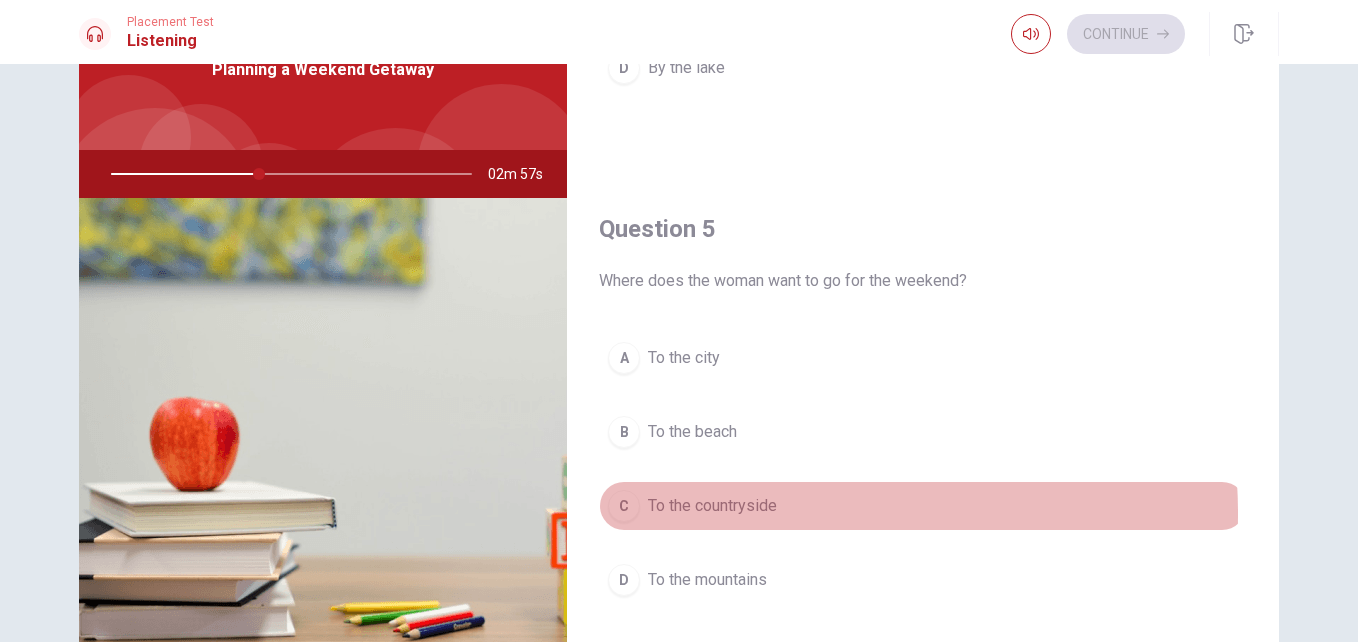 click on "To the countryside" at bounding box center (712, 506) 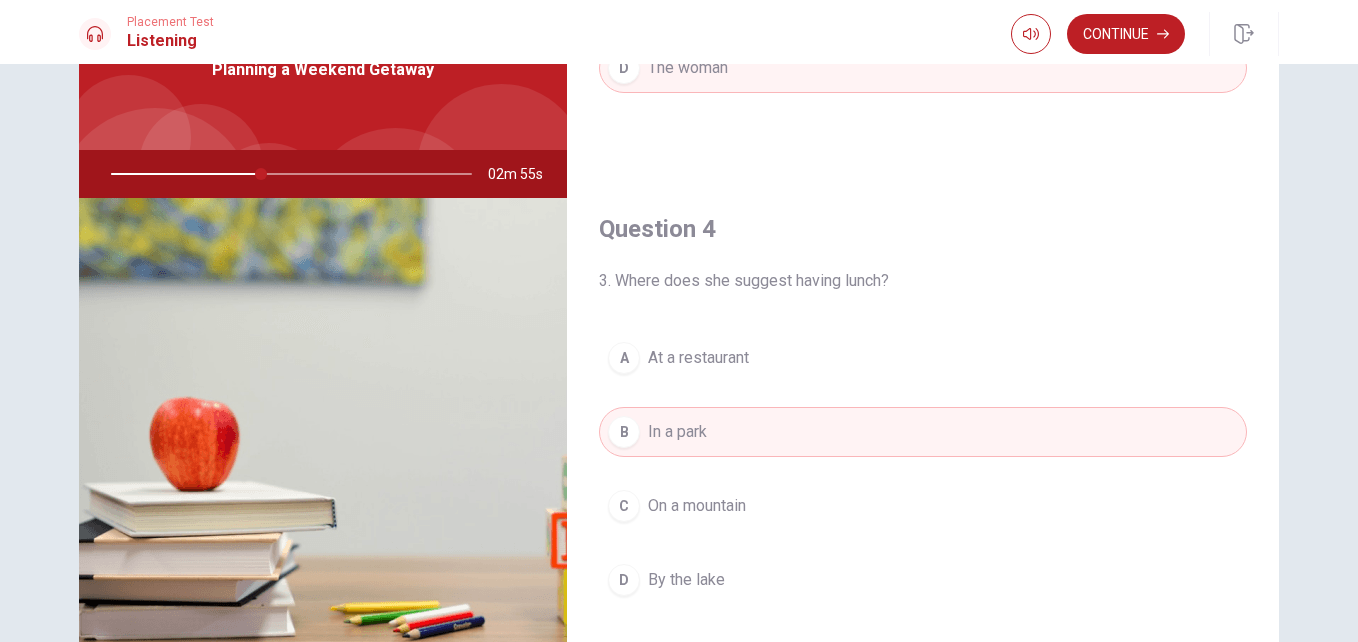 scroll, scrollTop: 1337, scrollLeft: 0, axis: vertical 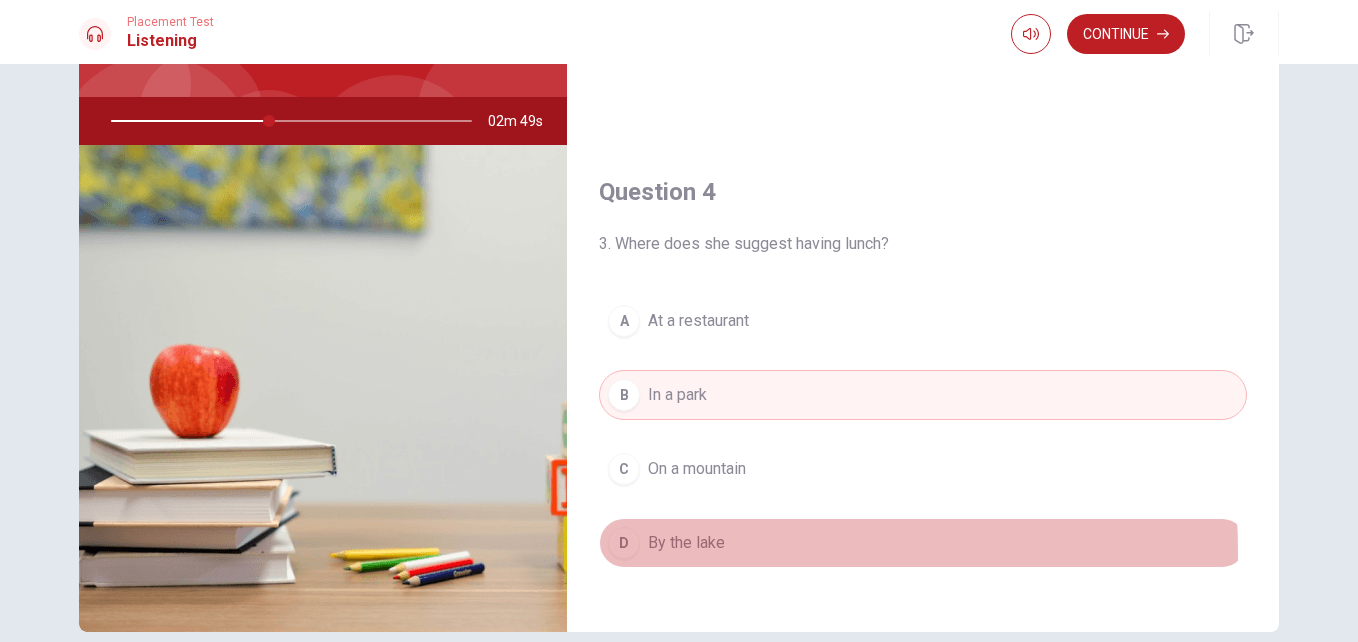 click on "By the lake" at bounding box center [686, 543] 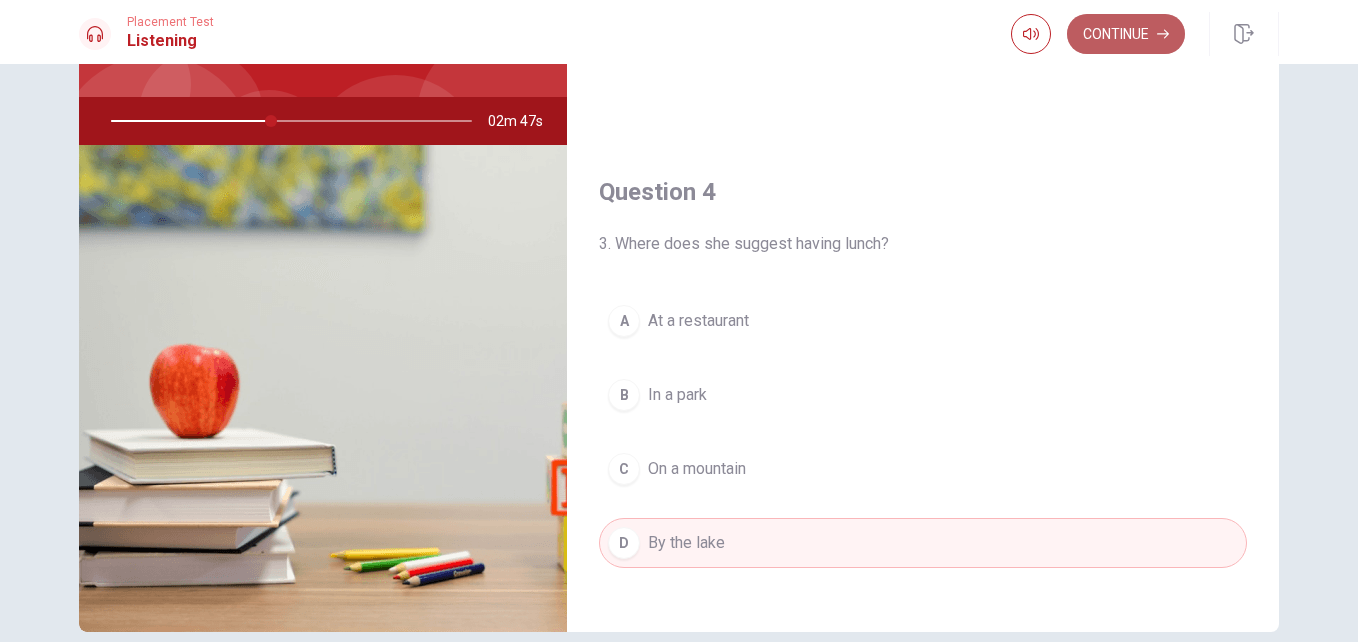 click on "Continue" at bounding box center (1126, 34) 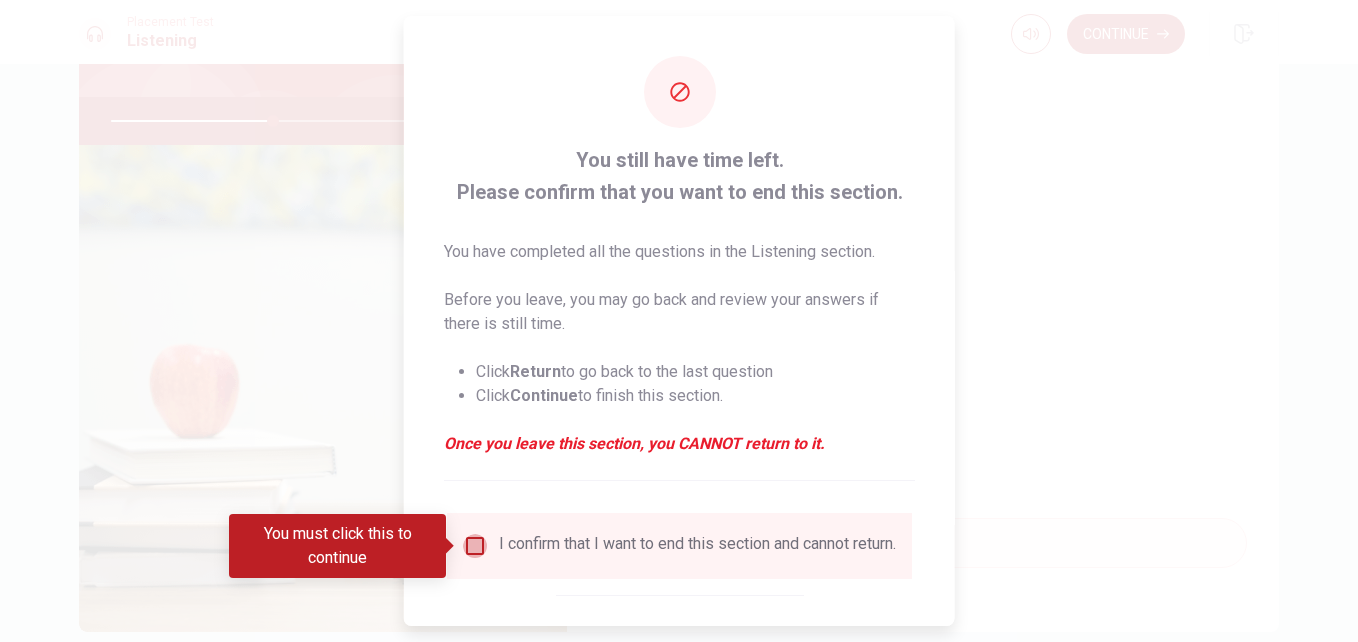click at bounding box center [475, 546] 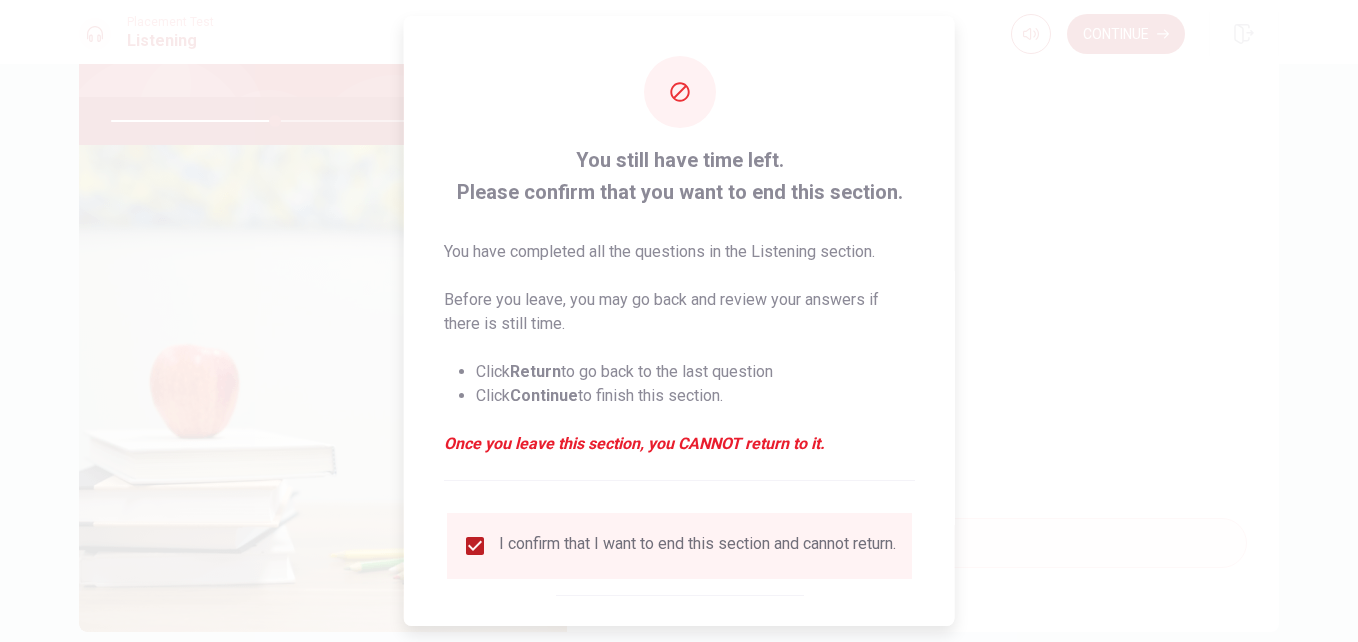scroll, scrollTop: 104, scrollLeft: 0, axis: vertical 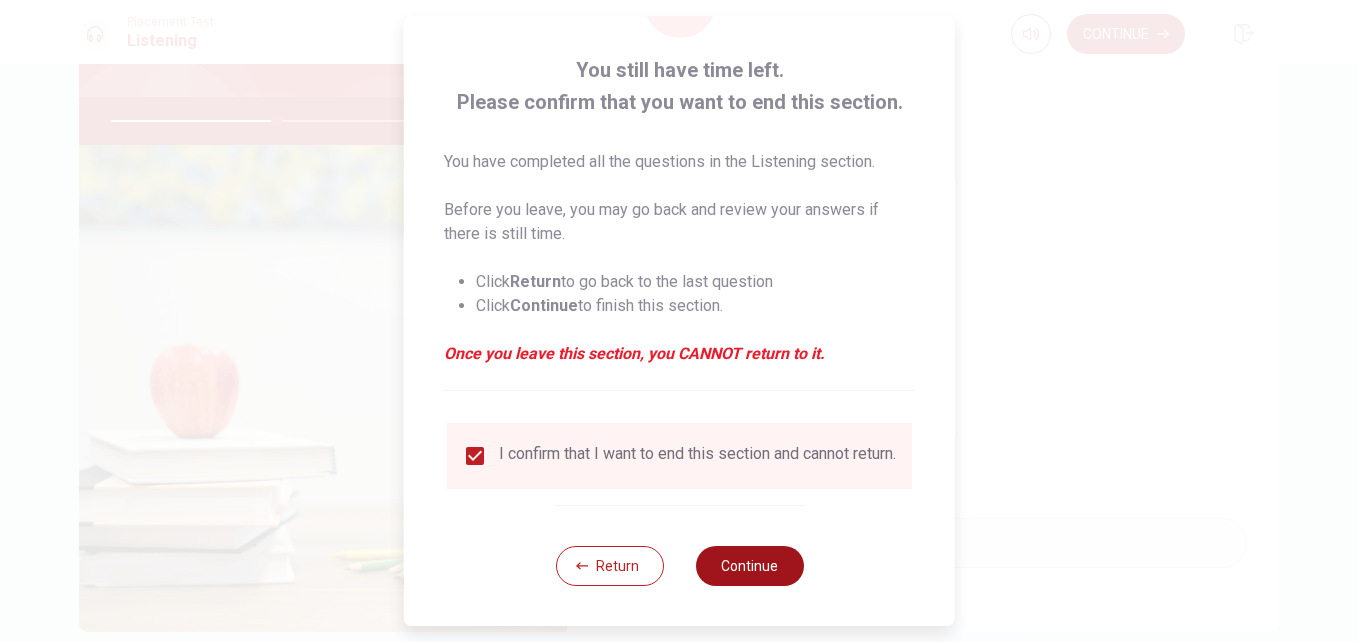 click on "Continue" at bounding box center (749, 566) 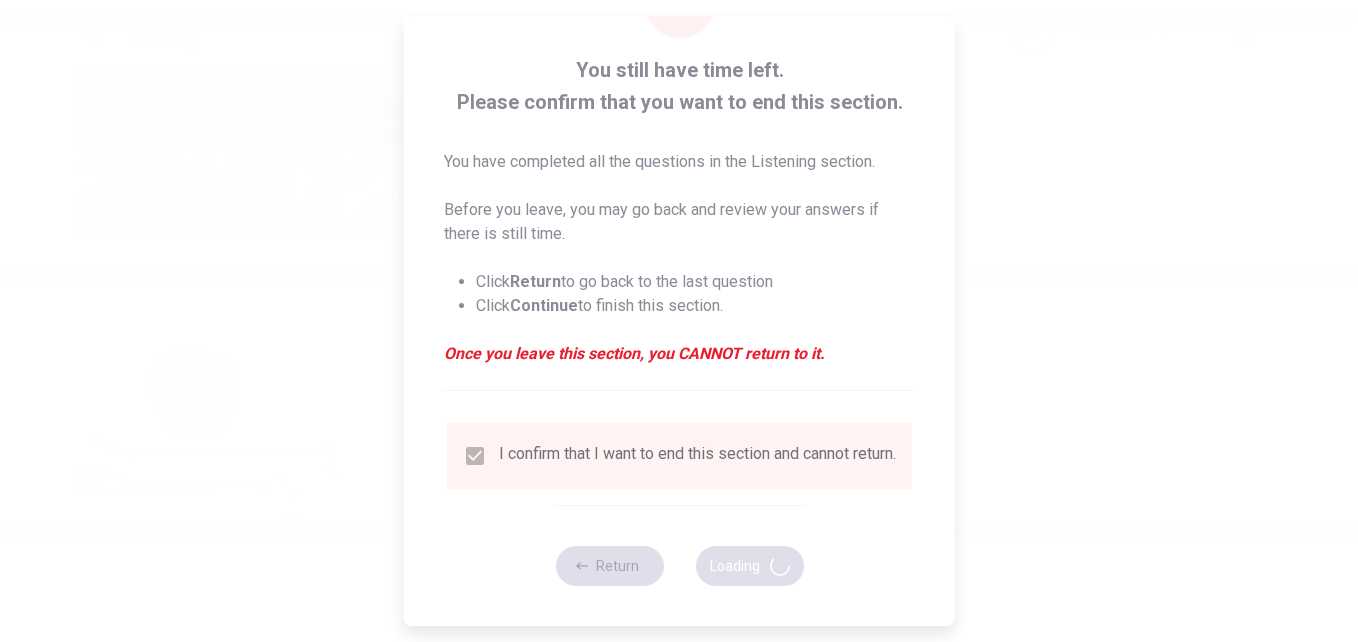 type on "47" 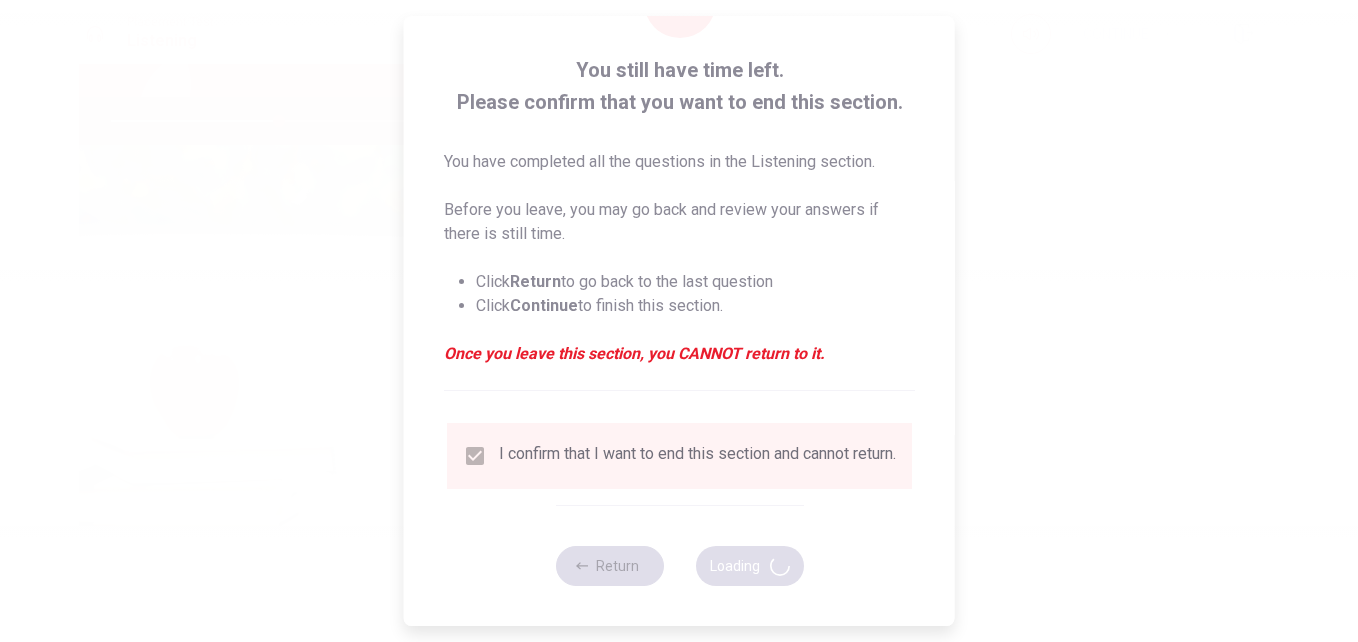 scroll, scrollTop: 0, scrollLeft: 0, axis: both 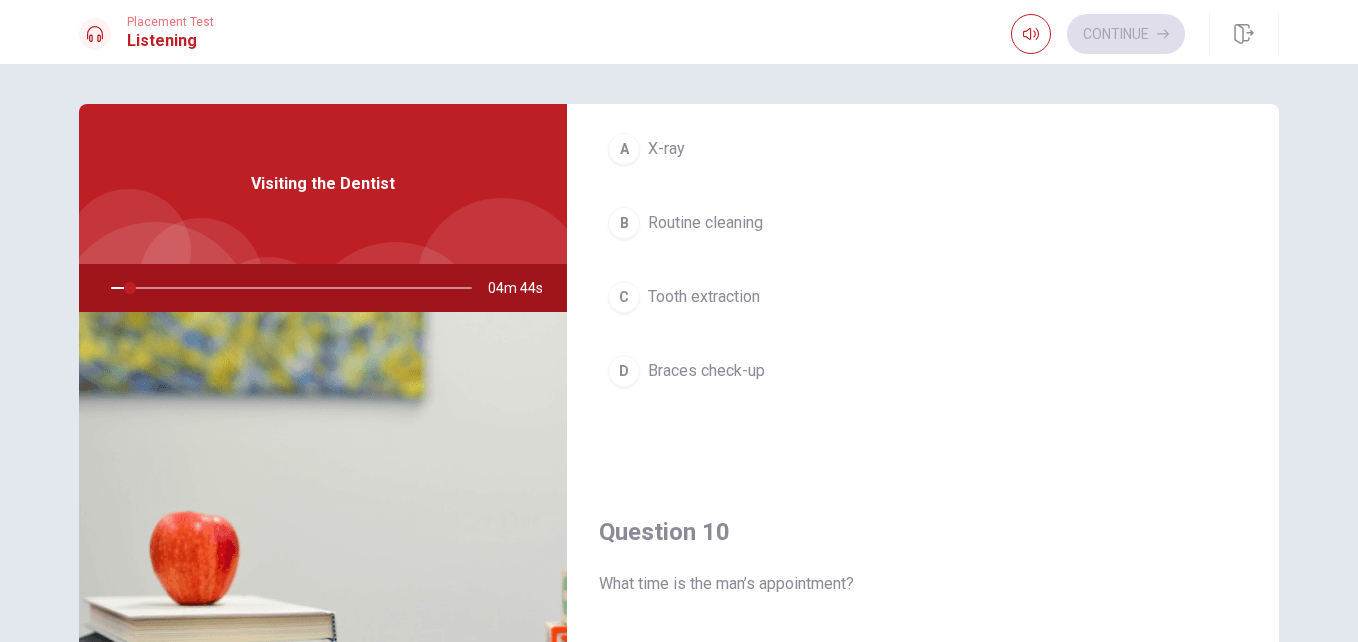 drag, startPoint x: 1357, startPoint y: 422, endPoint x: 1354, endPoint y: 442, distance: 20.22375 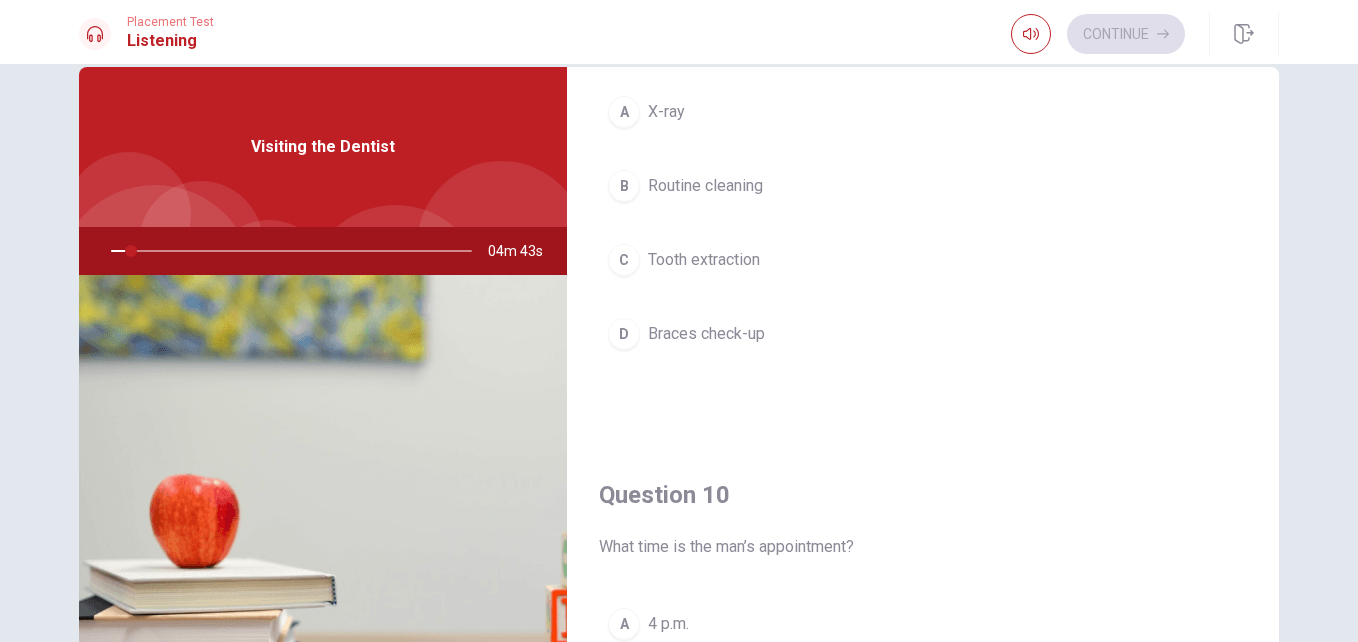 scroll, scrollTop: 35, scrollLeft: 0, axis: vertical 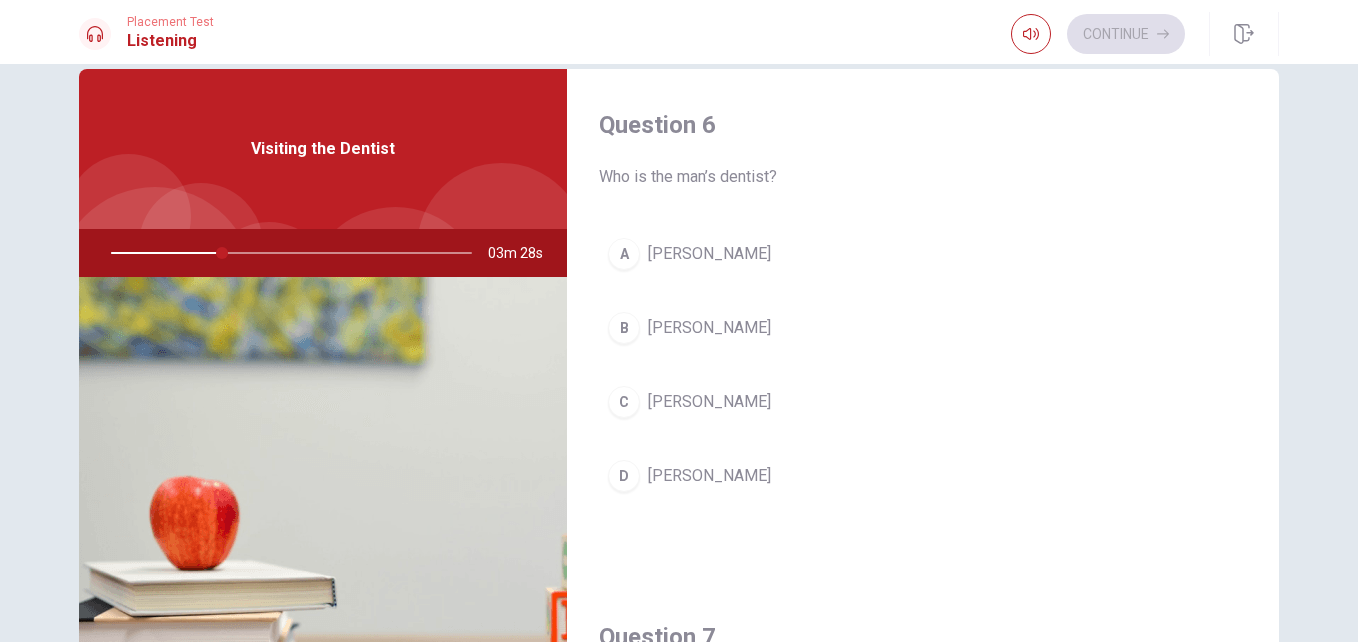 click on "B" at bounding box center [624, 328] 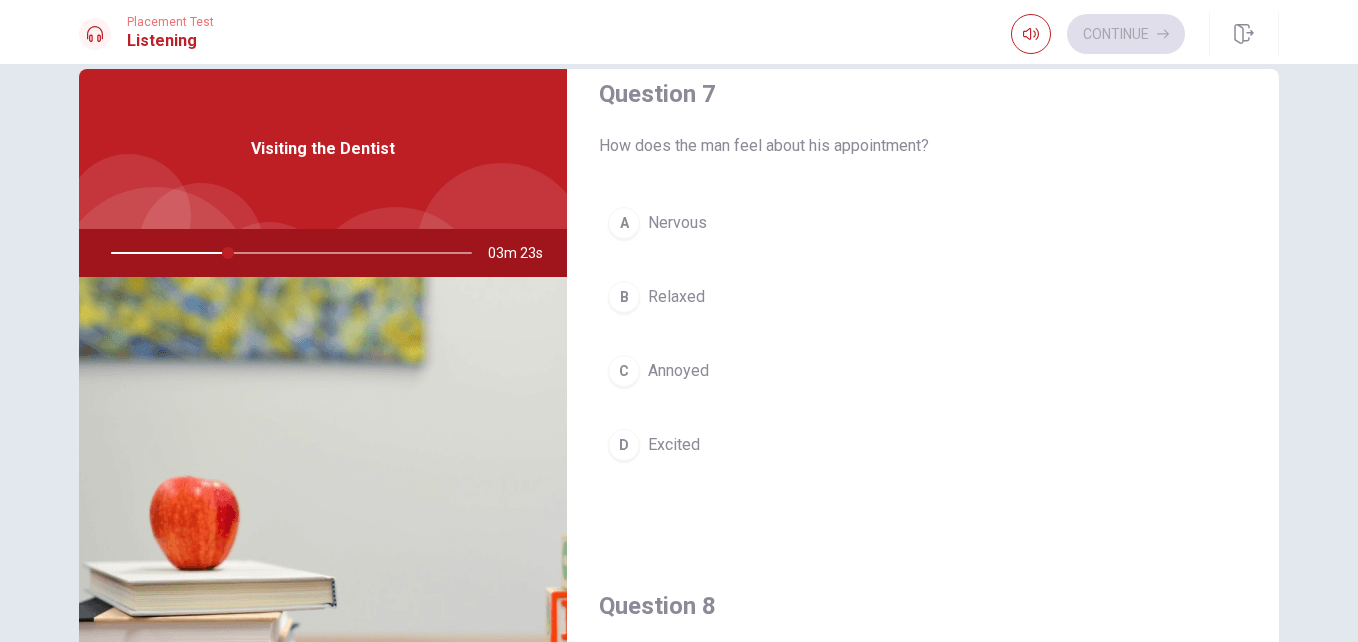 scroll, scrollTop: 551, scrollLeft: 0, axis: vertical 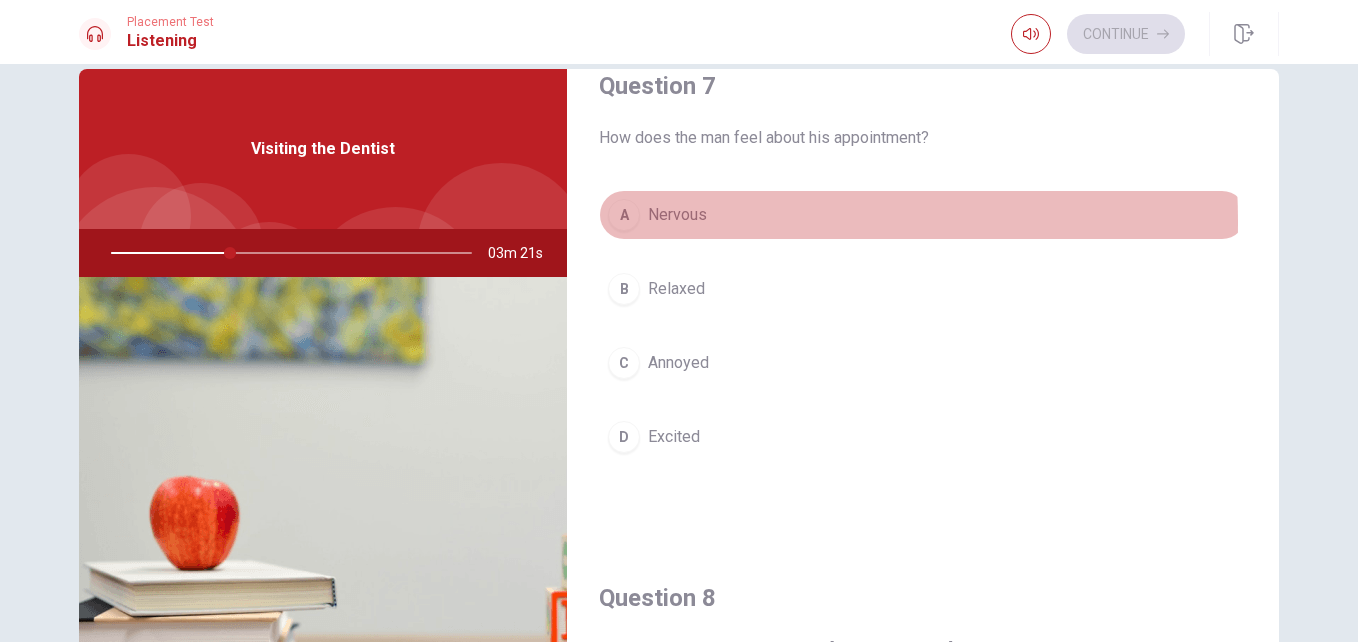 click on "A" at bounding box center (624, 215) 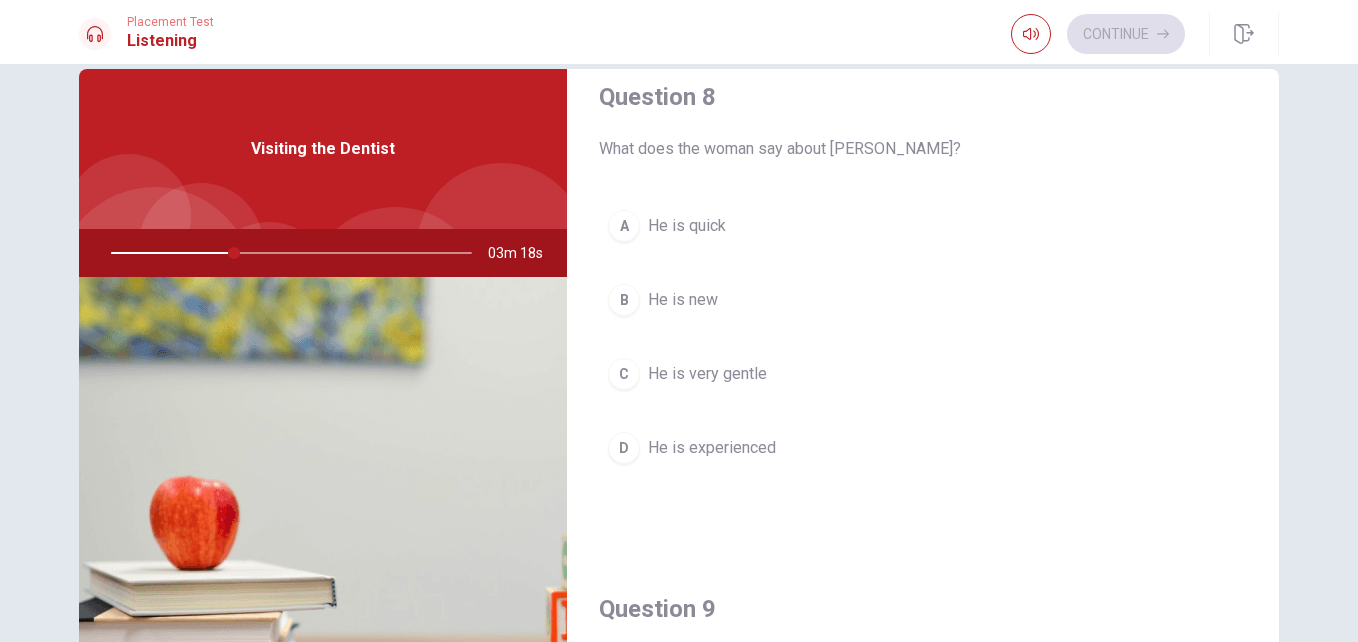 scroll, scrollTop: 1048, scrollLeft: 0, axis: vertical 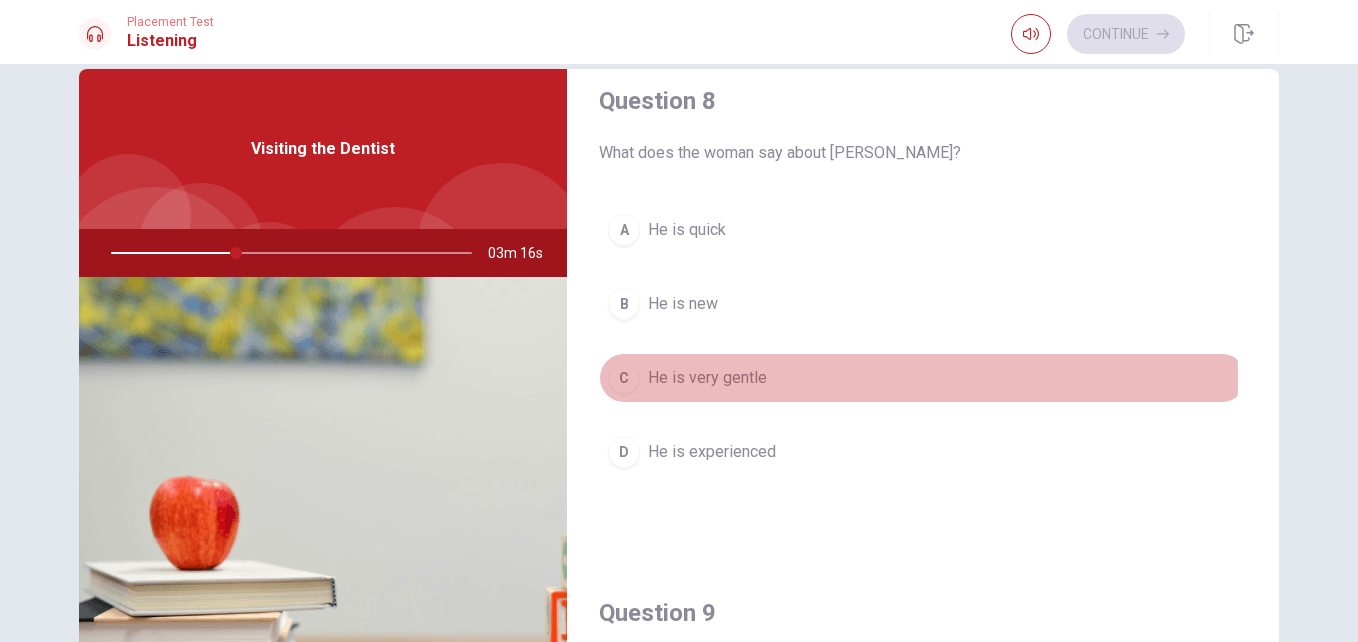 click on "He is very gentle" at bounding box center (707, 378) 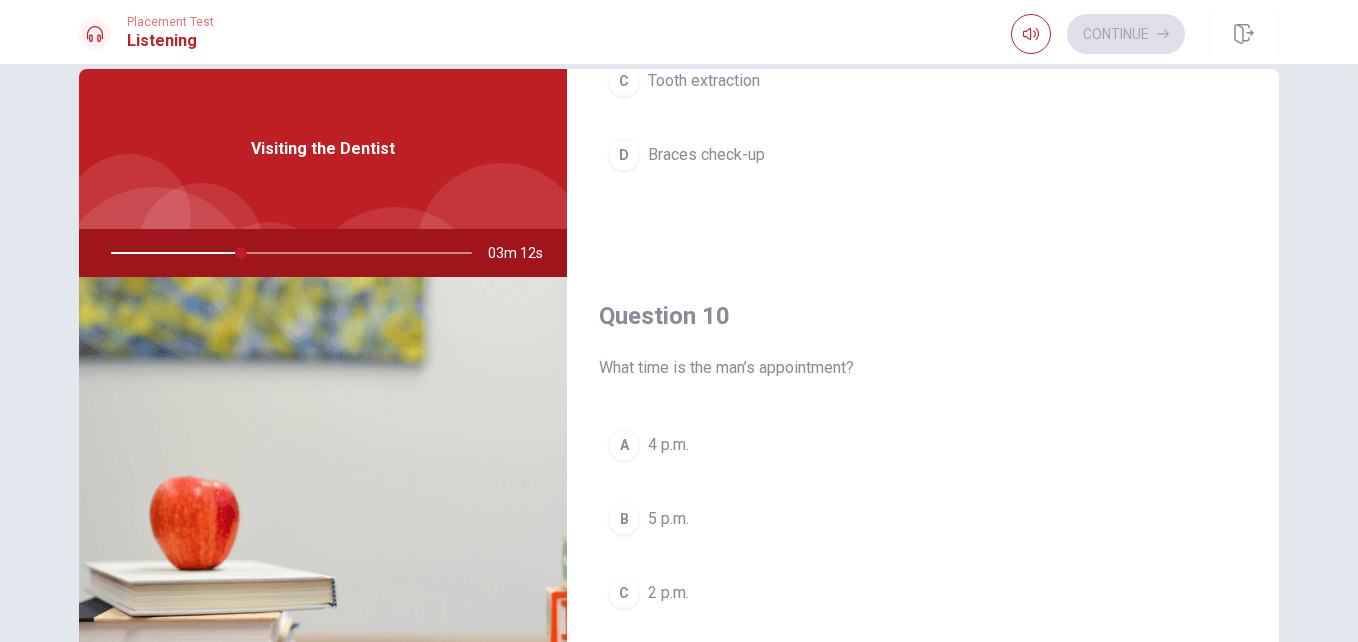 scroll, scrollTop: 1865, scrollLeft: 0, axis: vertical 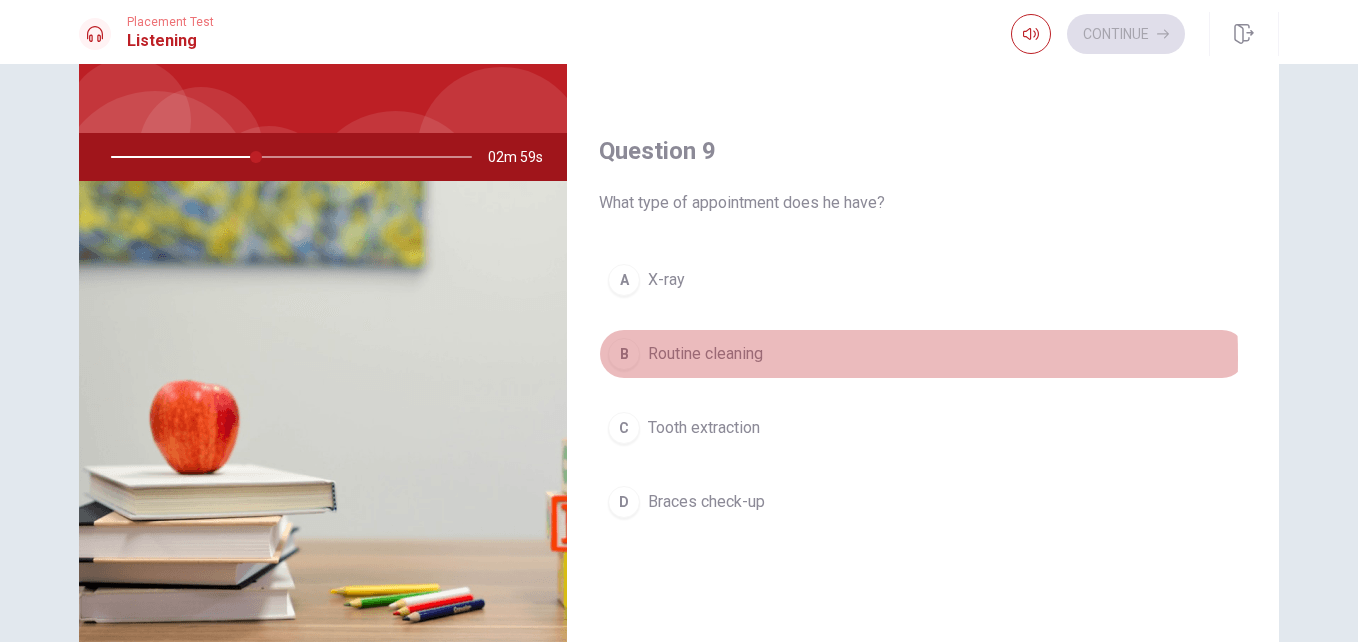 click on "B" at bounding box center (624, 354) 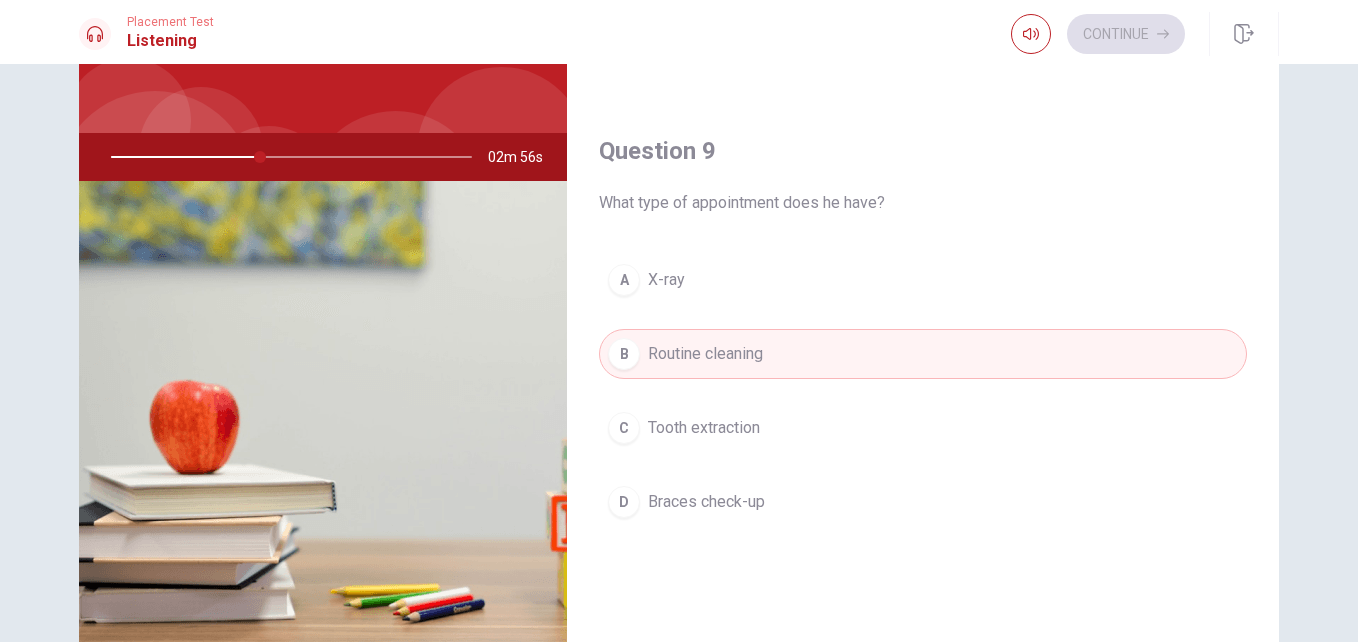 scroll, scrollTop: 1865, scrollLeft: 0, axis: vertical 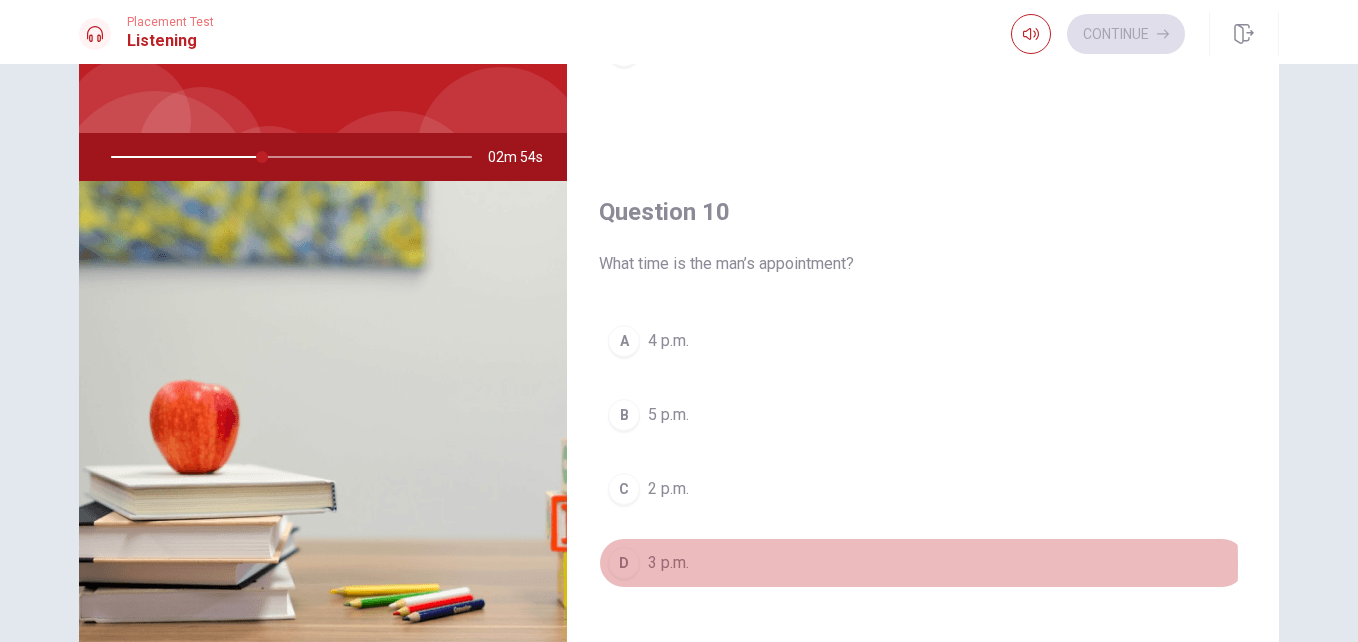 click on "D" at bounding box center [624, 563] 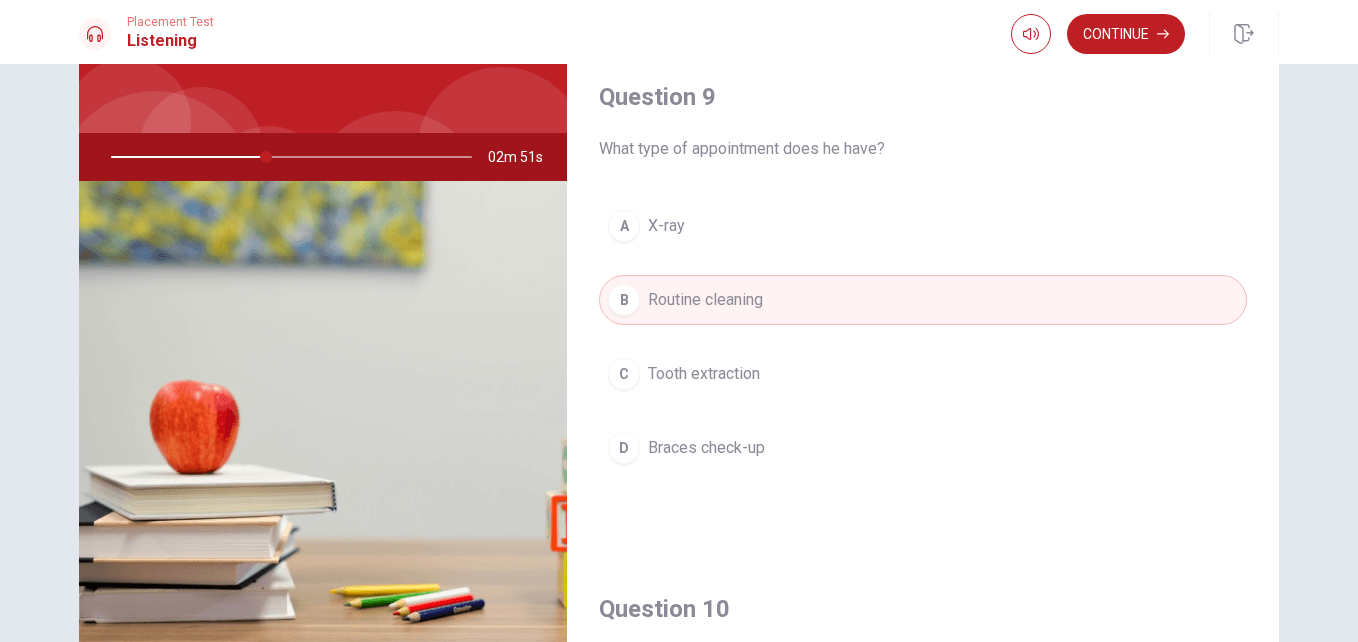 scroll, scrollTop: 1460, scrollLeft: 0, axis: vertical 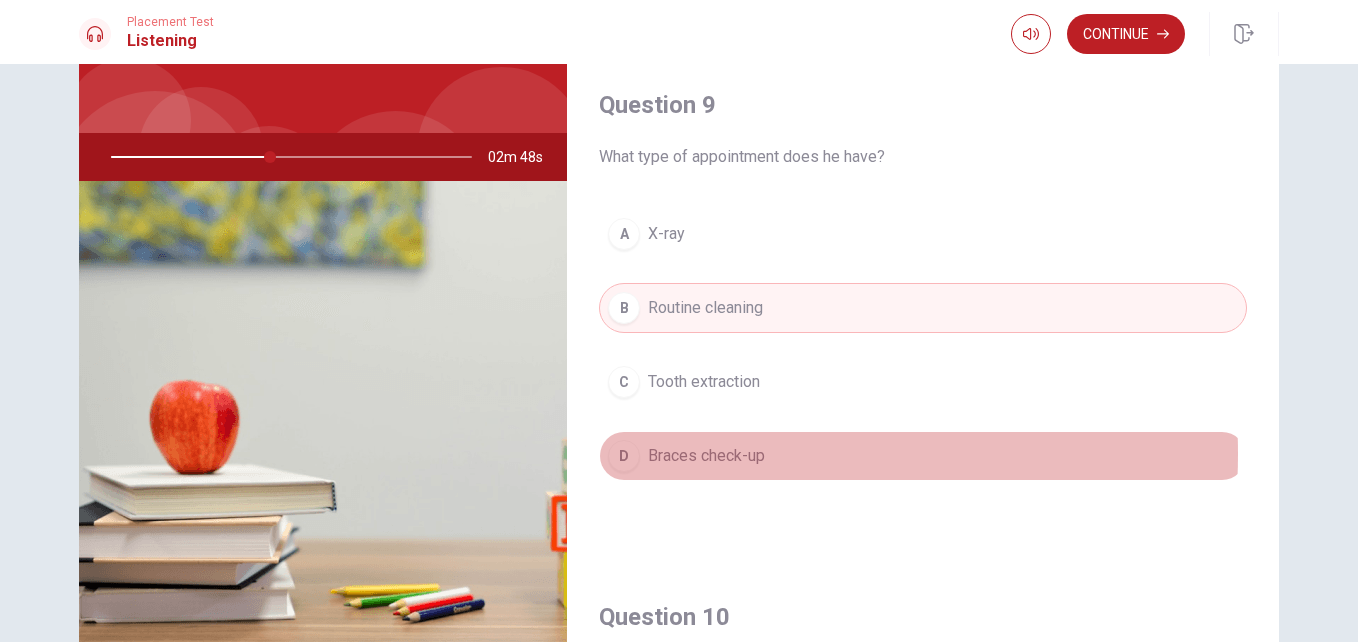 click on "Braces check-up" at bounding box center (706, 456) 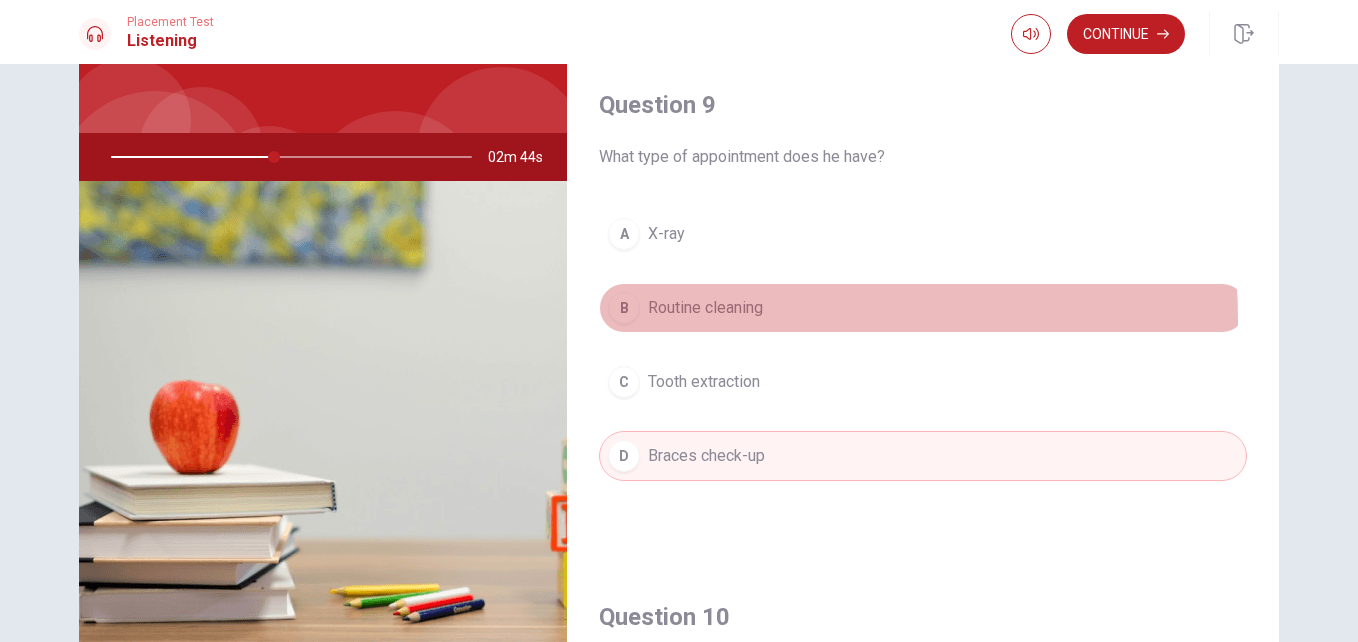 click on "B Routine cleaning" at bounding box center [923, 308] 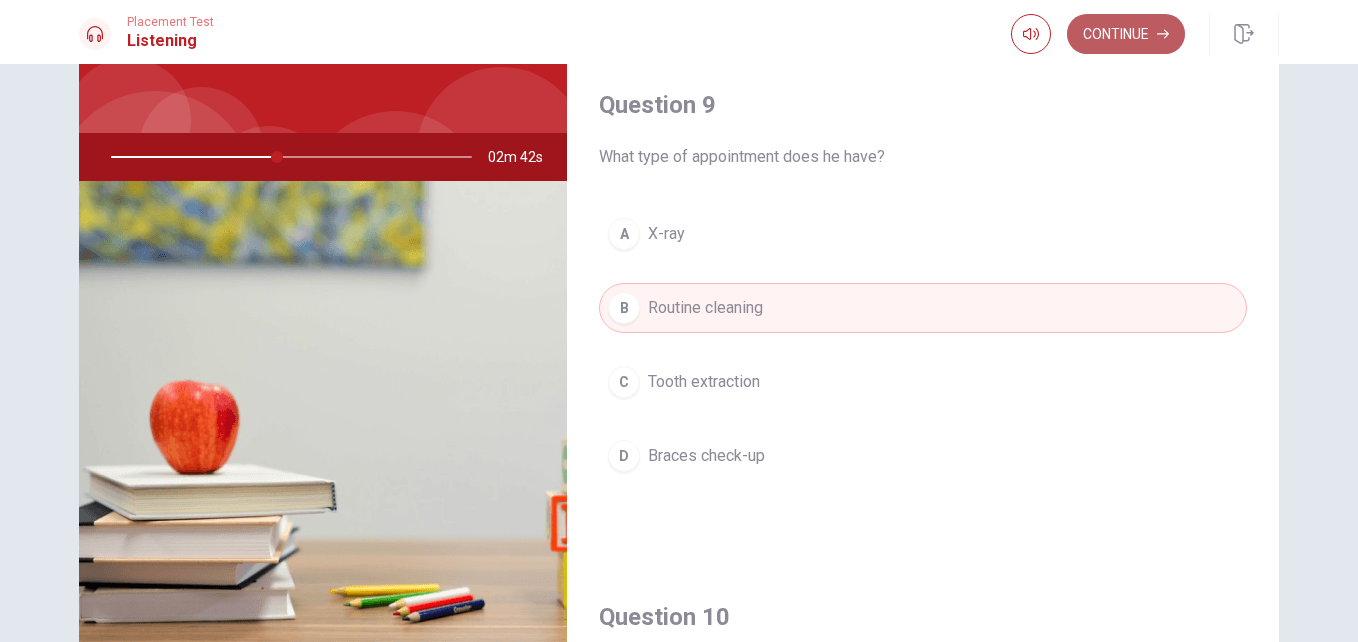 click on "Continue" at bounding box center (1126, 34) 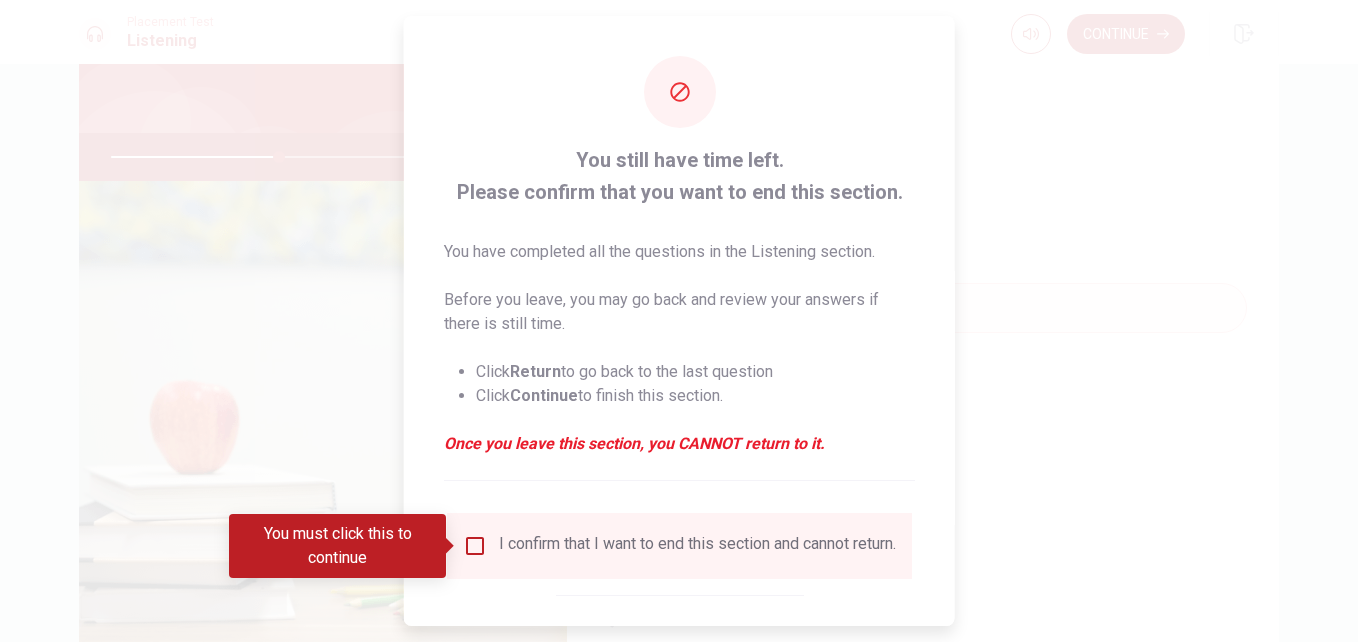 click at bounding box center [475, 546] 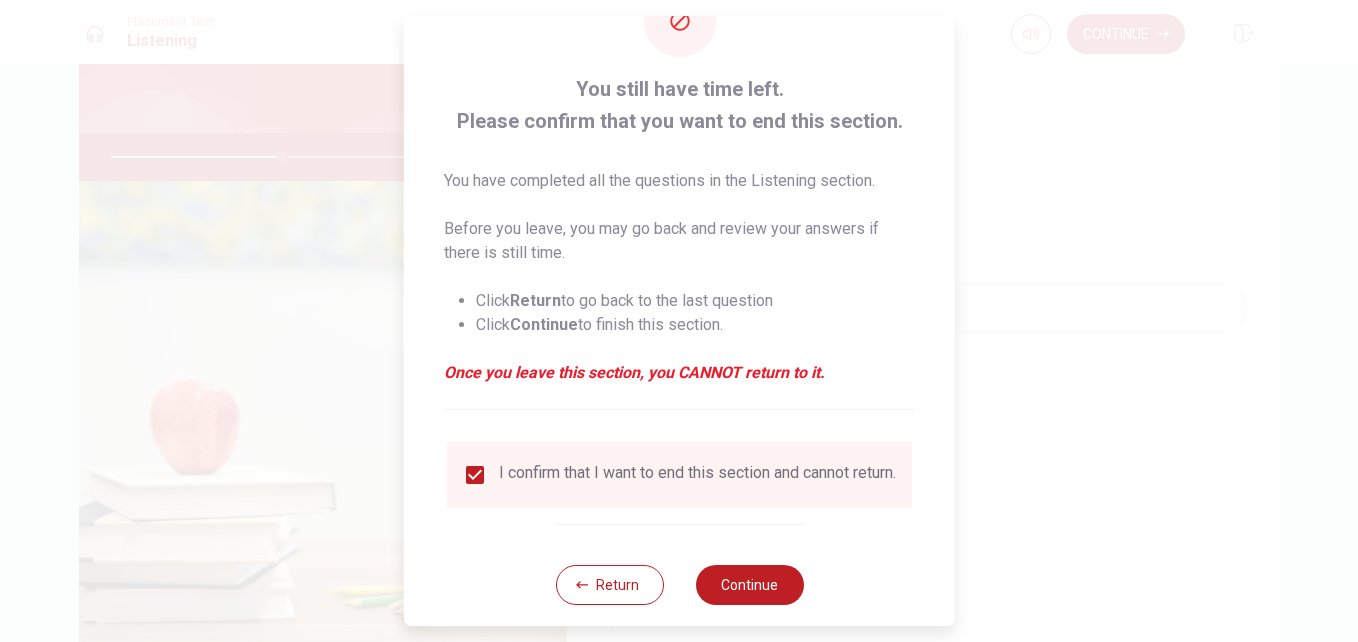 scroll, scrollTop: 104, scrollLeft: 0, axis: vertical 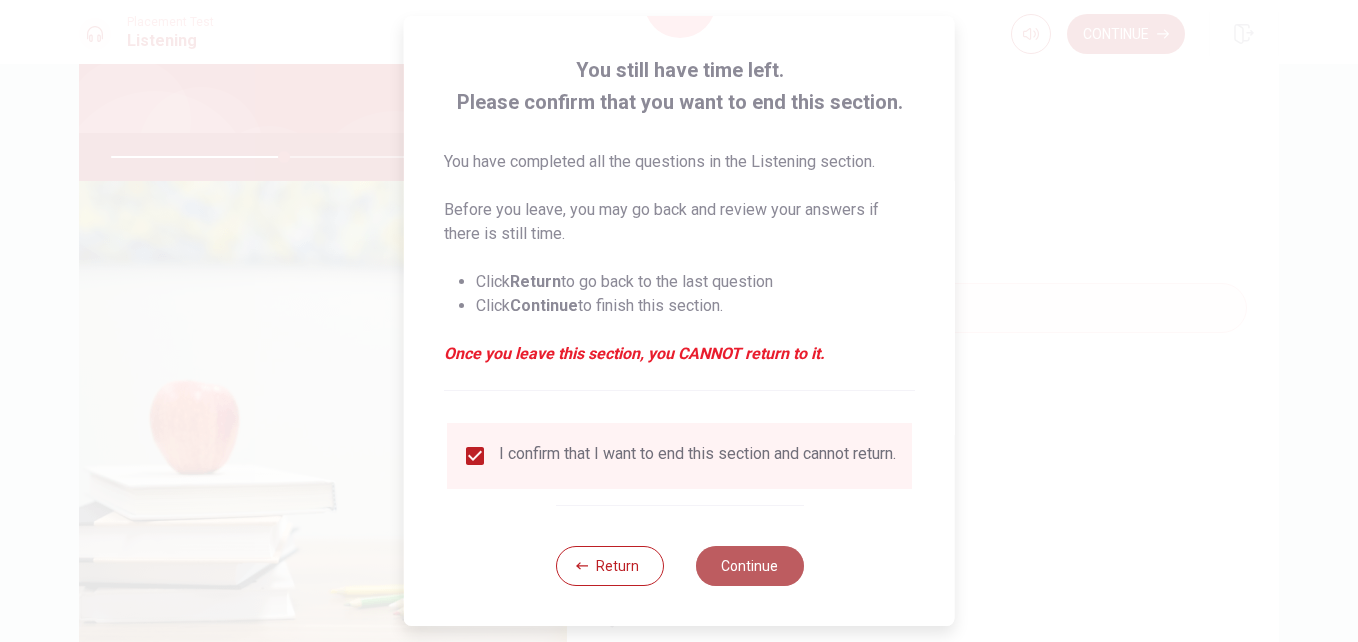 click on "Continue" at bounding box center (749, 566) 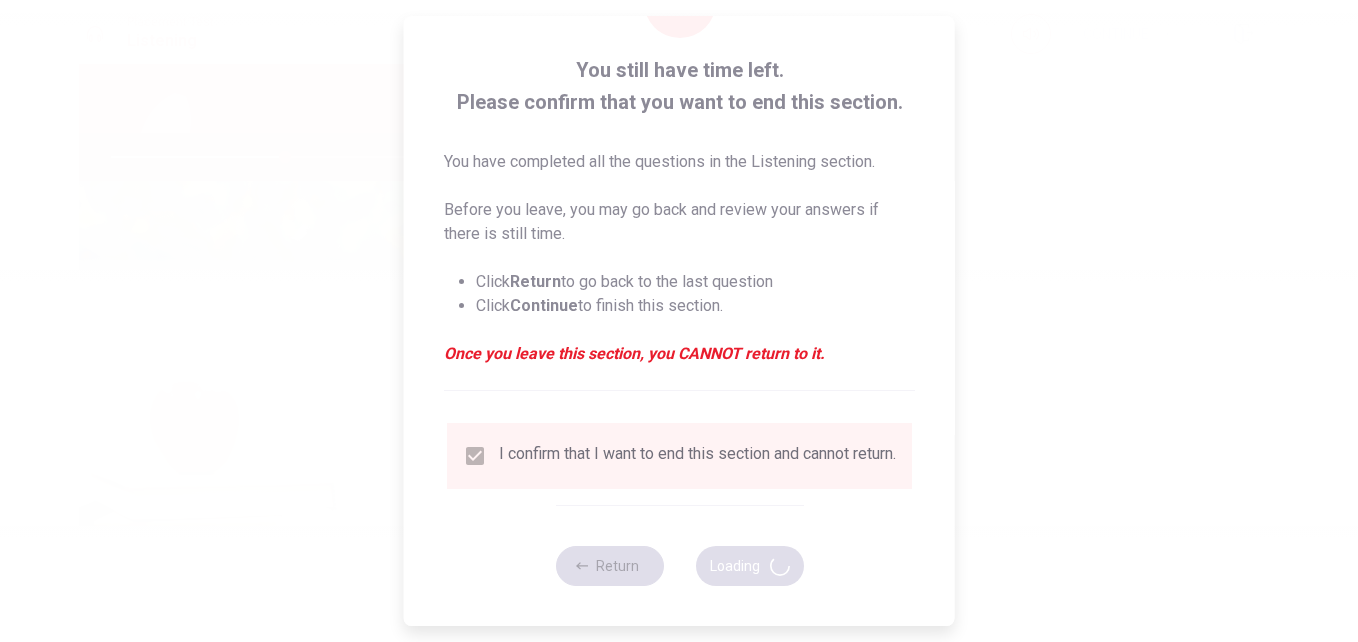 type on "49" 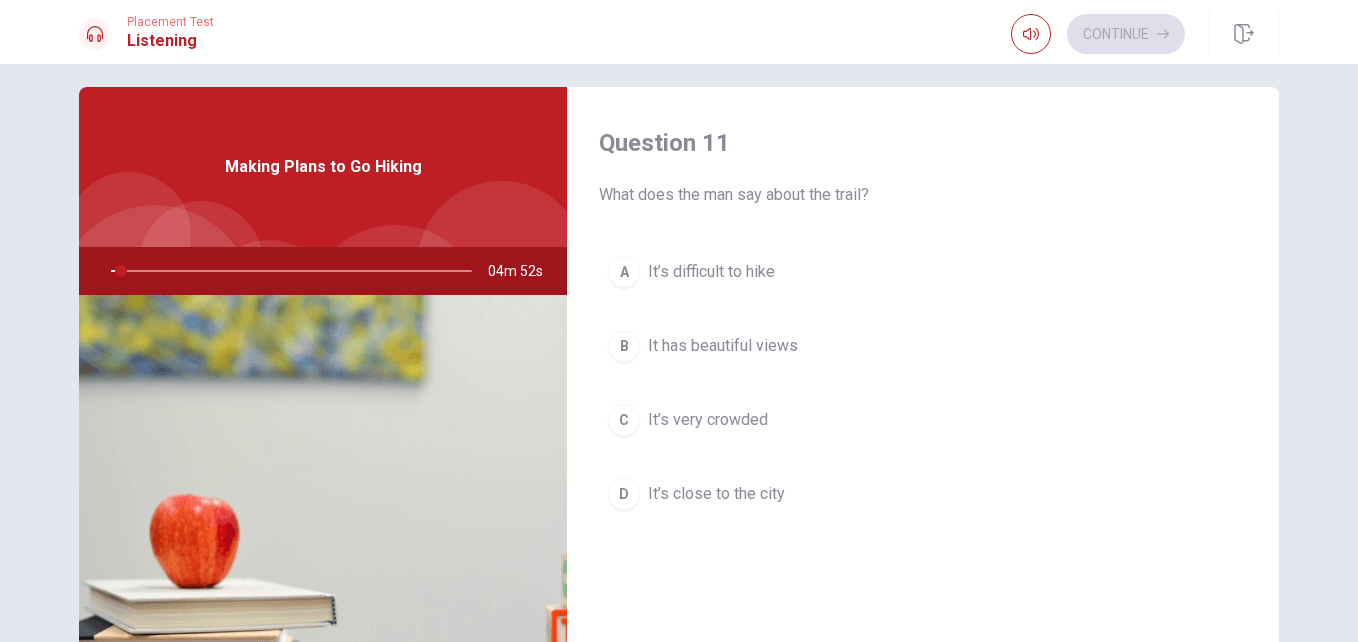 scroll, scrollTop: 15, scrollLeft: 0, axis: vertical 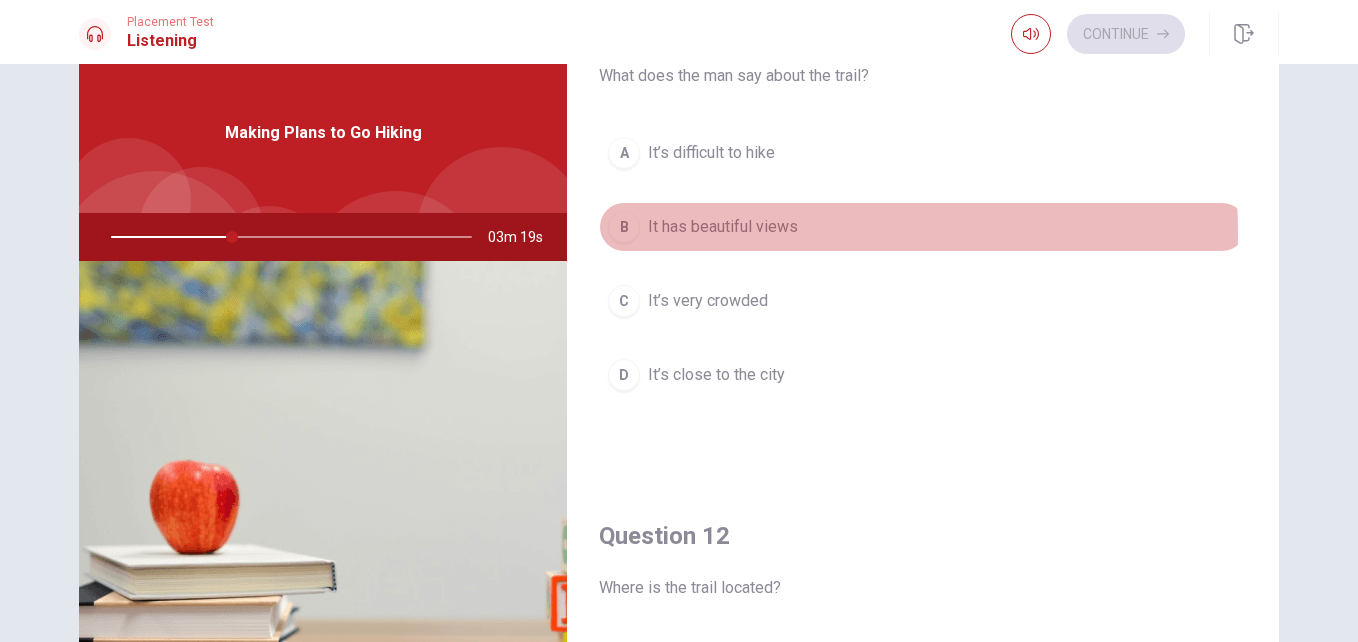 click on "It has beautiful views" at bounding box center (723, 227) 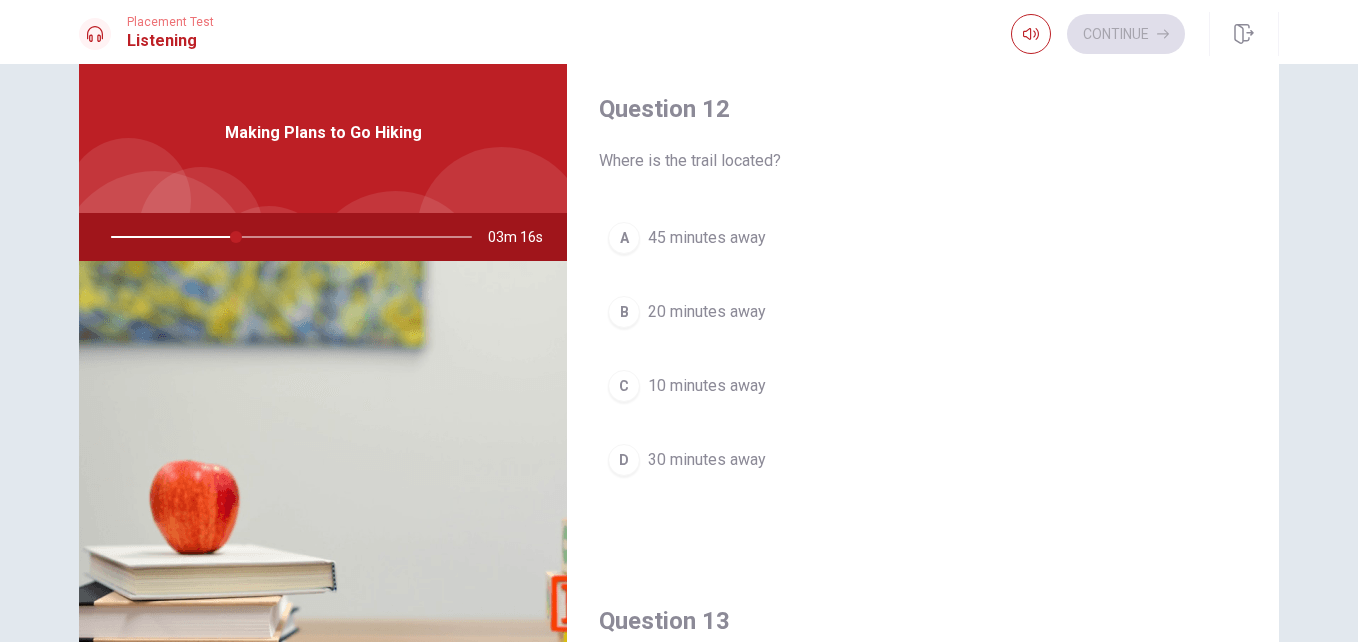 scroll, scrollTop: 524, scrollLeft: 0, axis: vertical 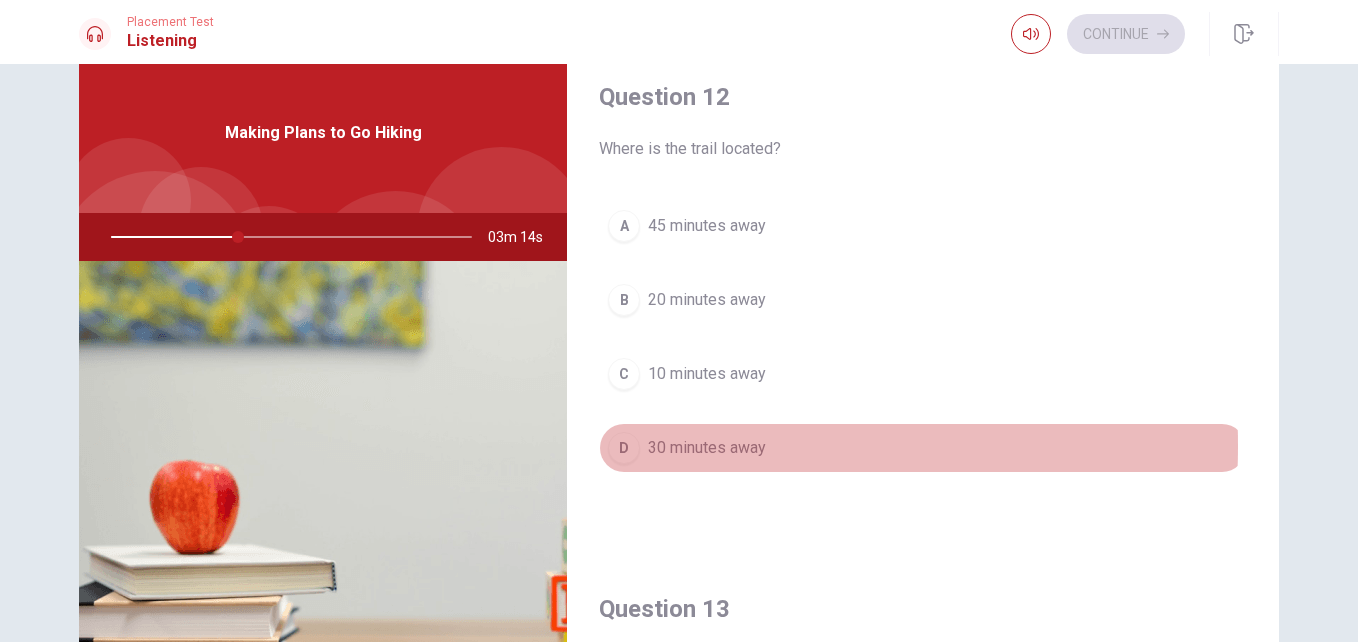 click on "D" at bounding box center (624, 448) 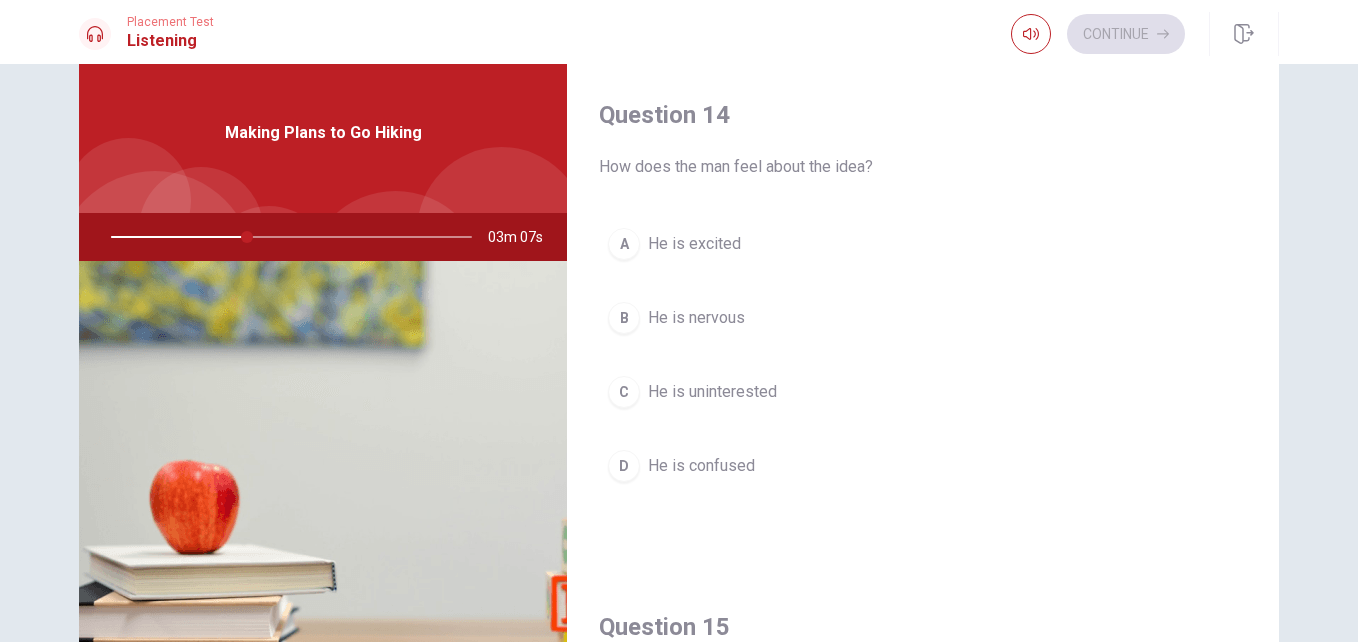 scroll, scrollTop: 1503, scrollLeft: 0, axis: vertical 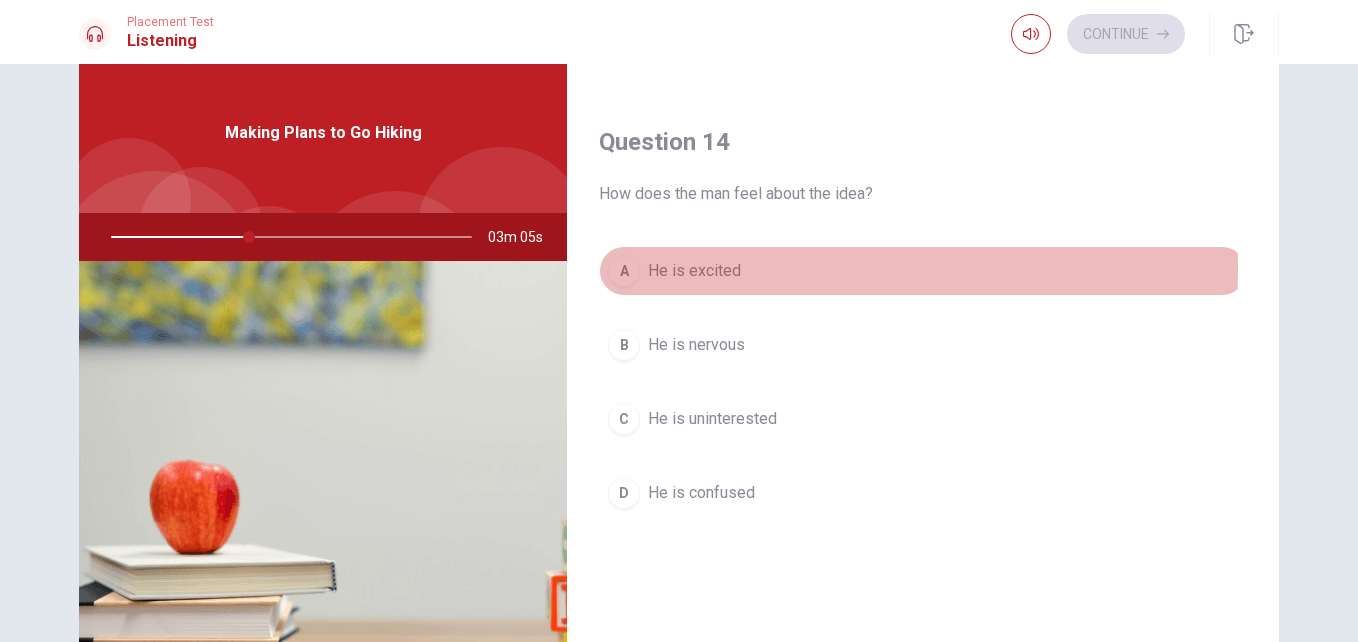 click on "He is excited" at bounding box center (694, 271) 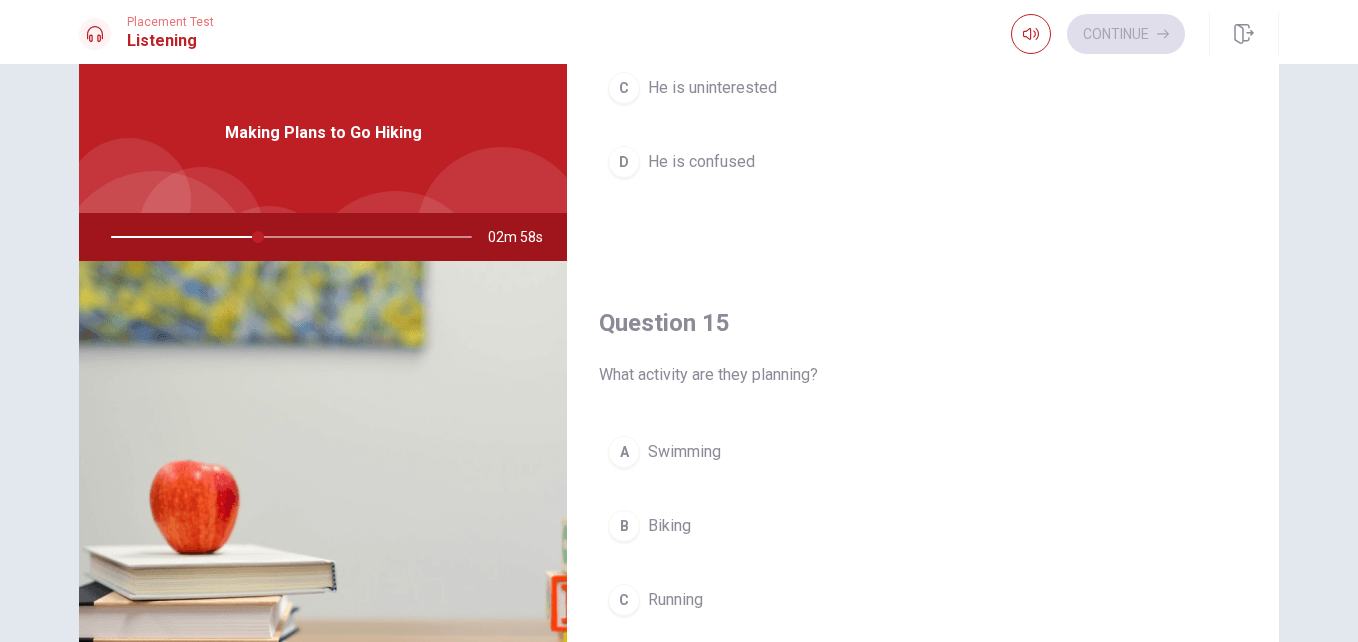 scroll, scrollTop: 1865, scrollLeft: 0, axis: vertical 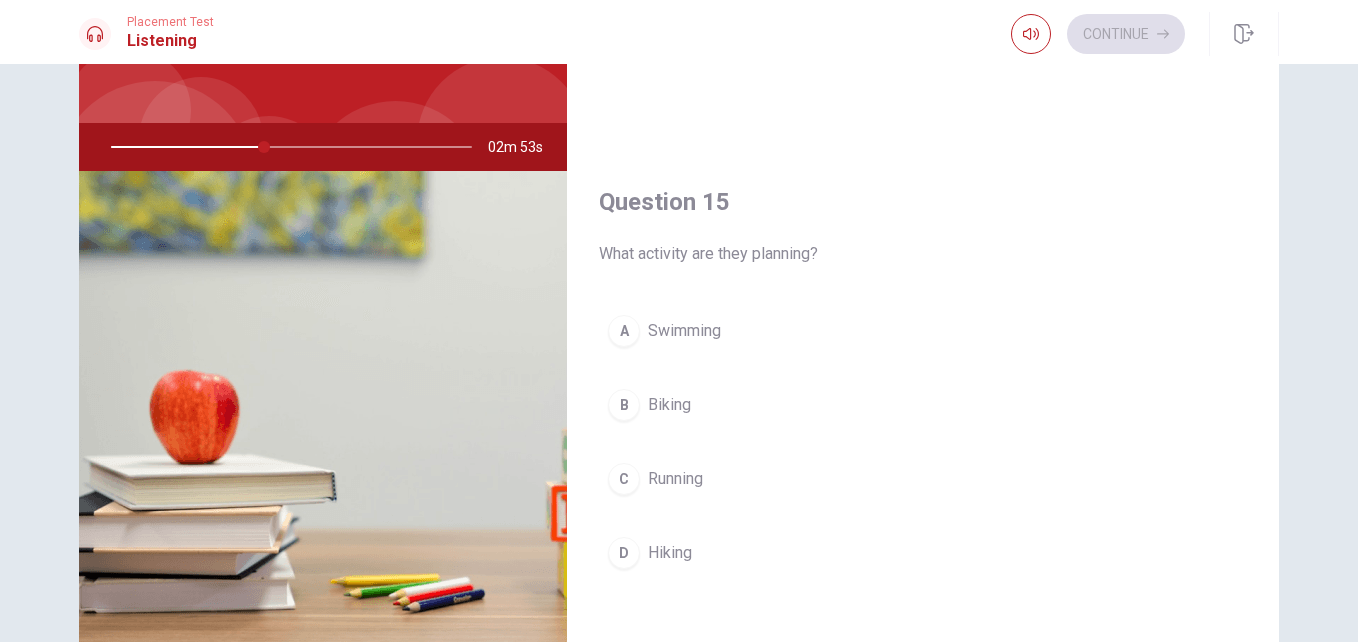 click on "D Hiking" at bounding box center (923, 553) 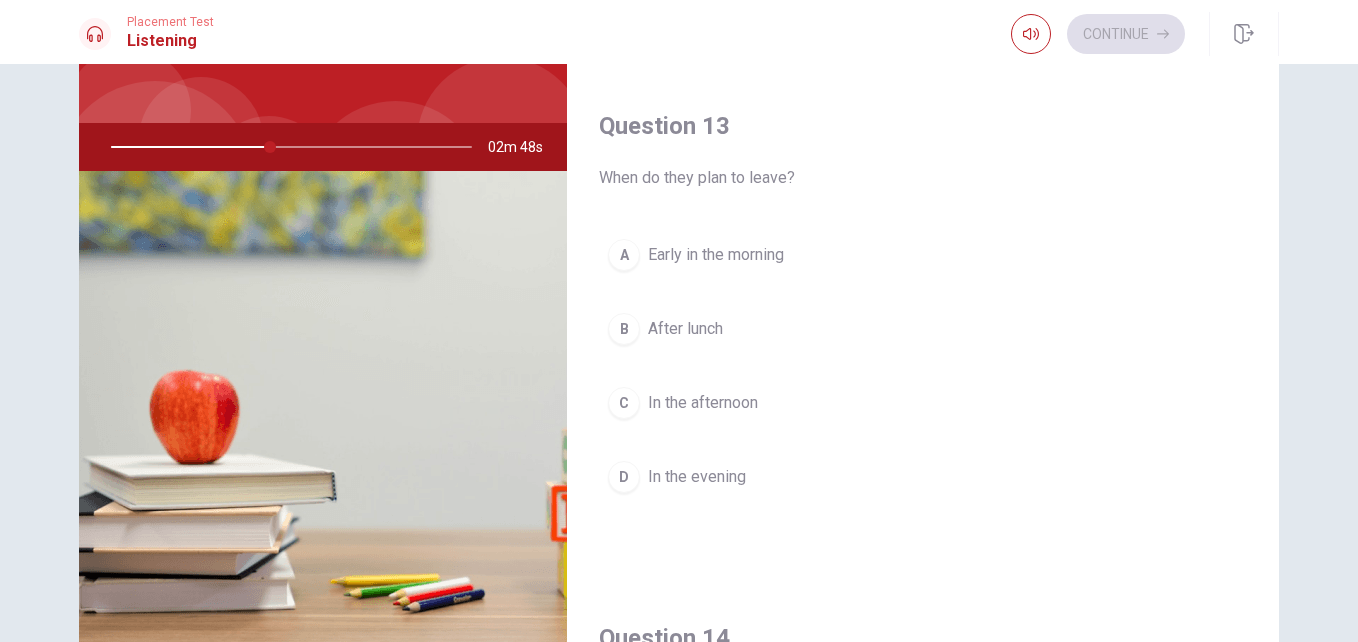 scroll, scrollTop: 929, scrollLeft: 0, axis: vertical 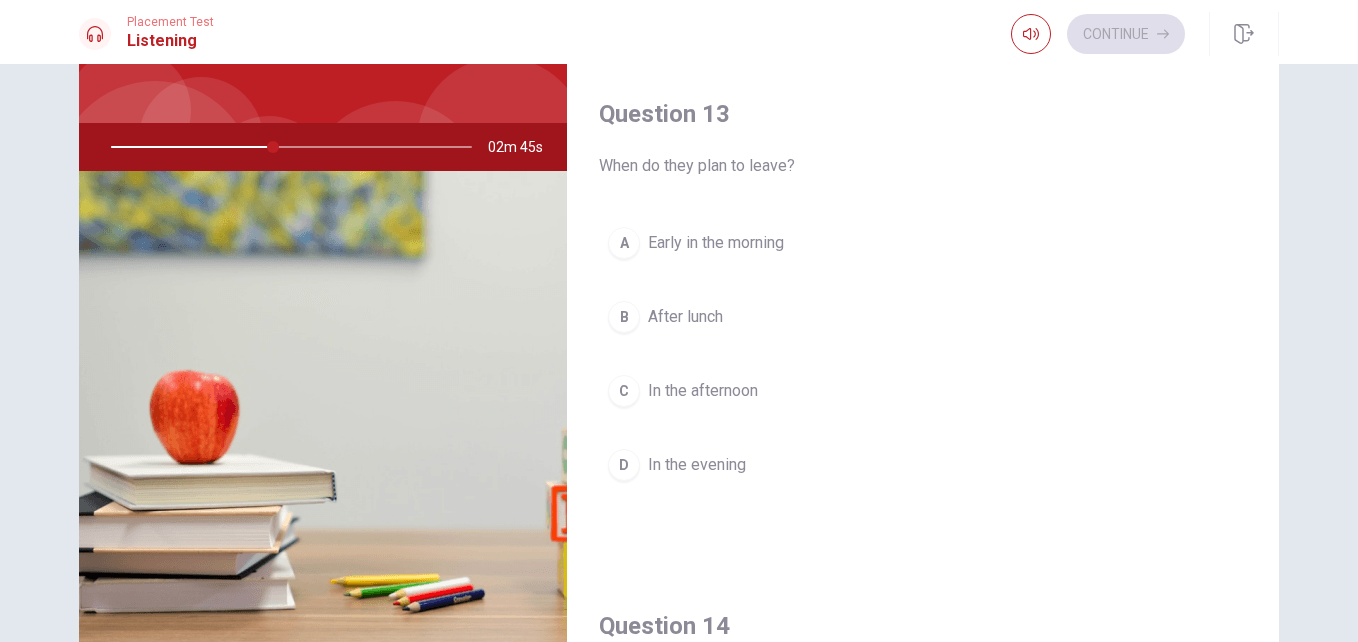 click on "Early in the morning" at bounding box center (716, 243) 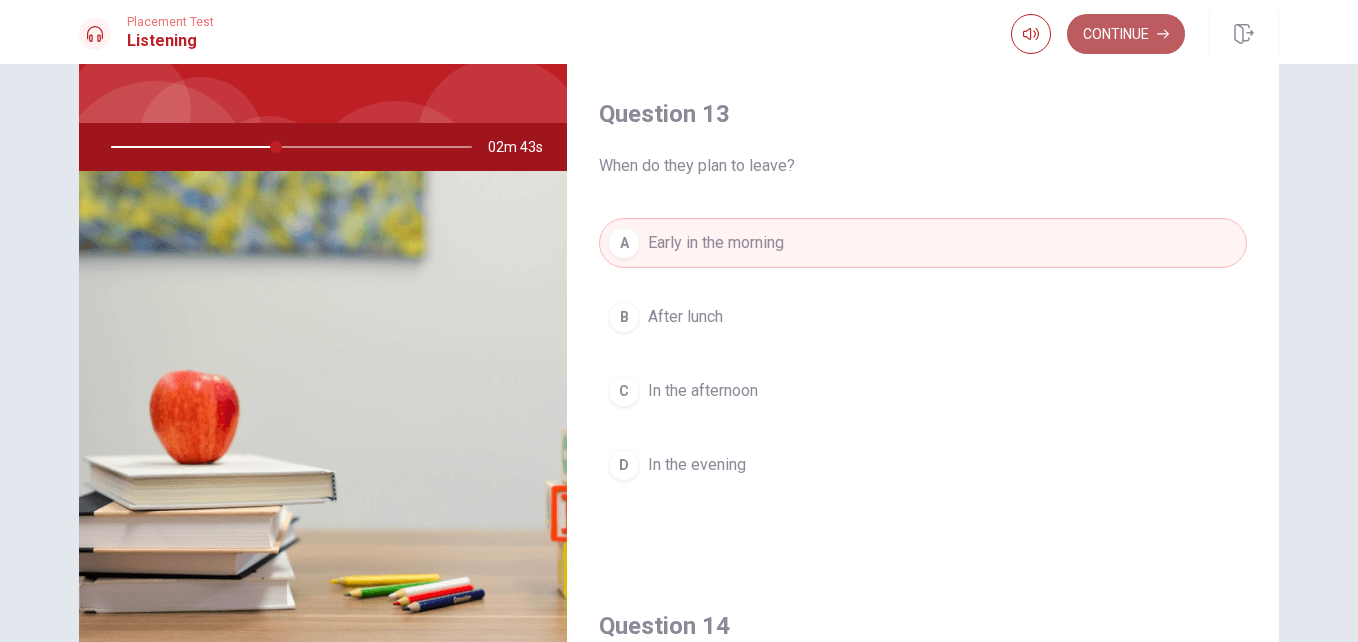 click on "Continue" at bounding box center [1126, 34] 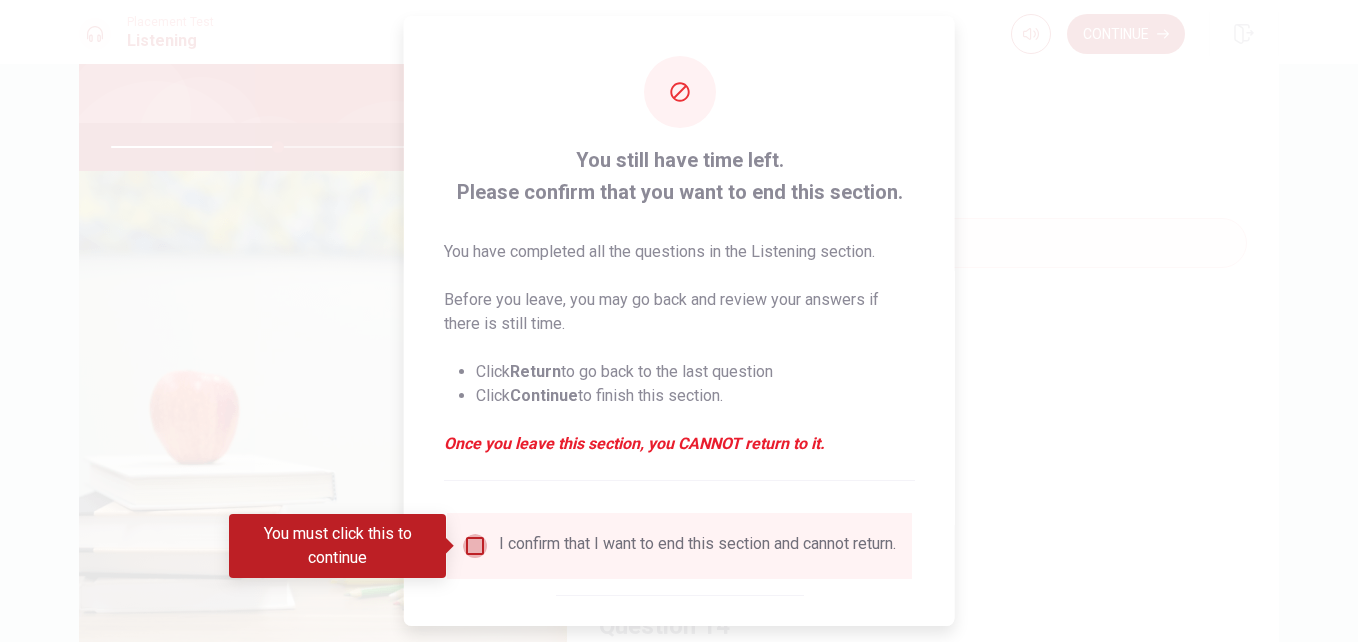 click at bounding box center [475, 546] 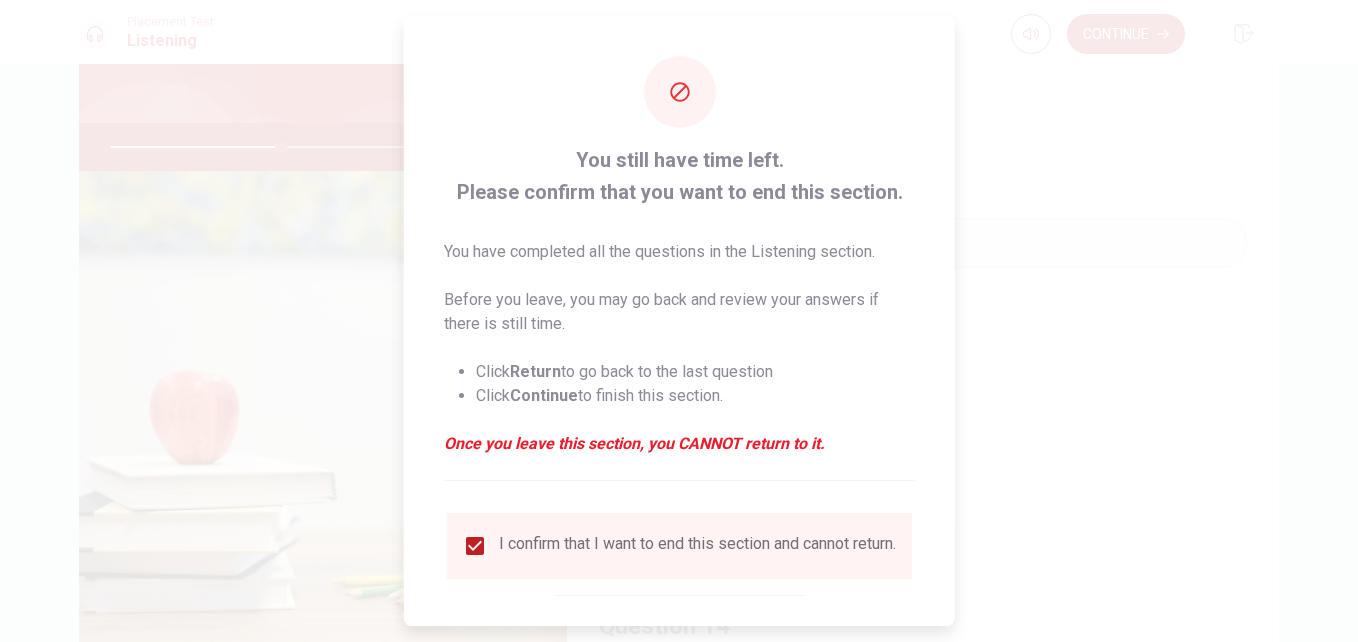 scroll, scrollTop: 104, scrollLeft: 0, axis: vertical 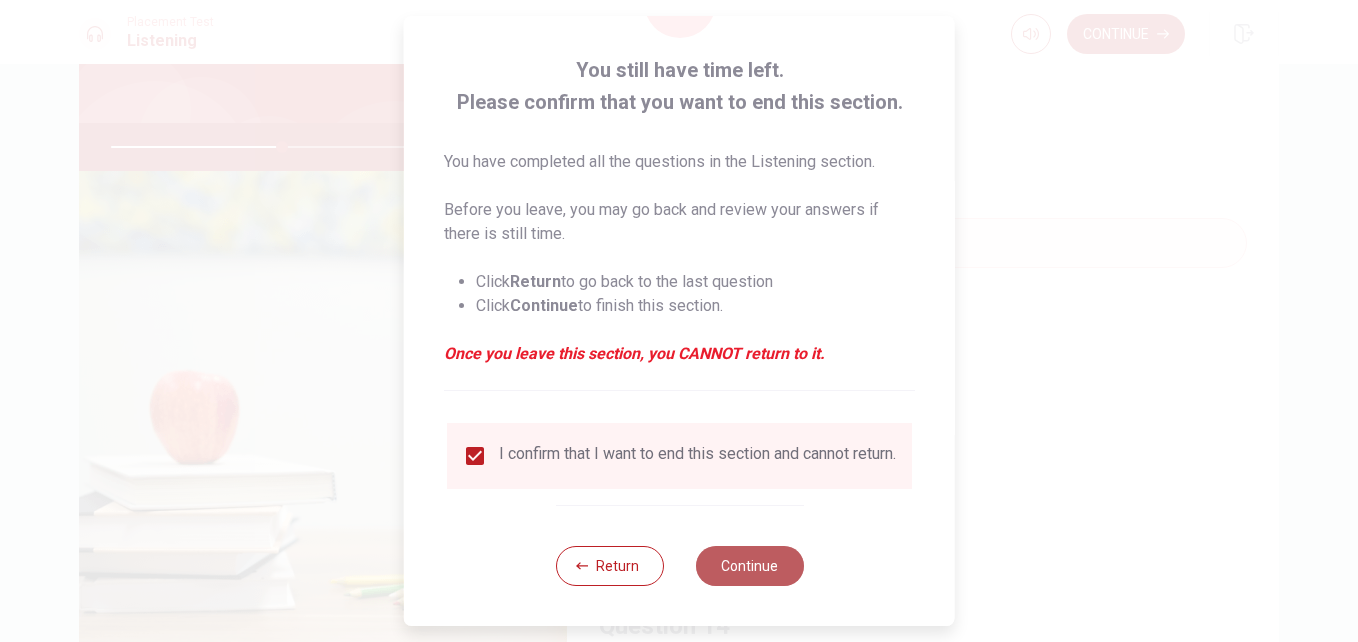 click on "Continue" at bounding box center (749, 566) 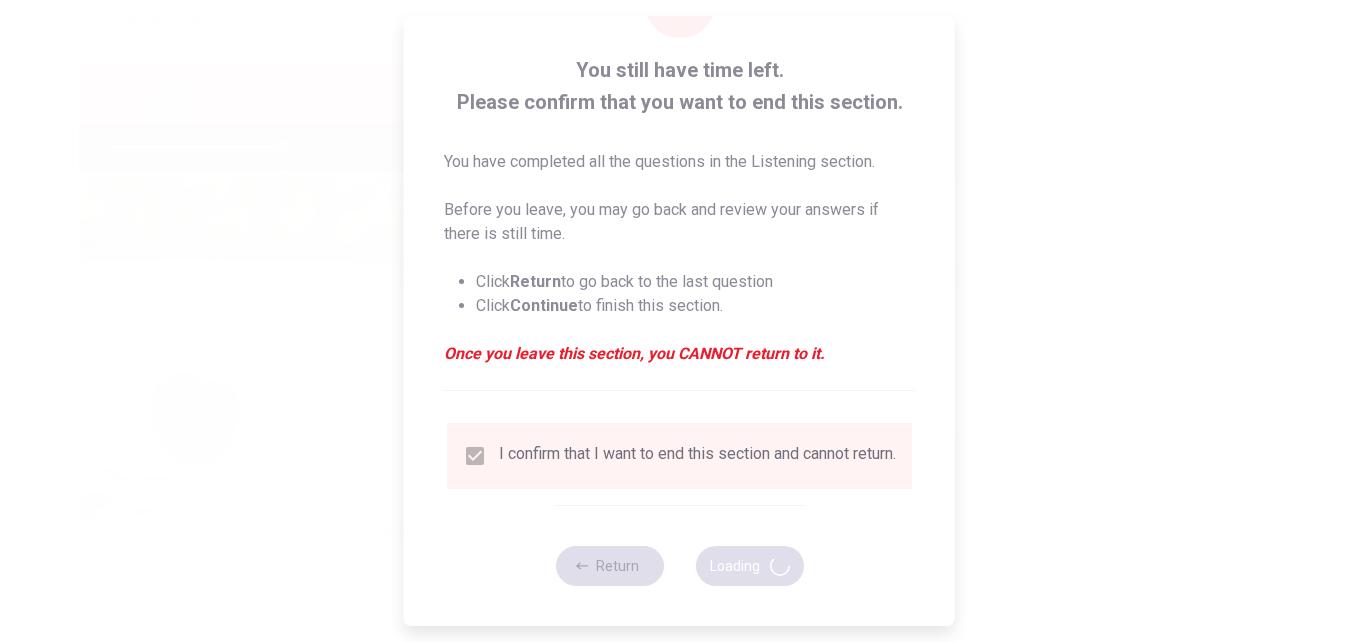 type on "48" 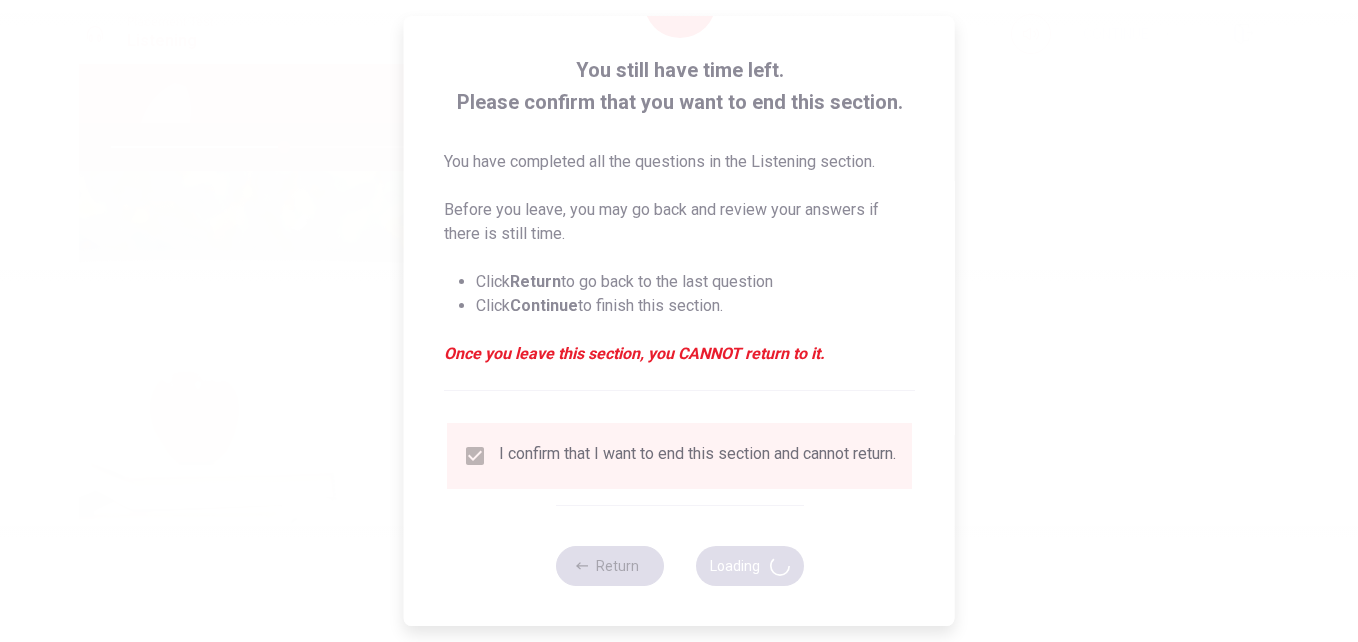 scroll, scrollTop: 0, scrollLeft: 0, axis: both 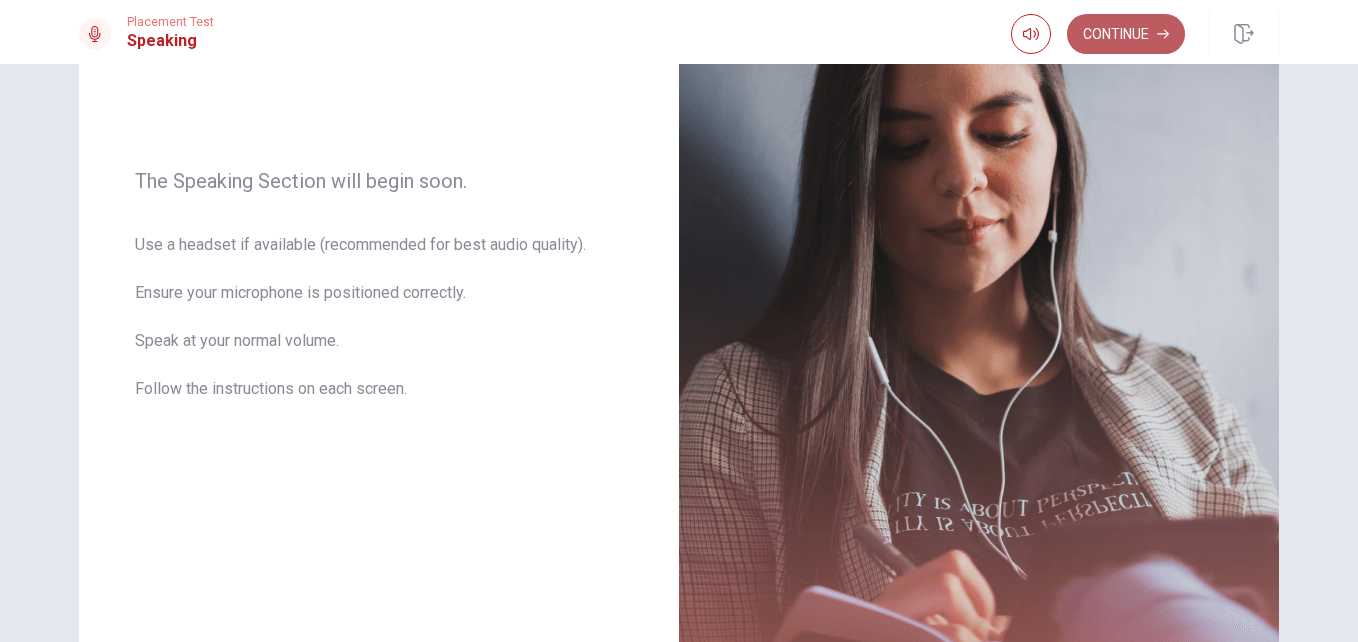click on "Continue" at bounding box center [1126, 34] 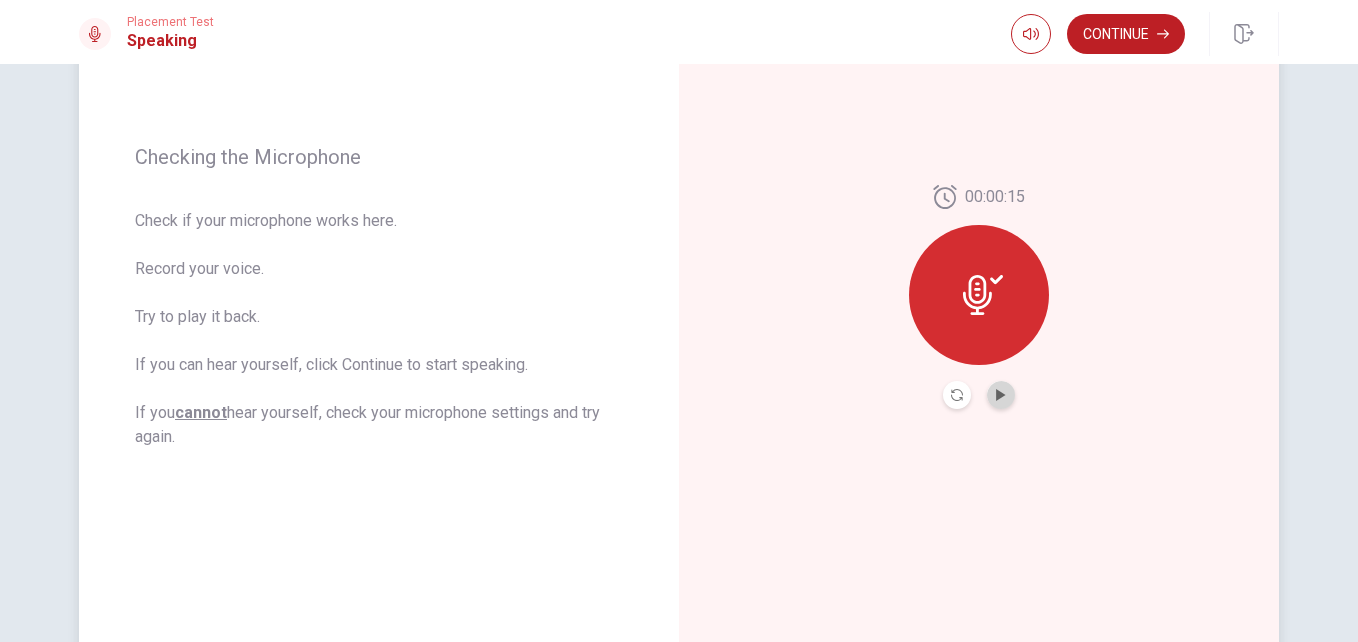 click at bounding box center [1001, 395] 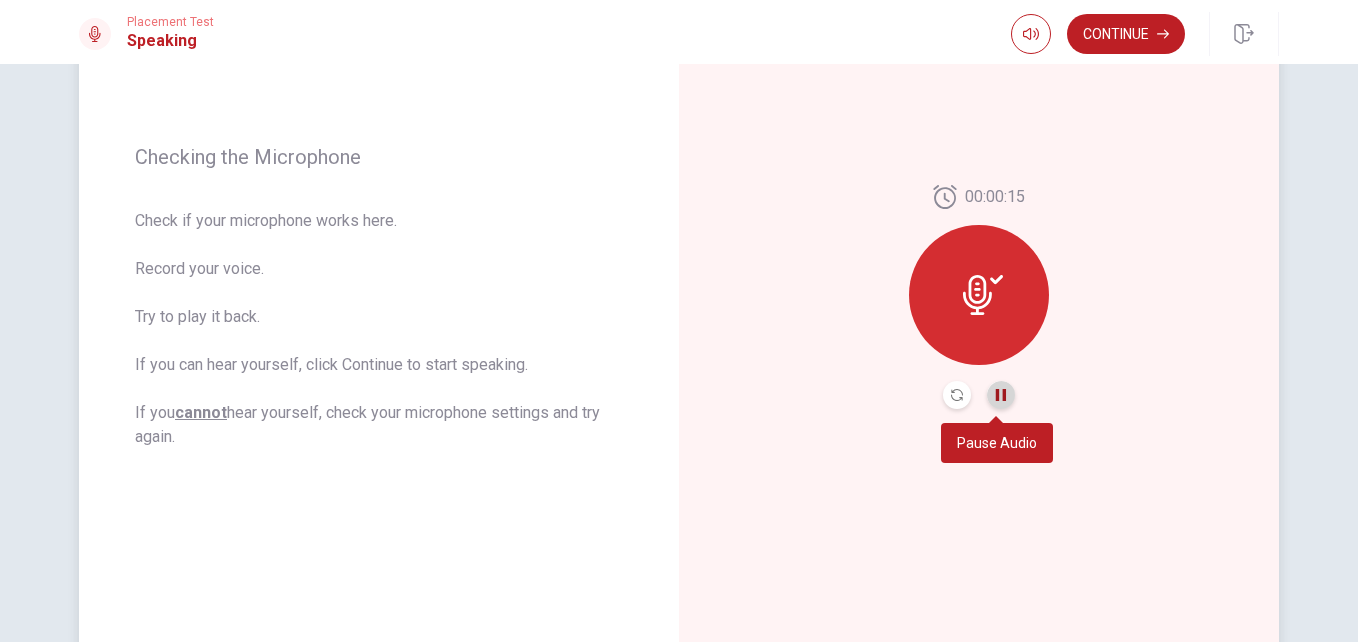 click 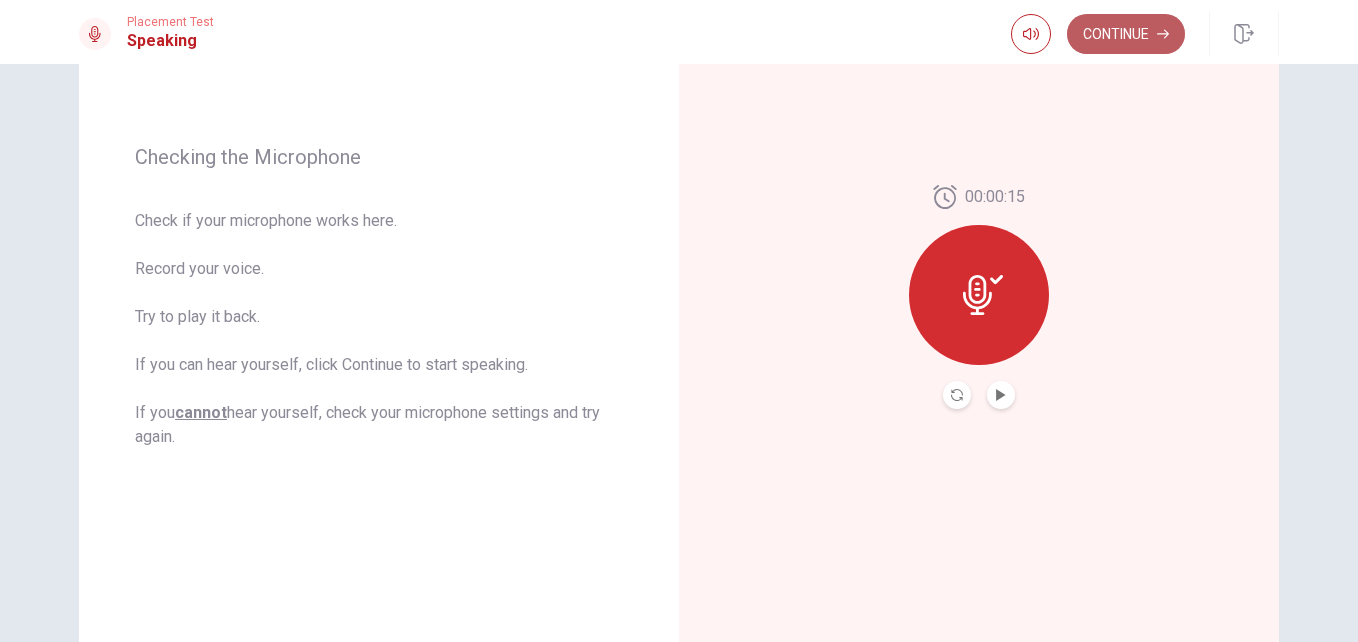 click on "Continue" at bounding box center [1126, 34] 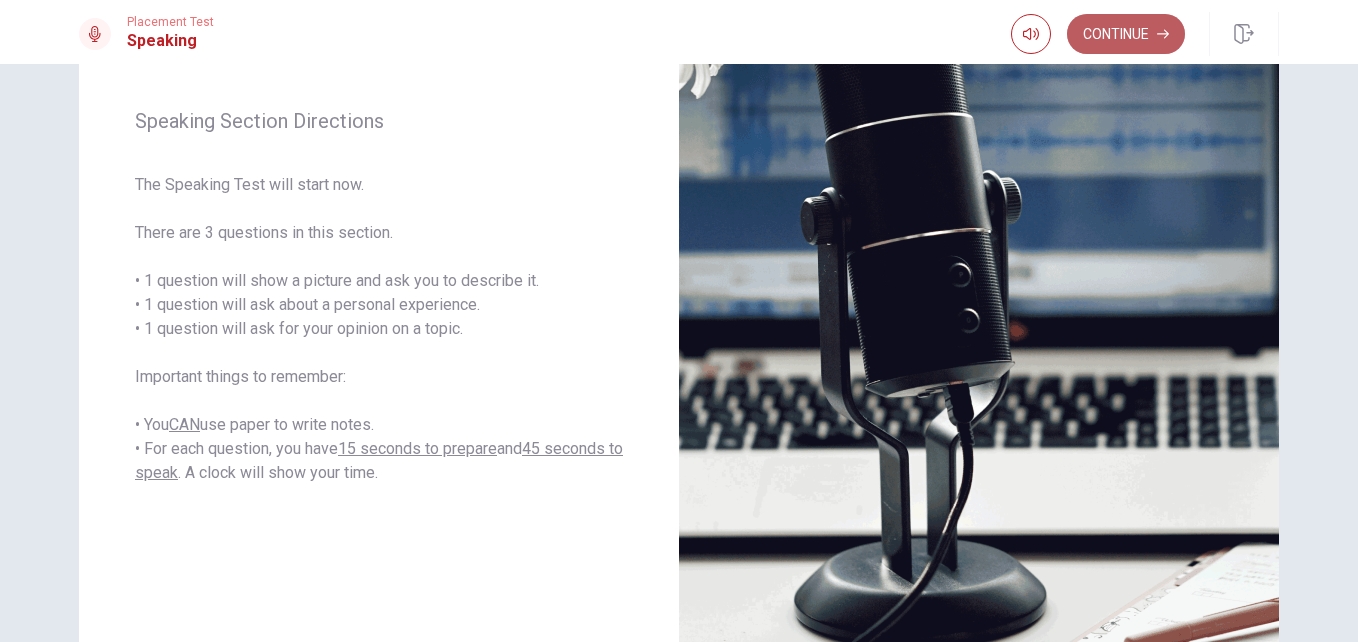 click on "Continue" at bounding box center (1126, 34) 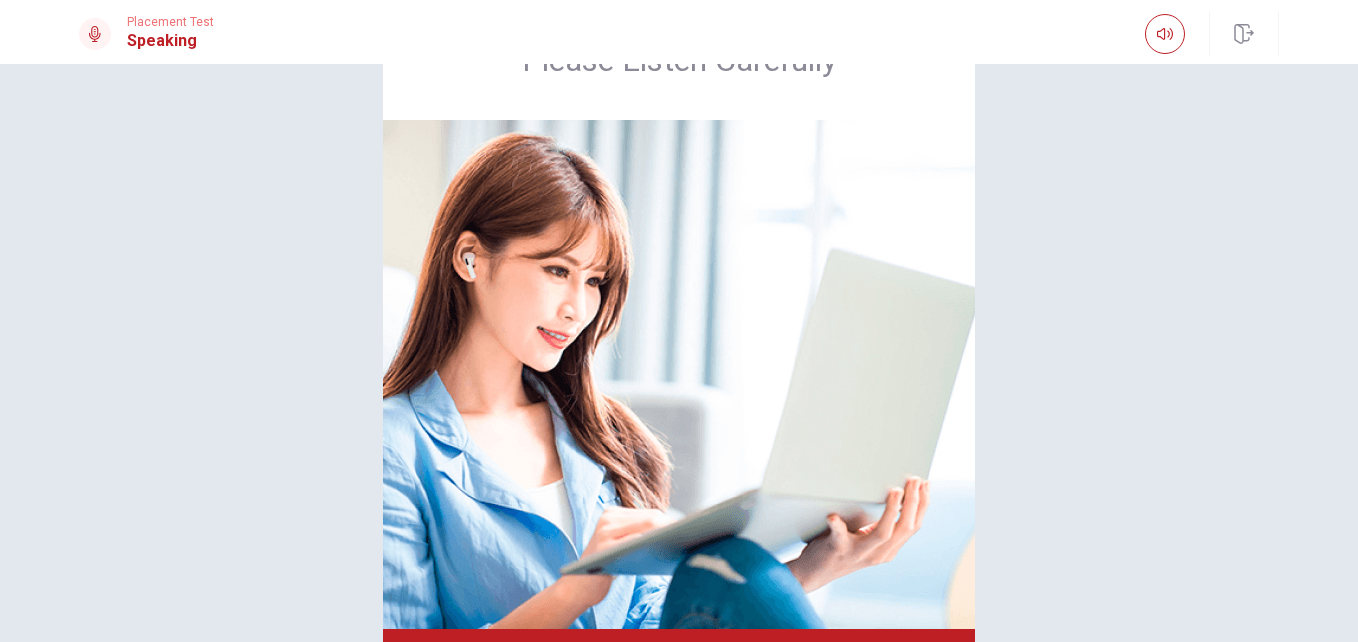 scroll, scrollTop: 125, scrollLeft: 0, axis: vertical 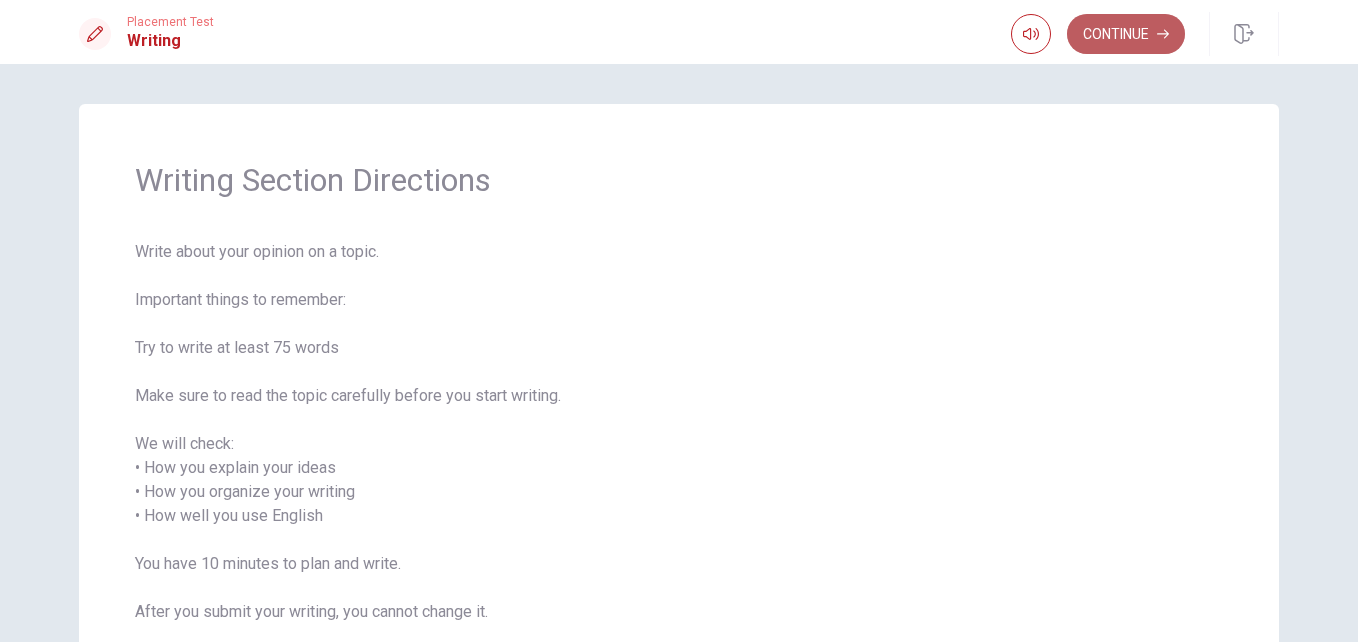 click on "Continue" at bounding box center (1126, 34) 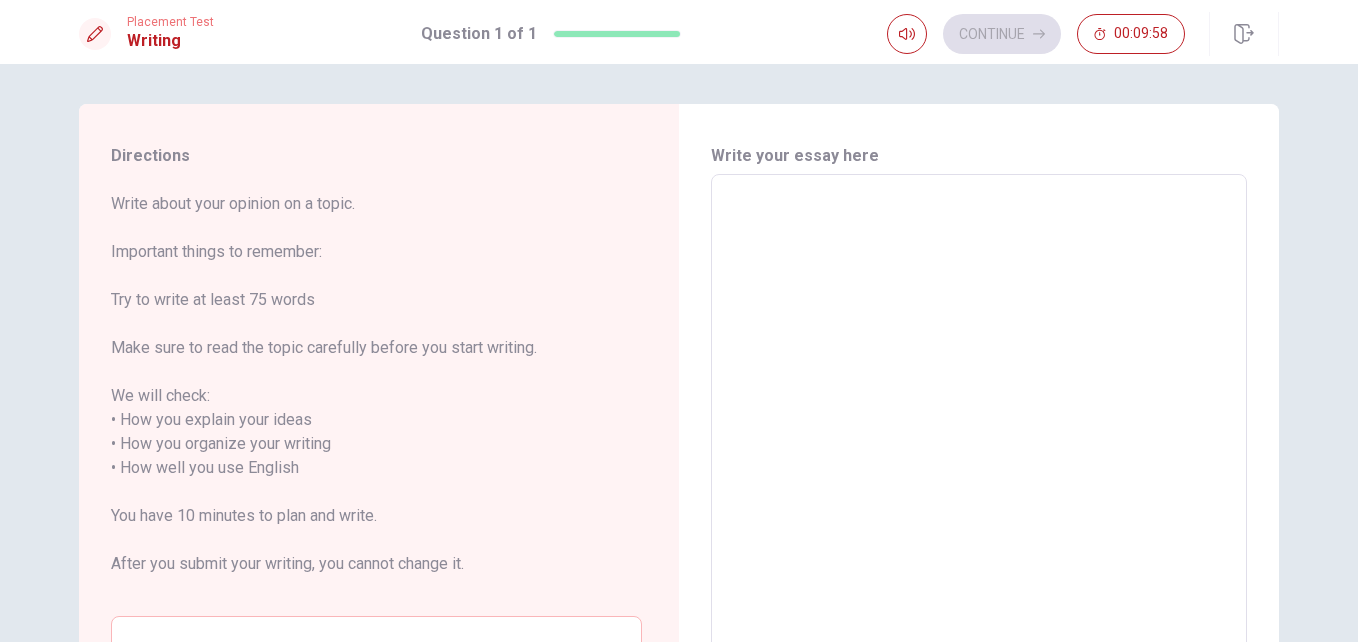 click at bounding box center (979, 456) 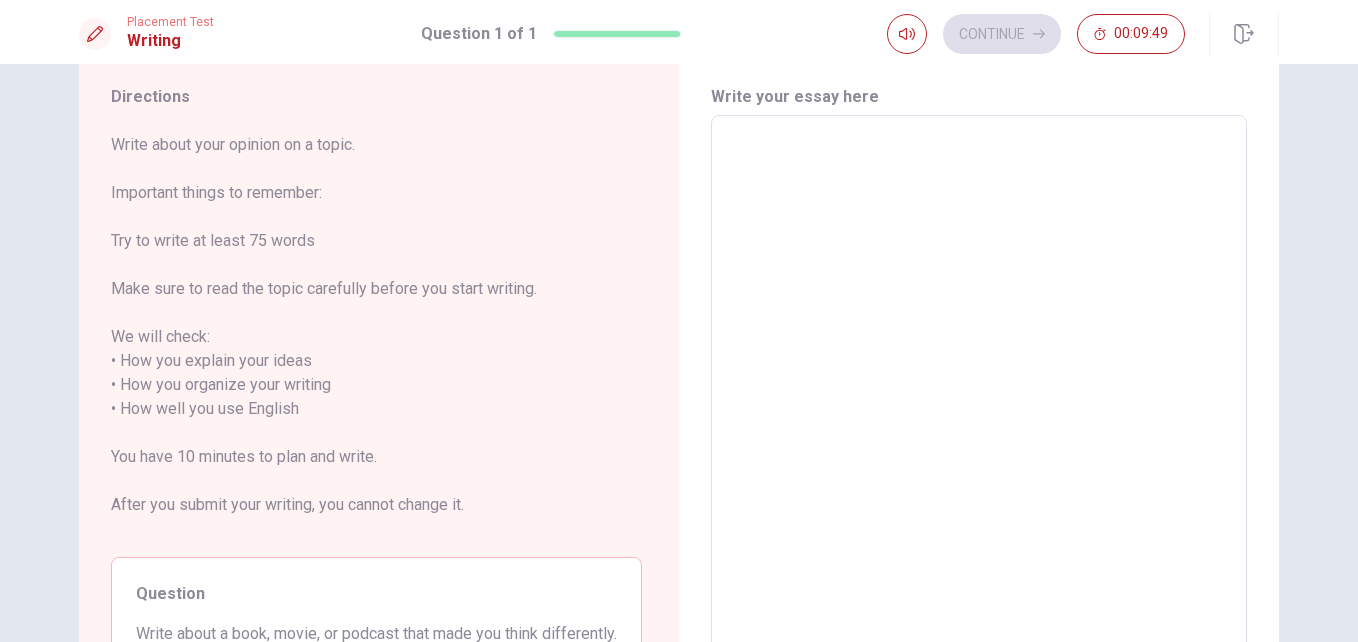 scroll, scrollTop: 67, scrollLeft: 0, axis: vertical 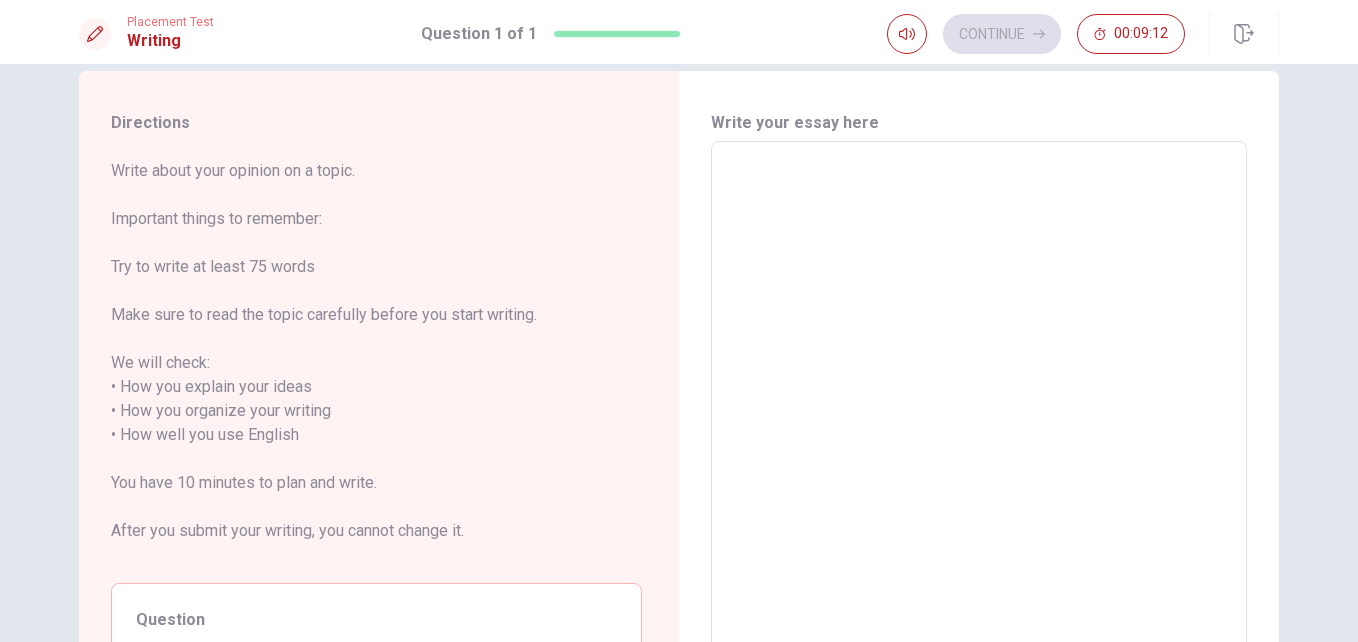 type on "o" 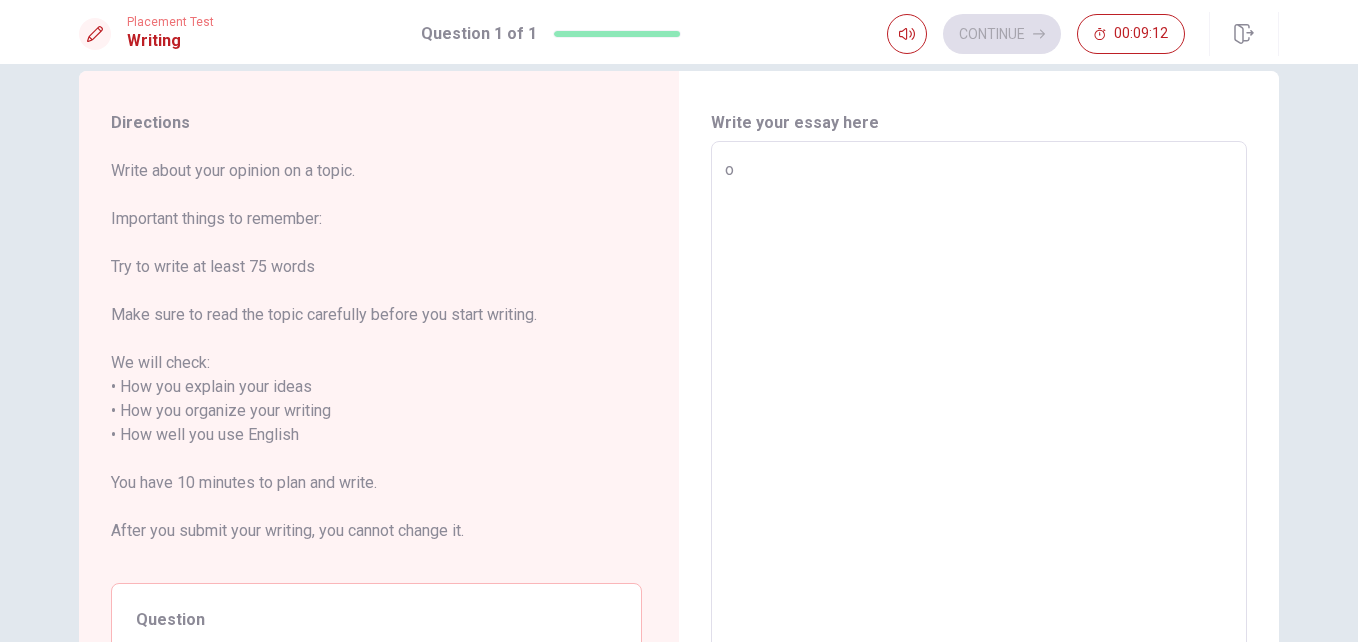 type on "x" 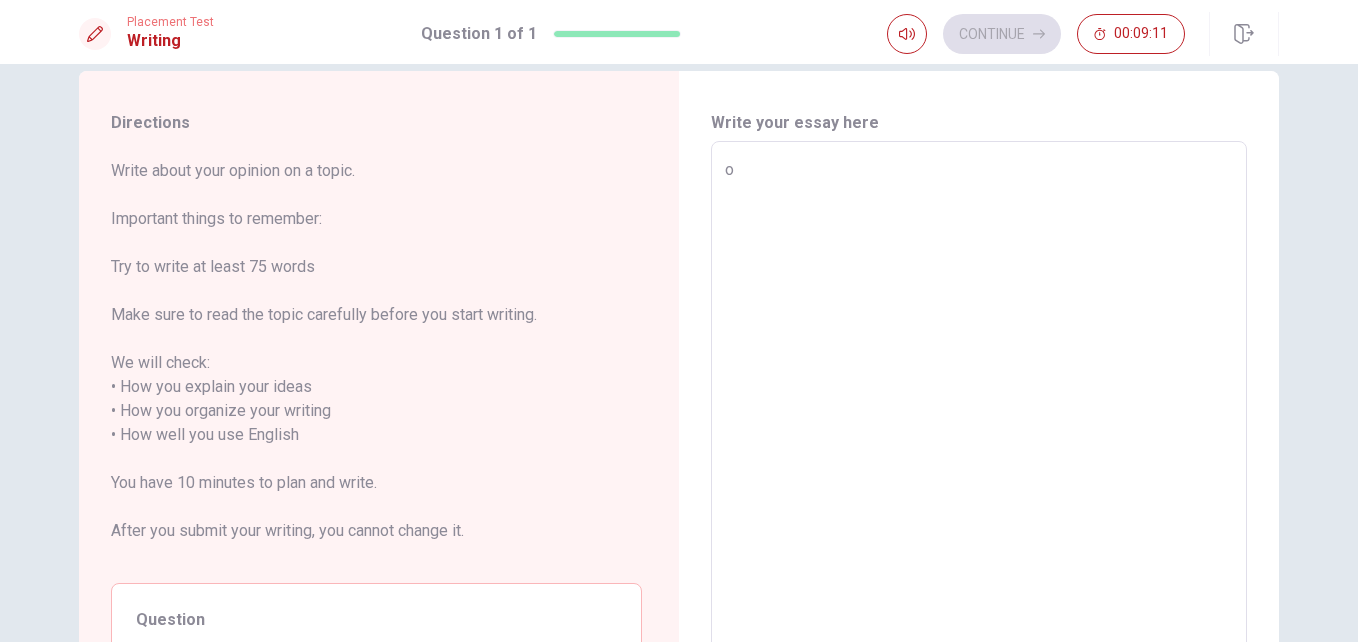 type on "on" 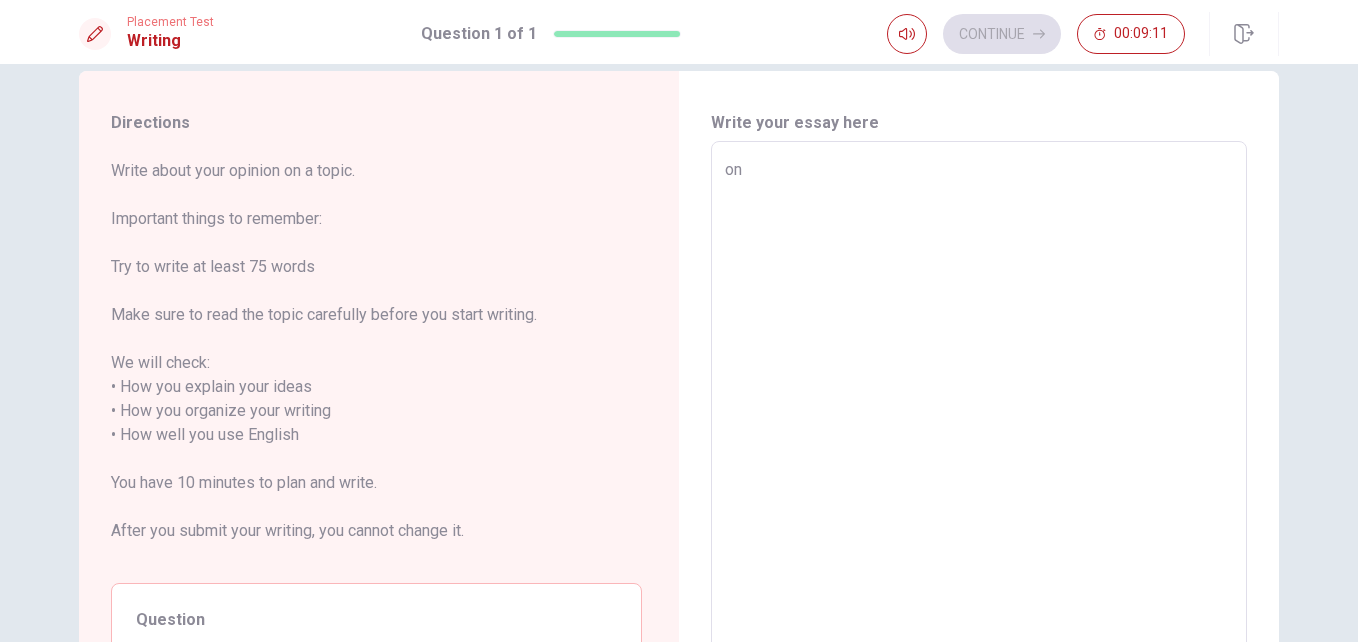 type on "x" 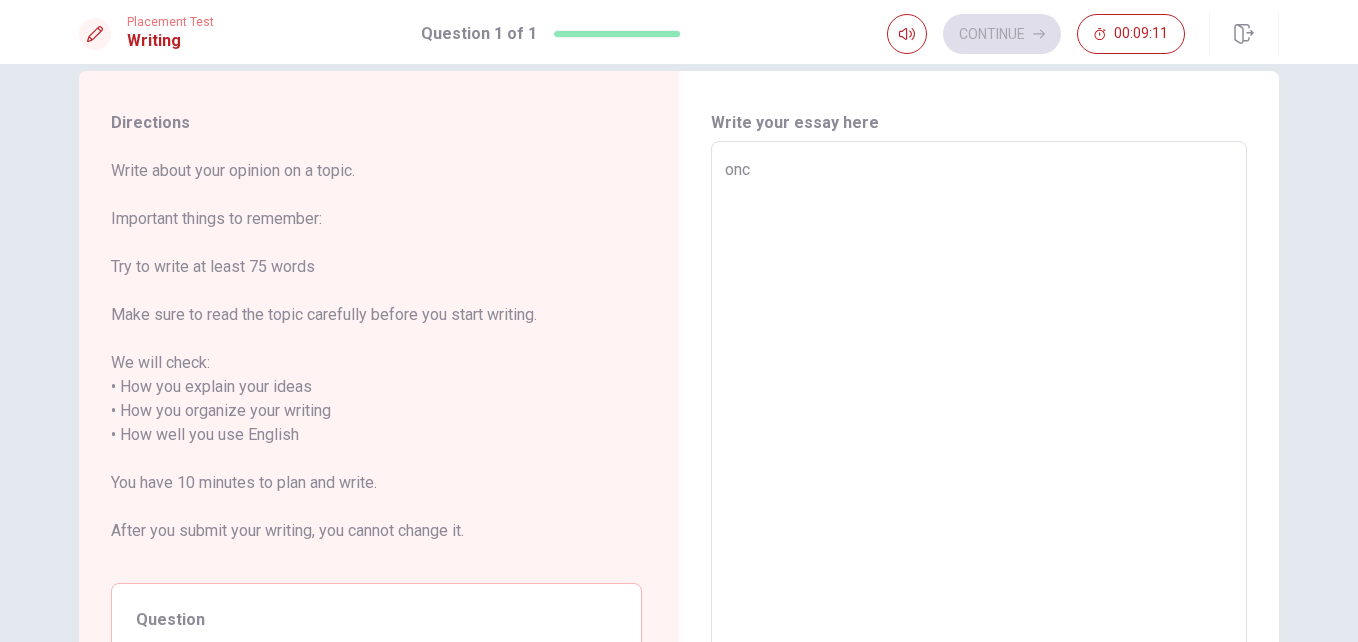 type on "x" 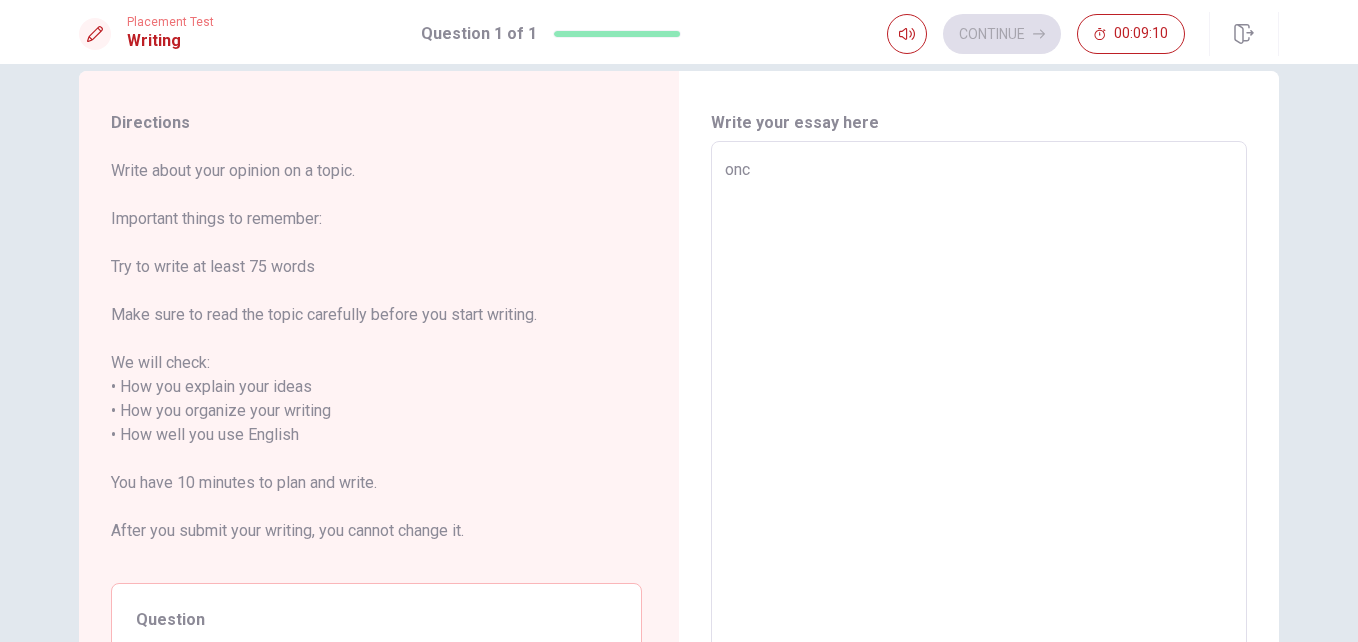 type on "once" 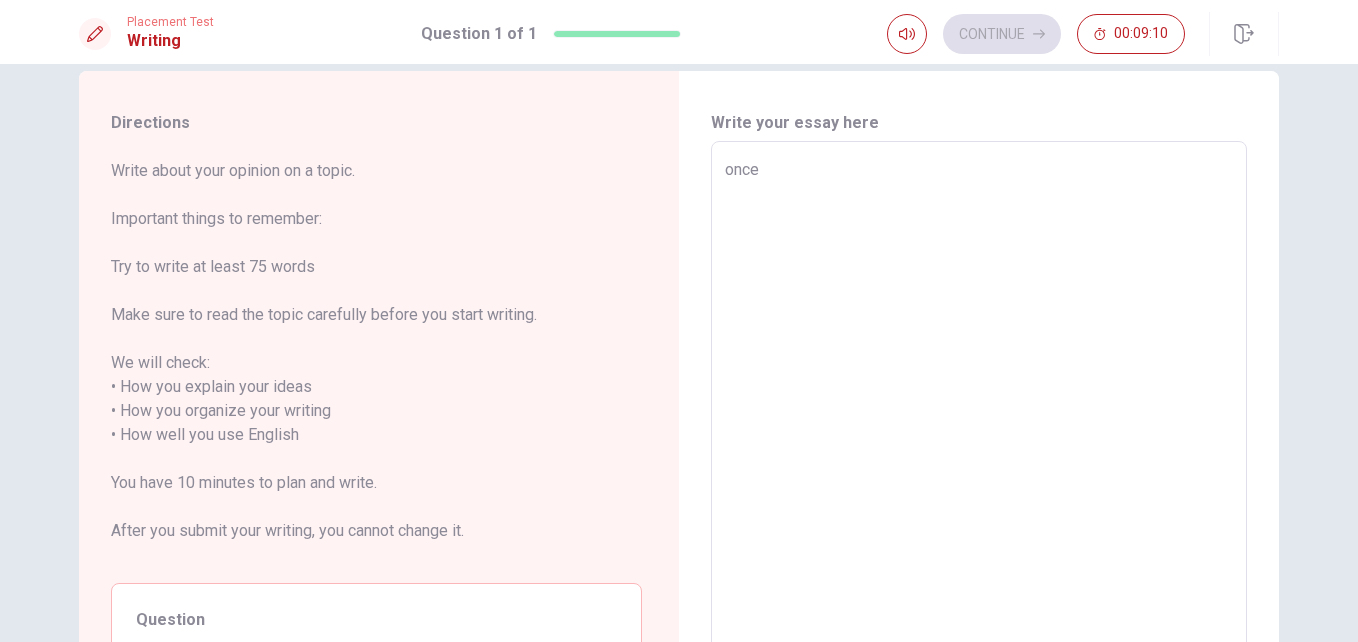 type on "x" 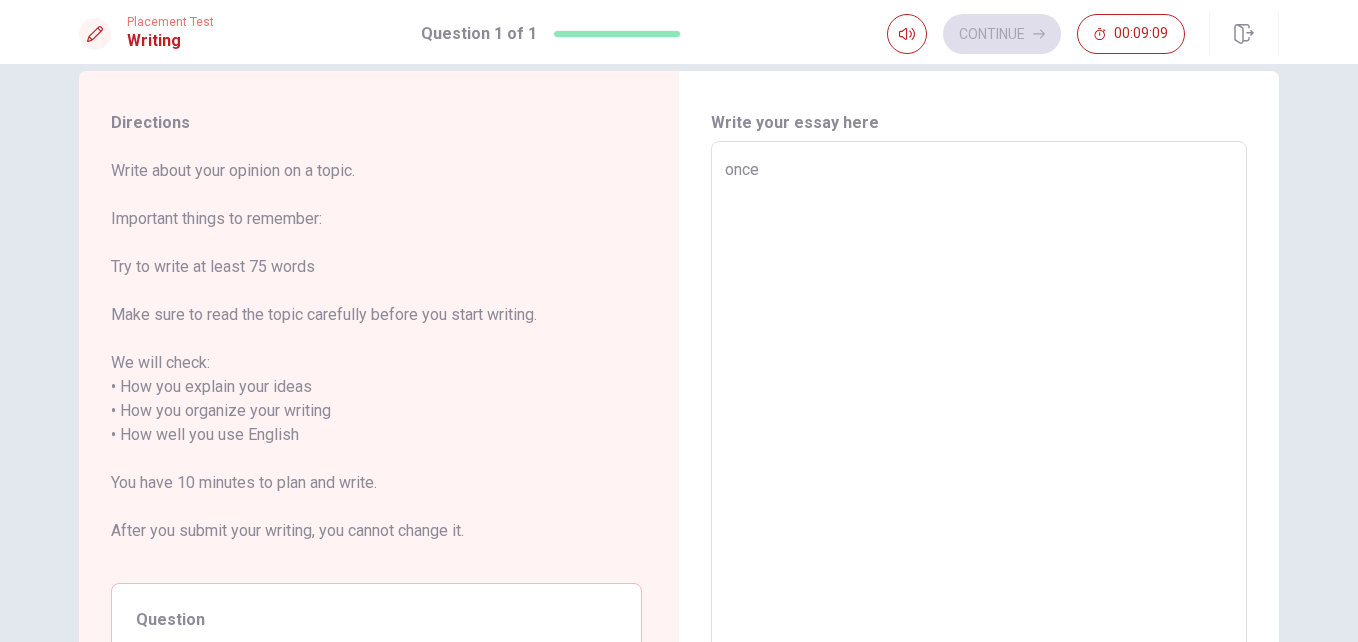 type on "once a" 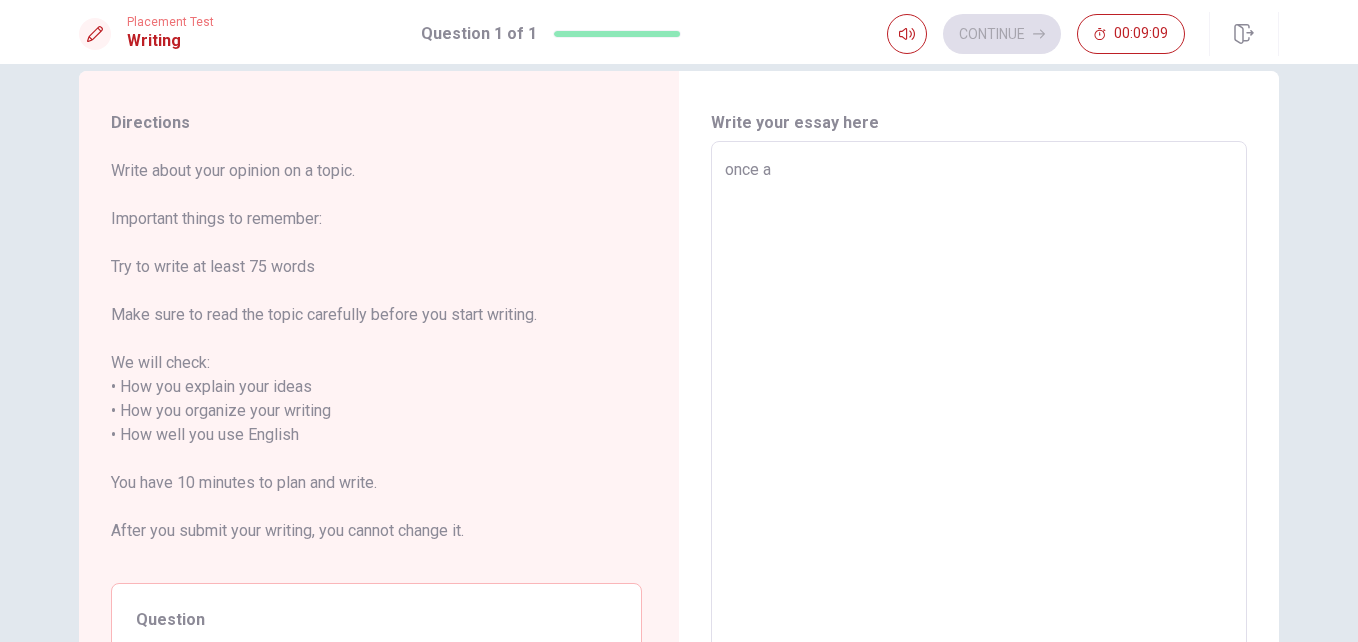 type on "x" 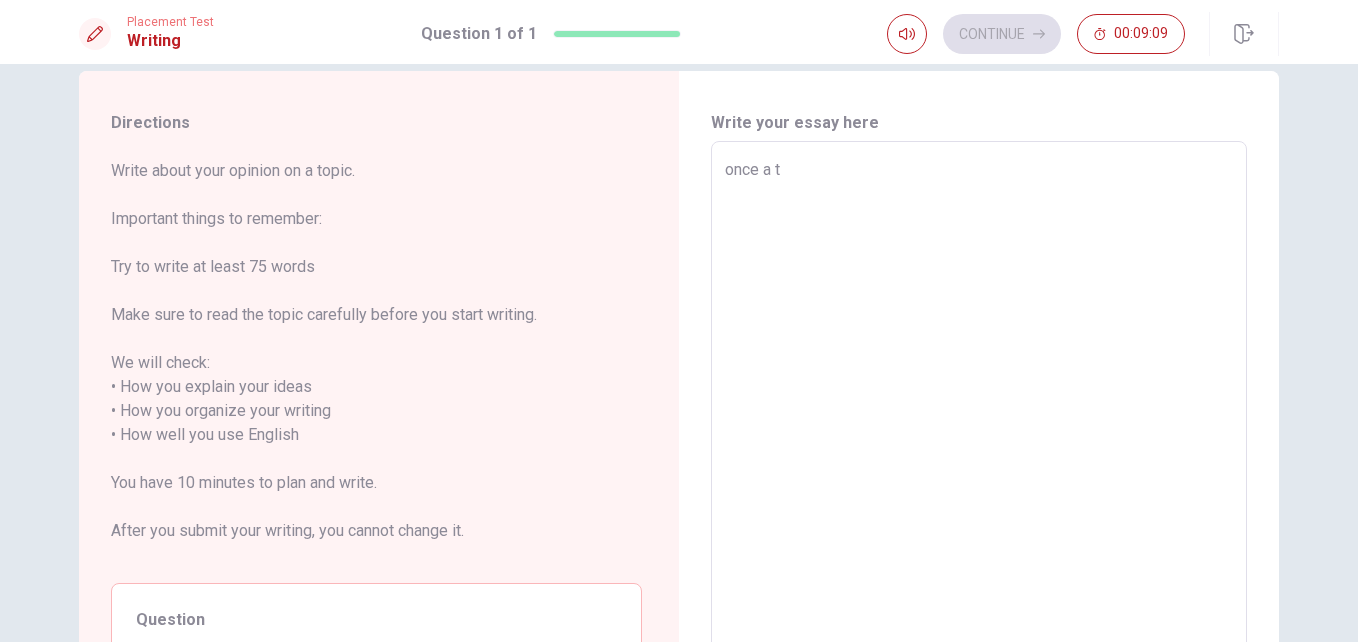 type on "x" 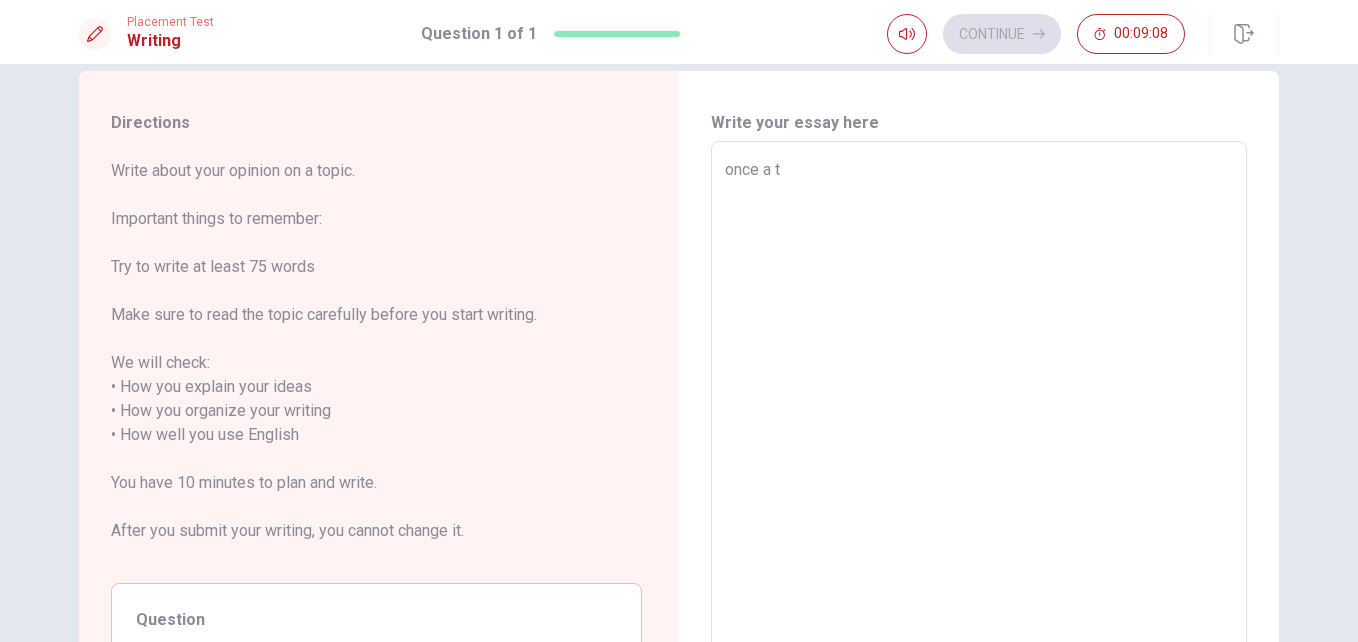 type on "once a ti" 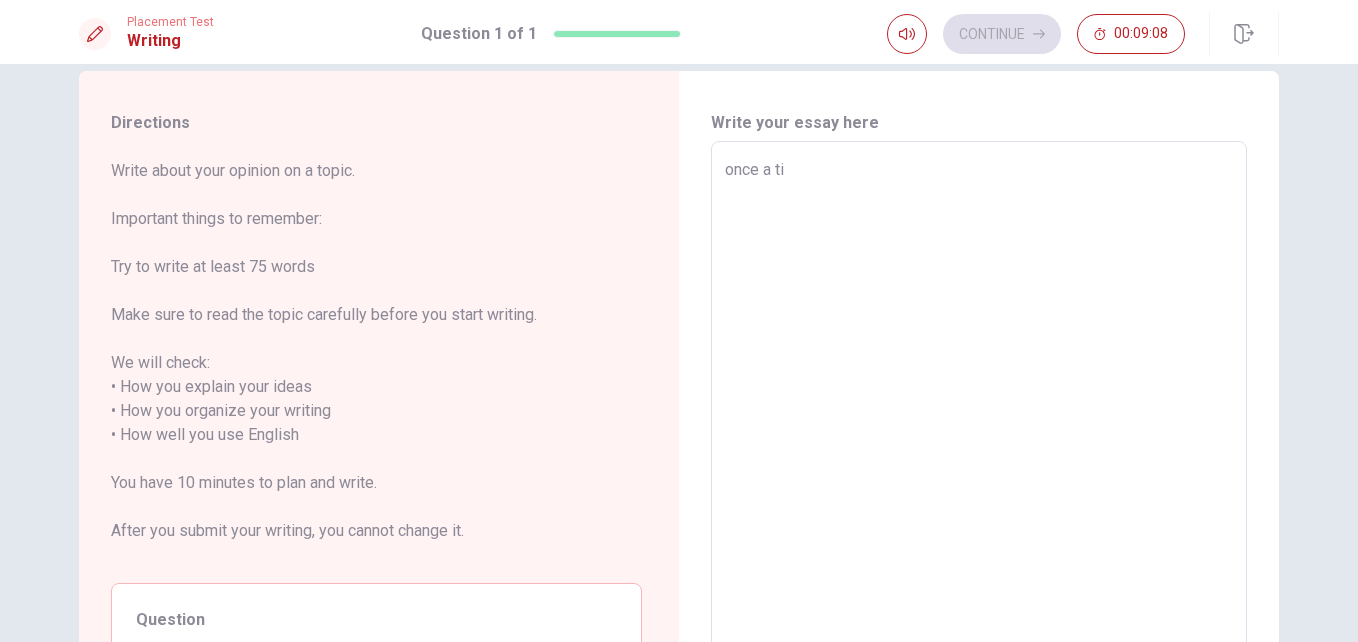 type on "x" 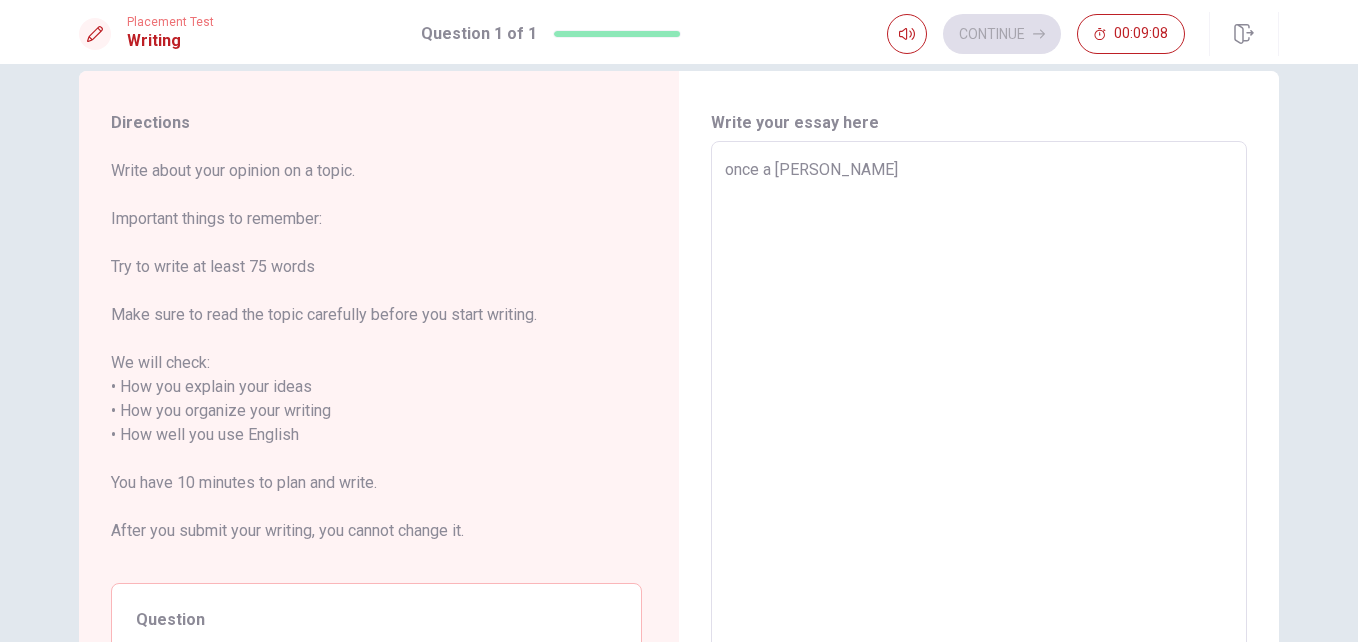 type on "x" 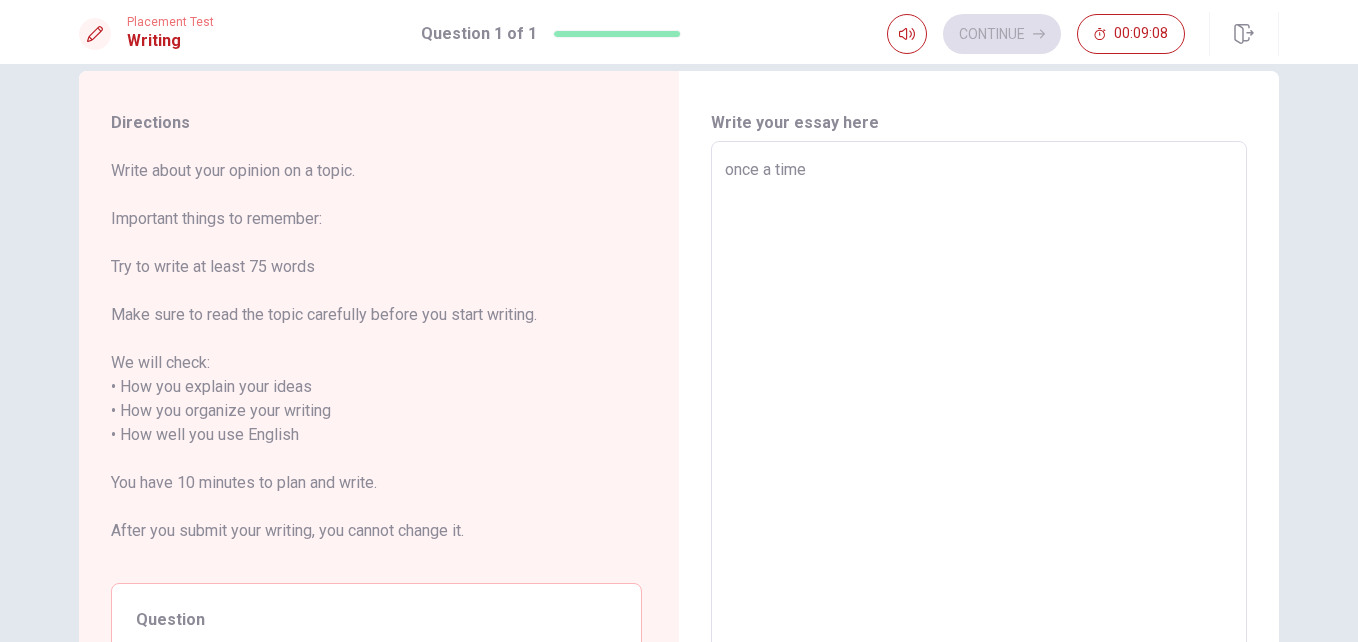 type on "x" 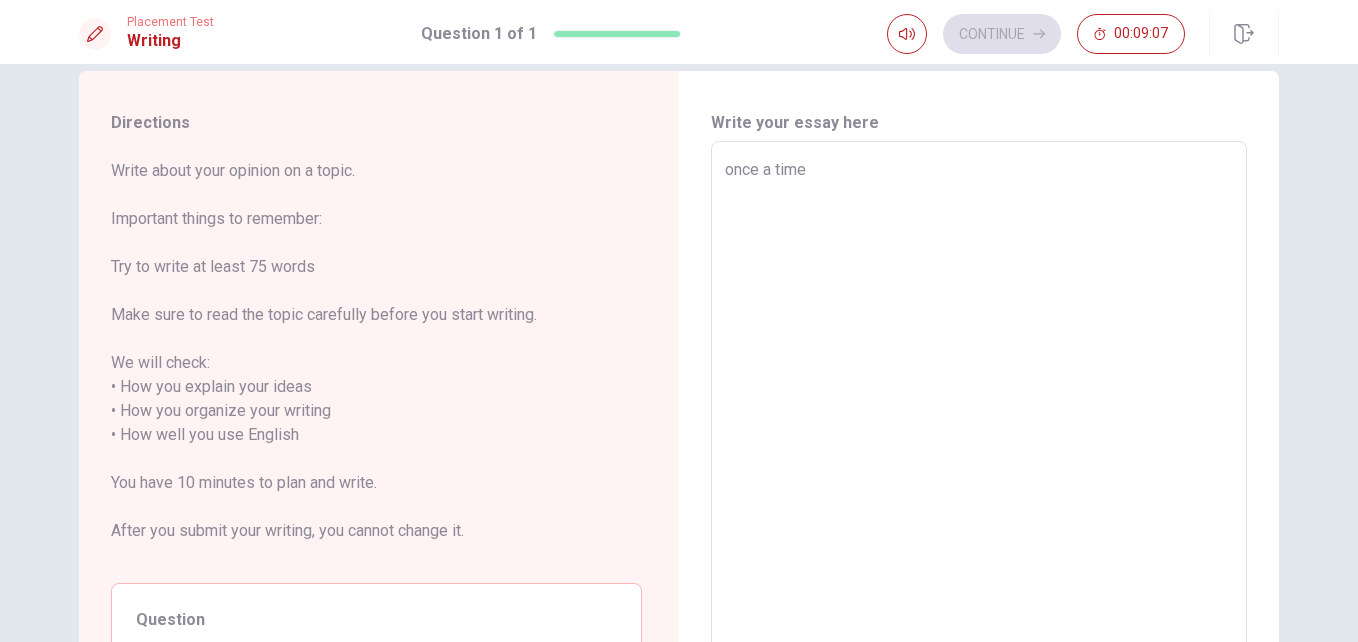 type on "once a time," 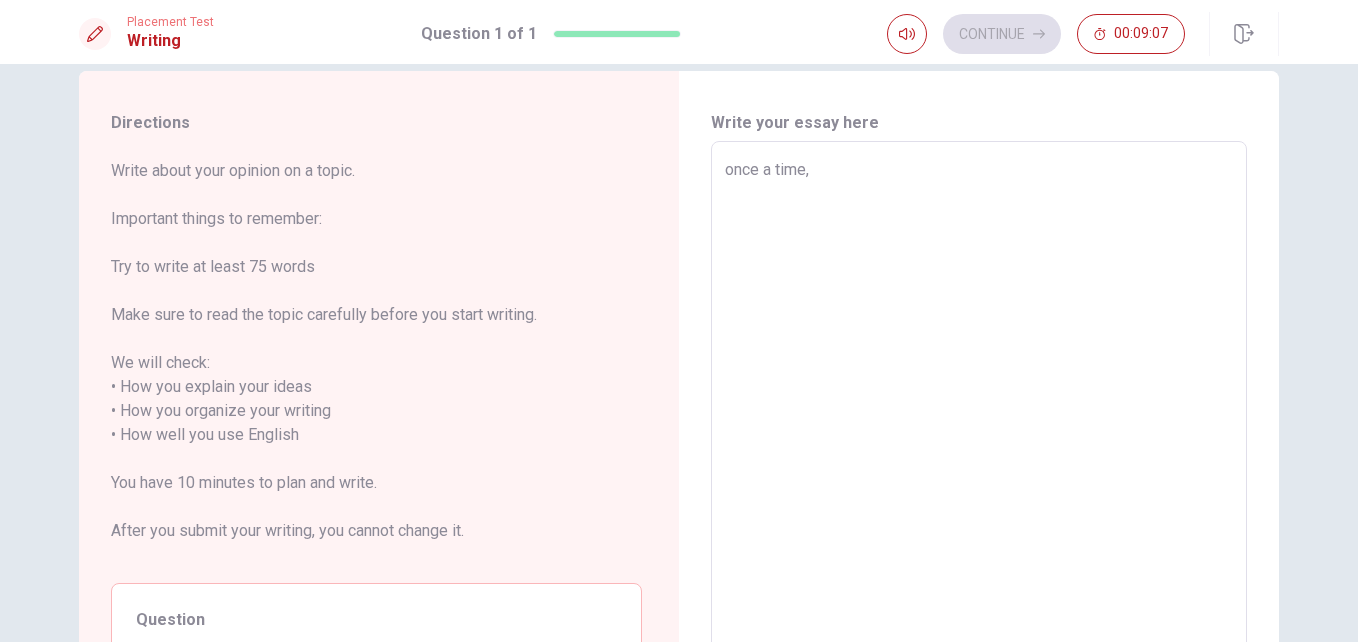 type on "x" 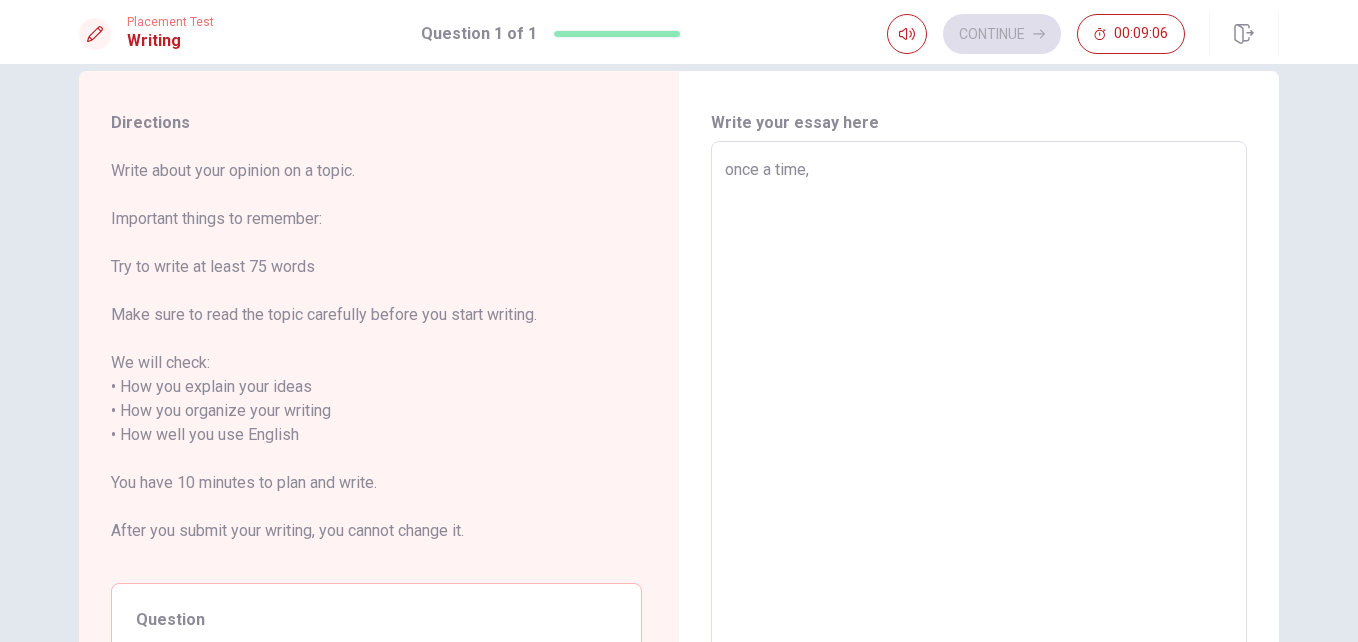 type on "once a time, i" 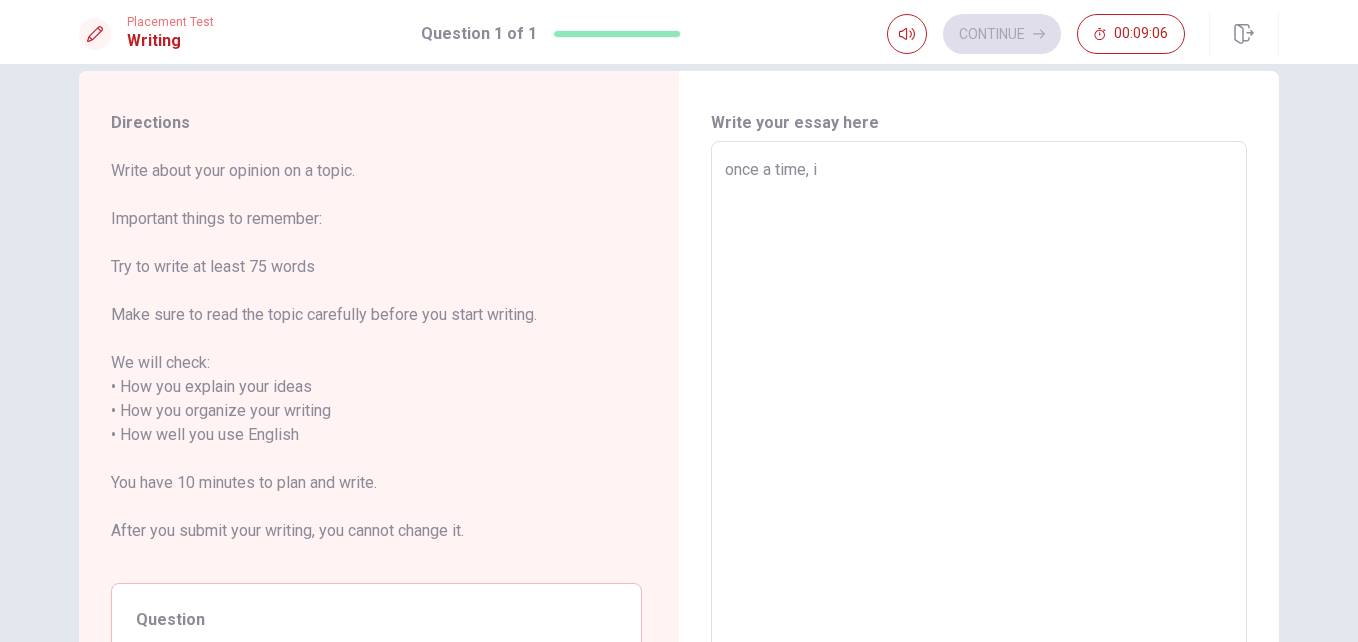 type on "x" 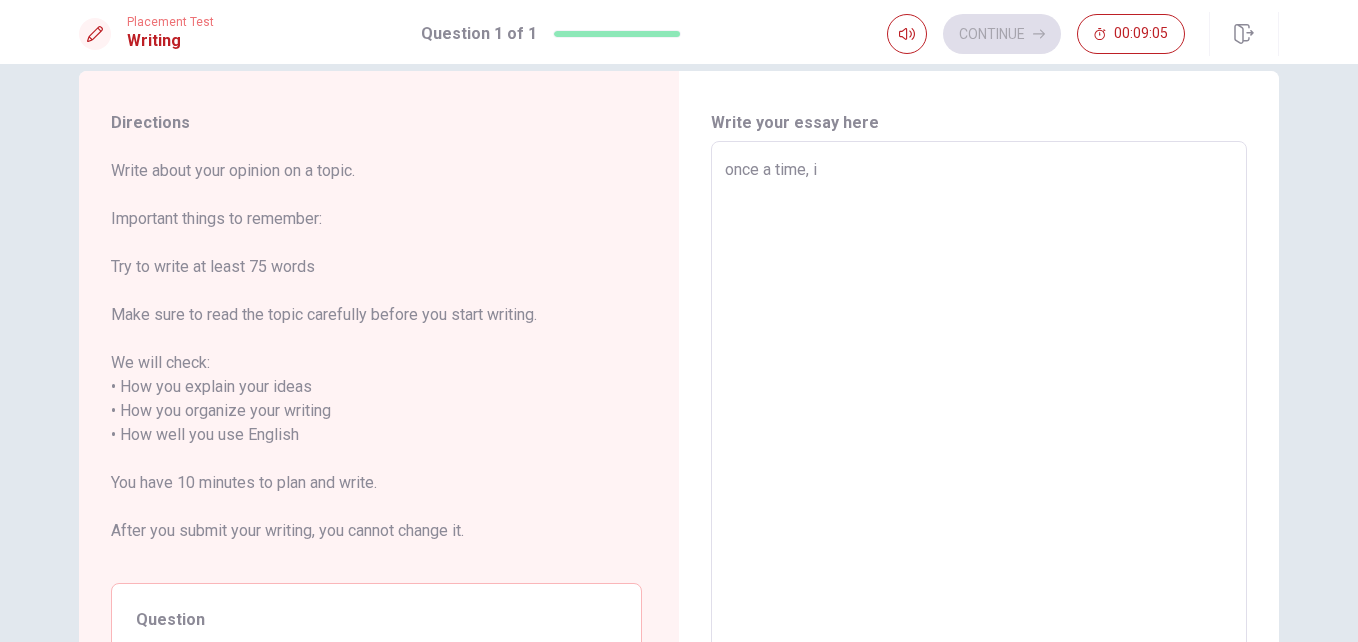 type on "once a time, i s" 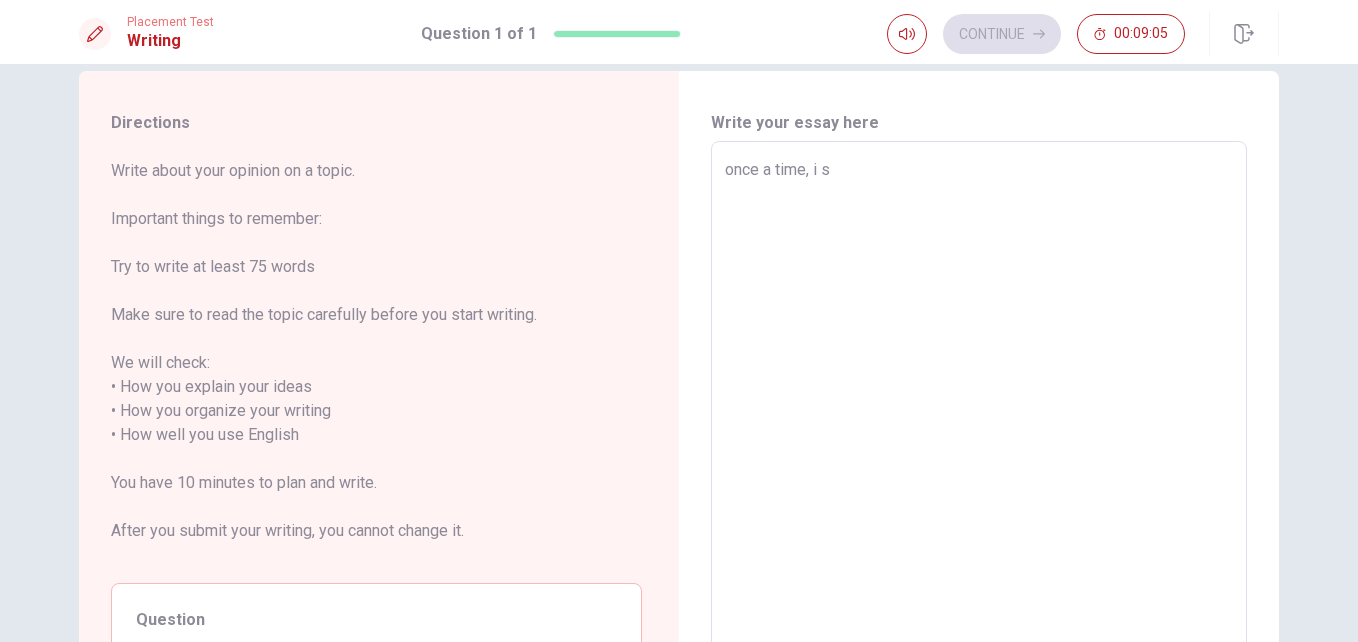 type on "x" 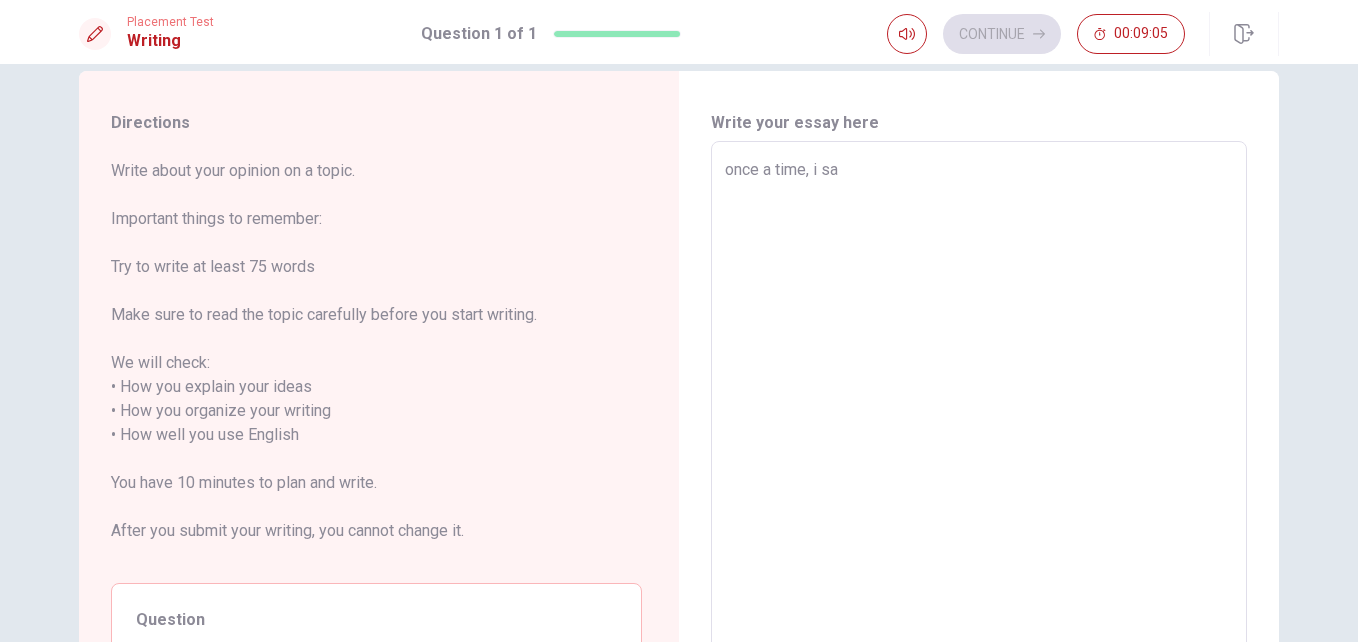 type on "x" 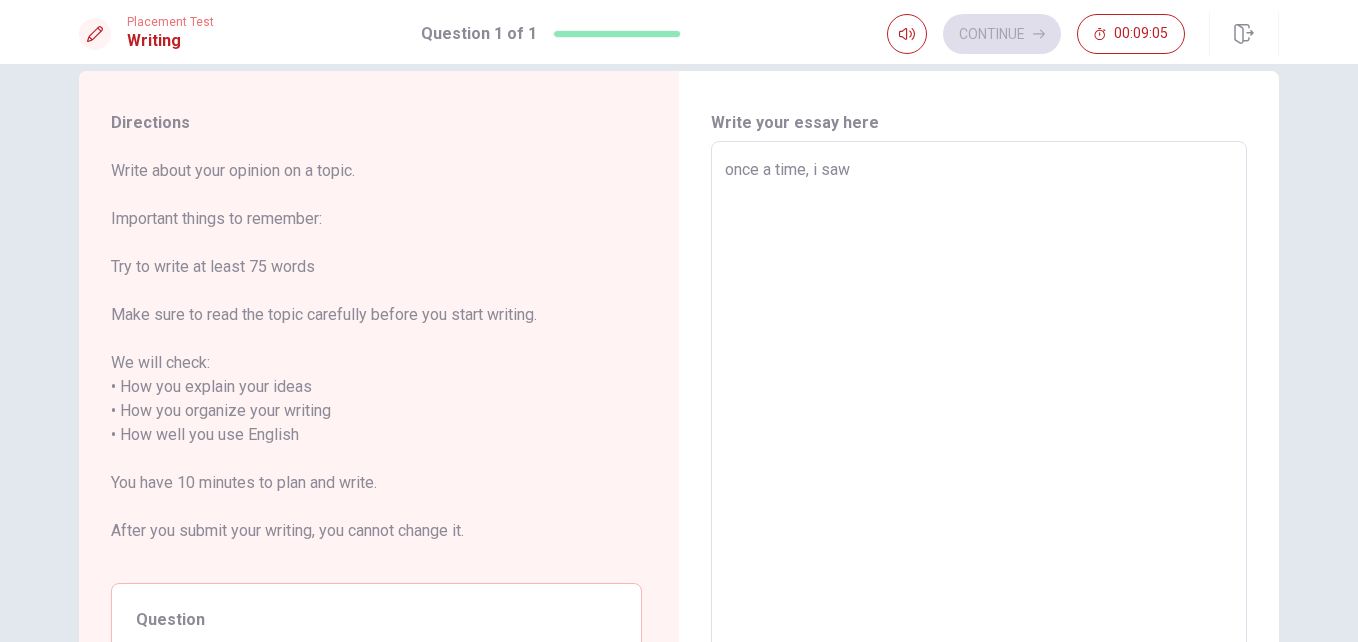 type on "x" 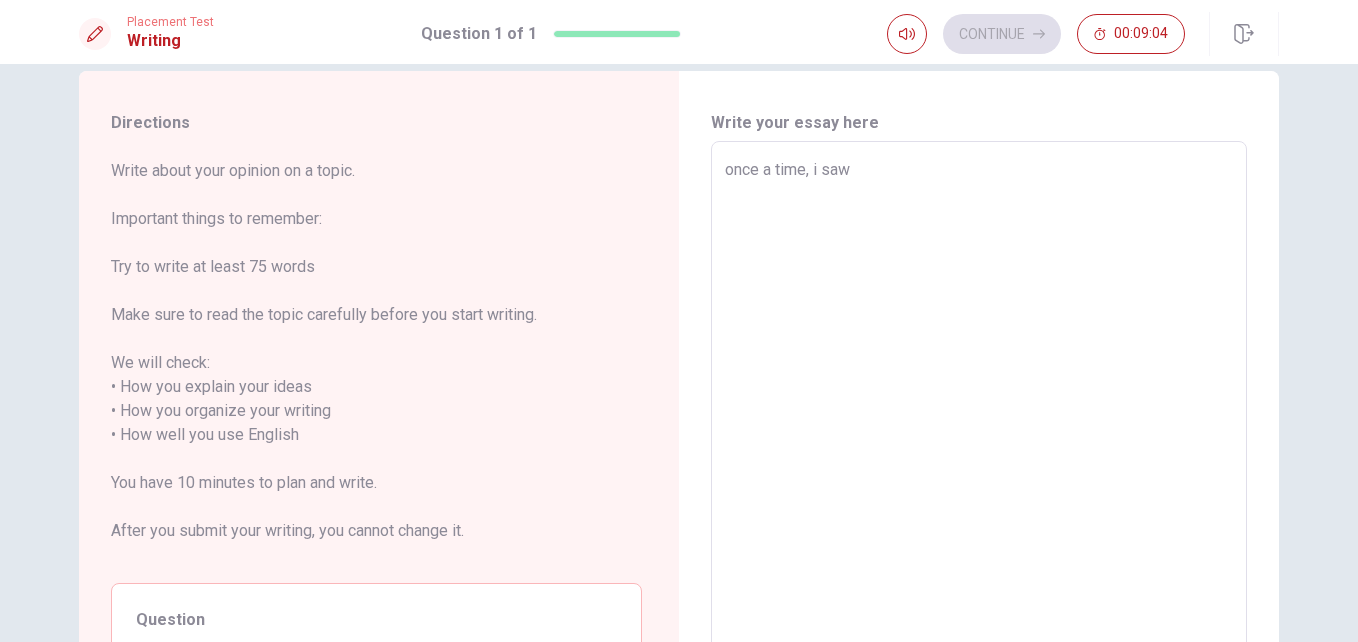 type on "x" 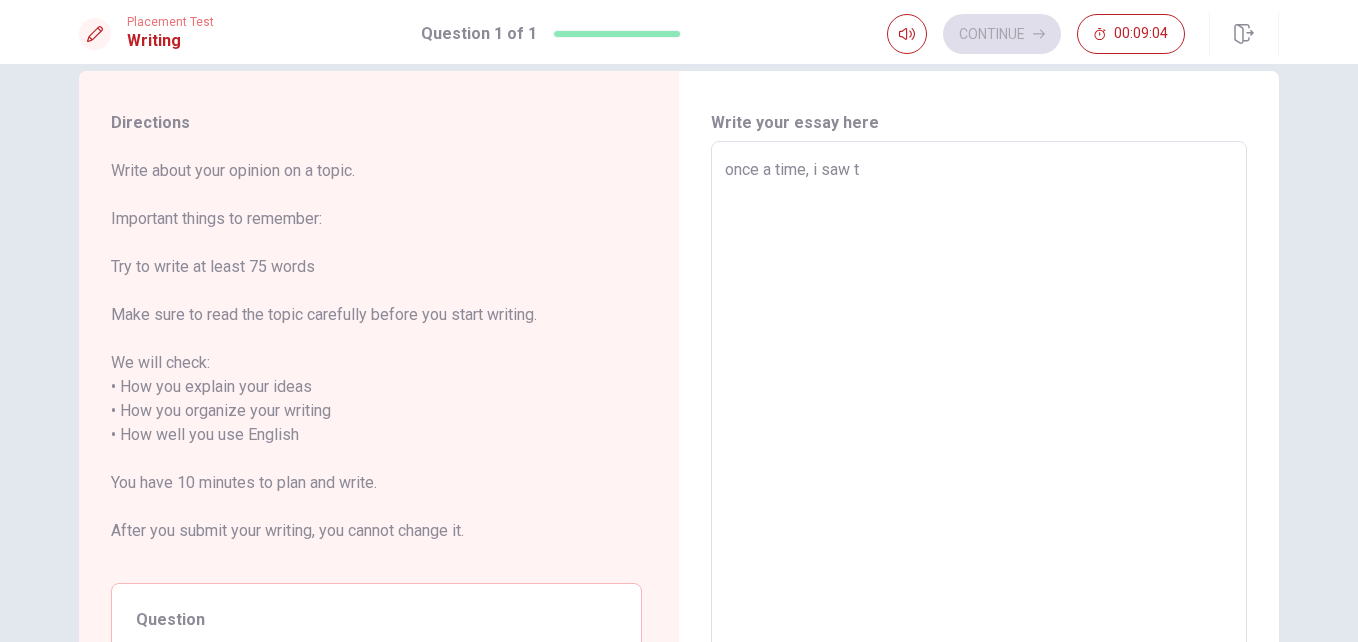 type on "x" 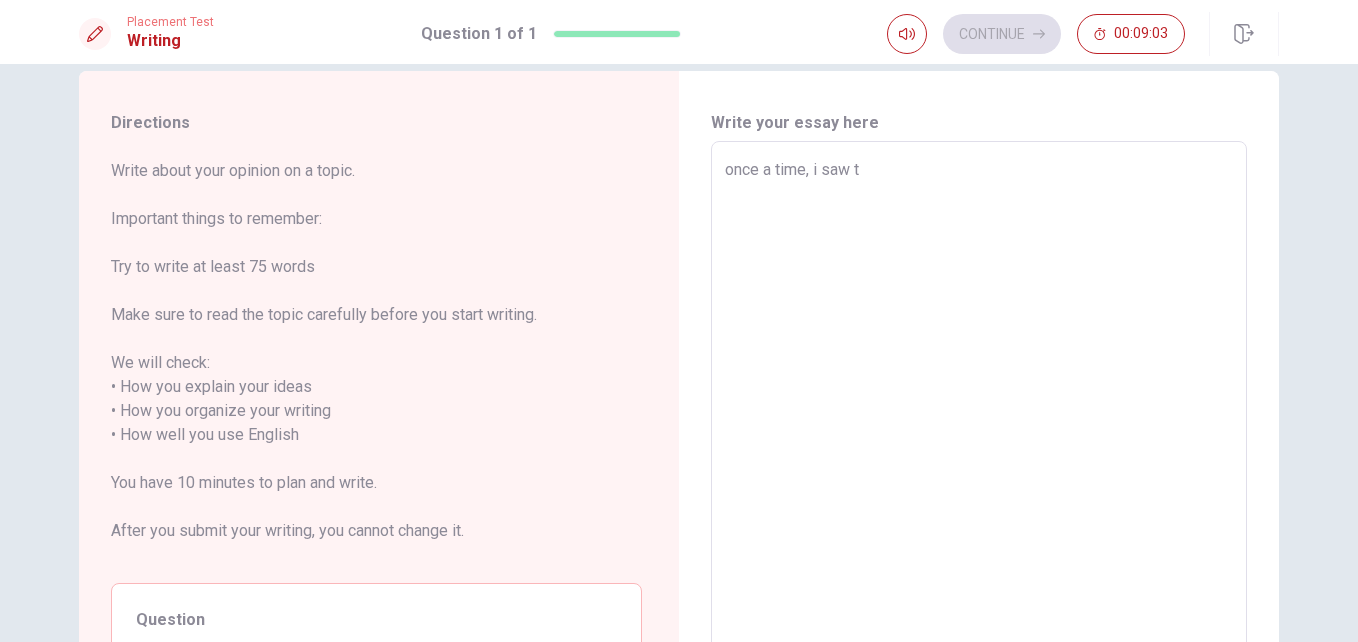 type on "once a time, i saw th" 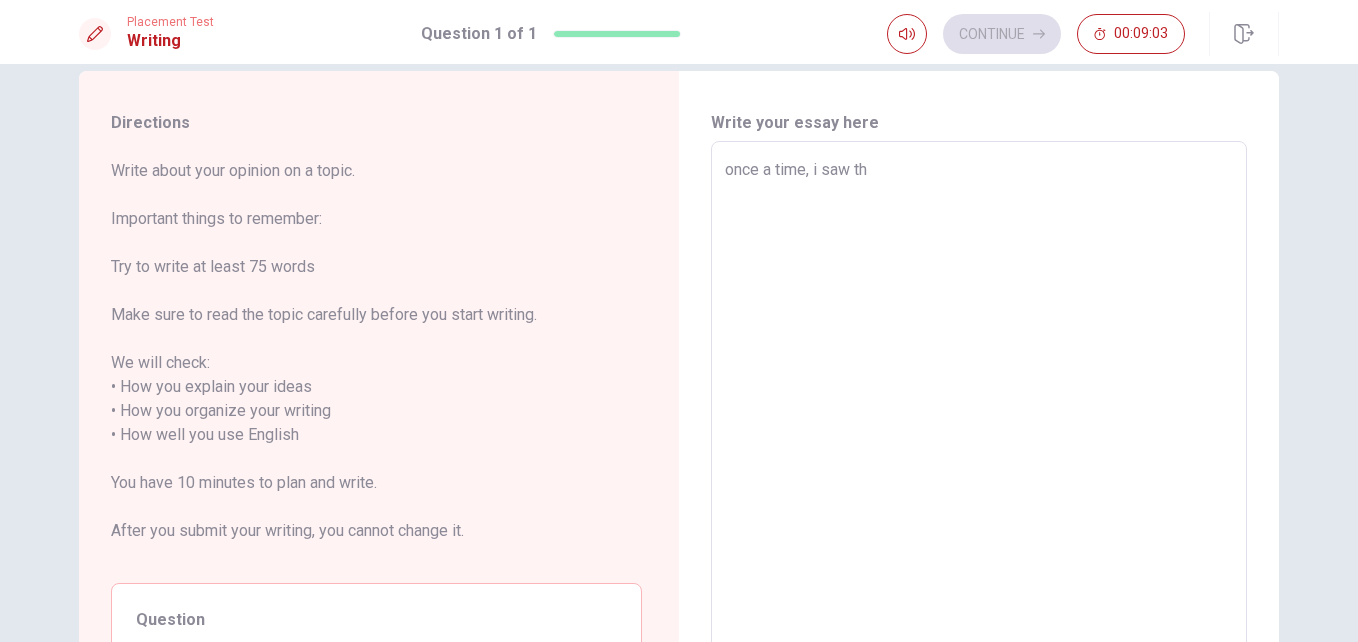 type on "x" 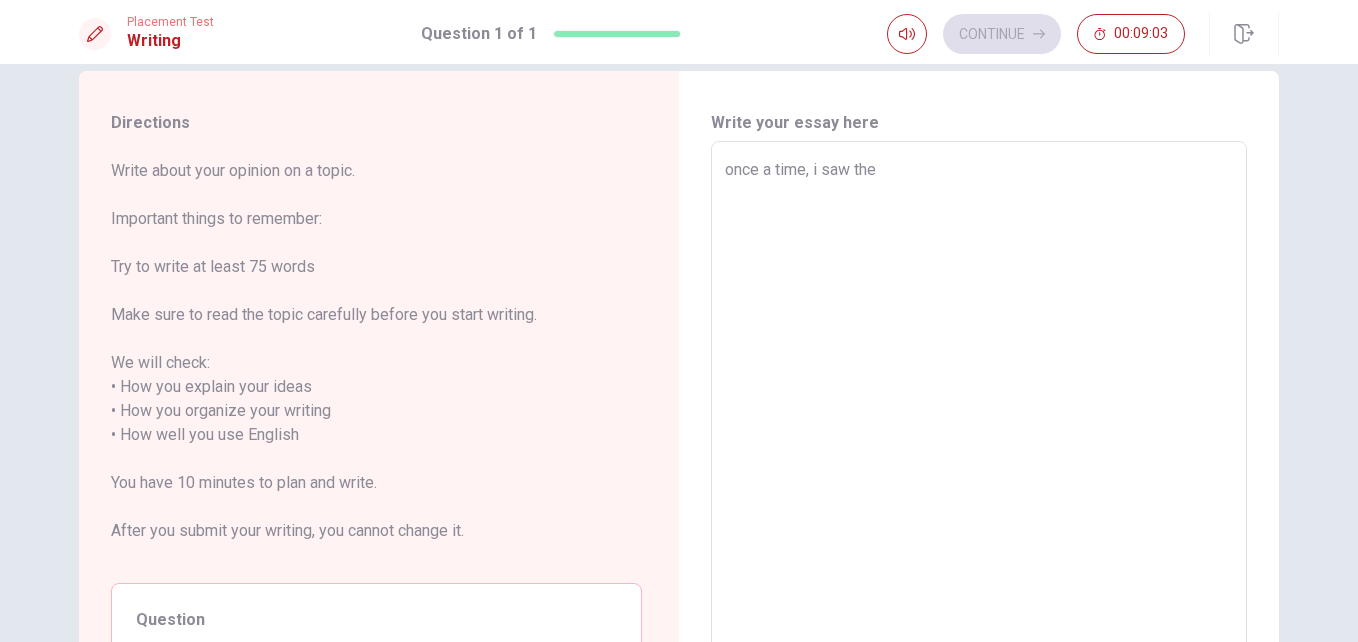 type on "x" 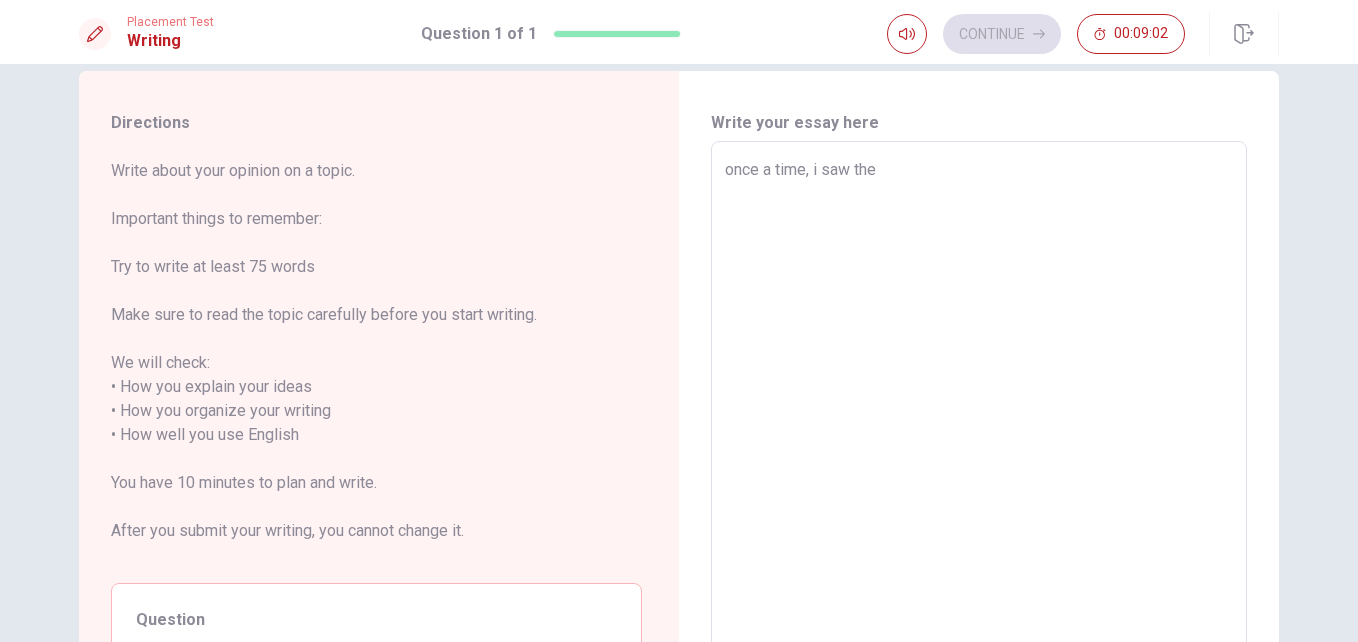 type on "x" 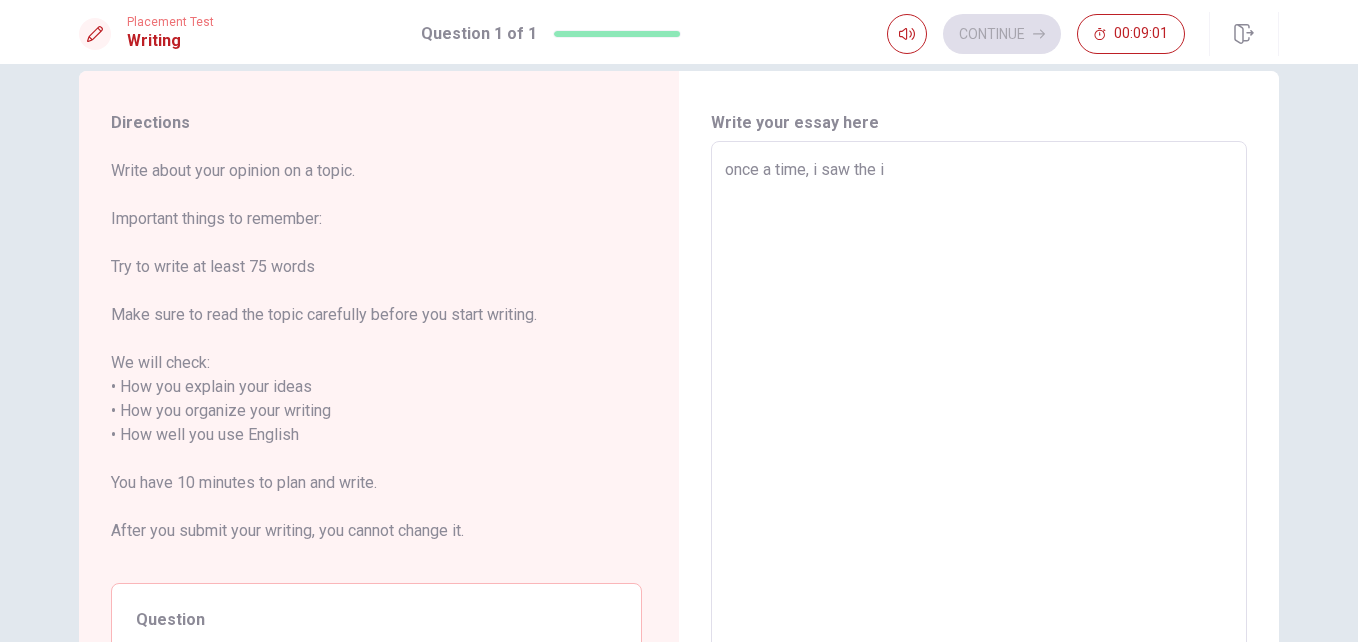 type on "x" 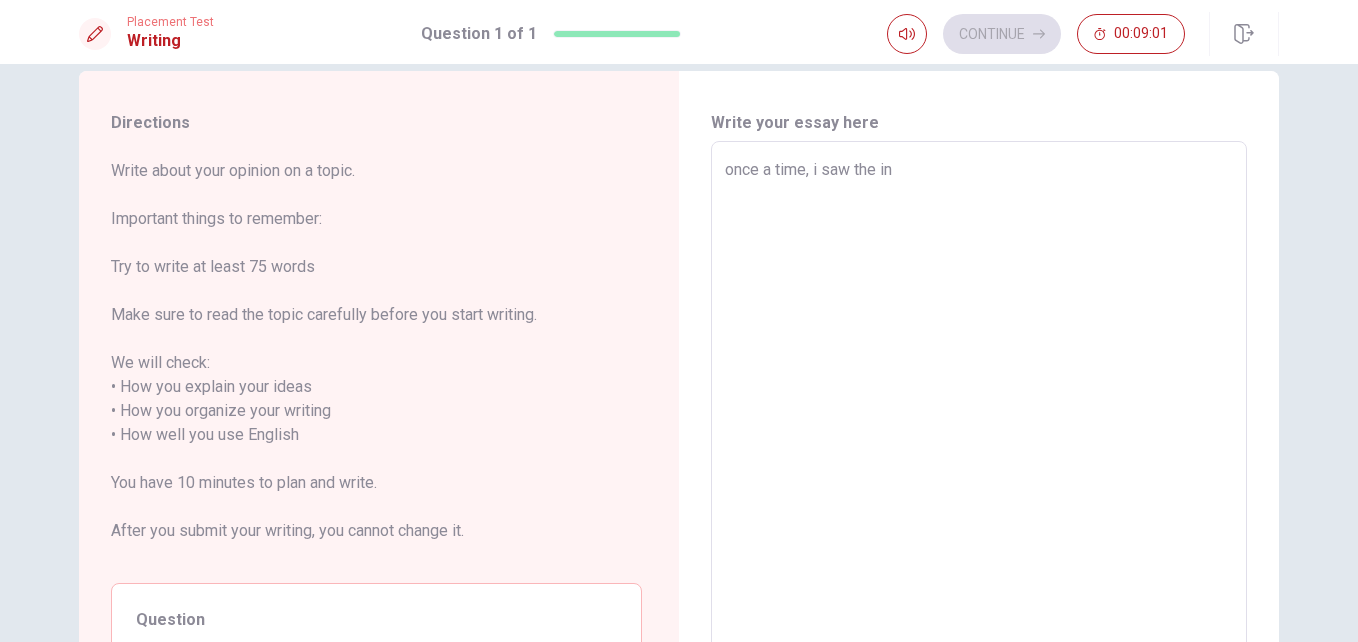 type on "x" 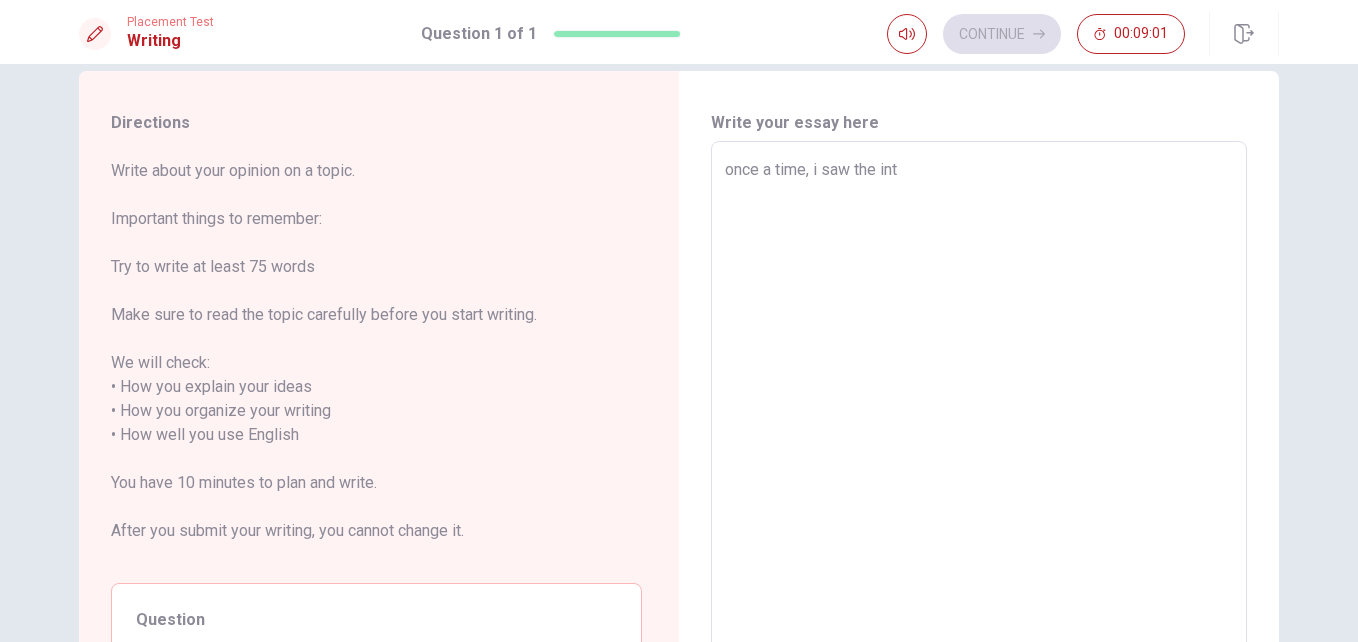 type on "x" 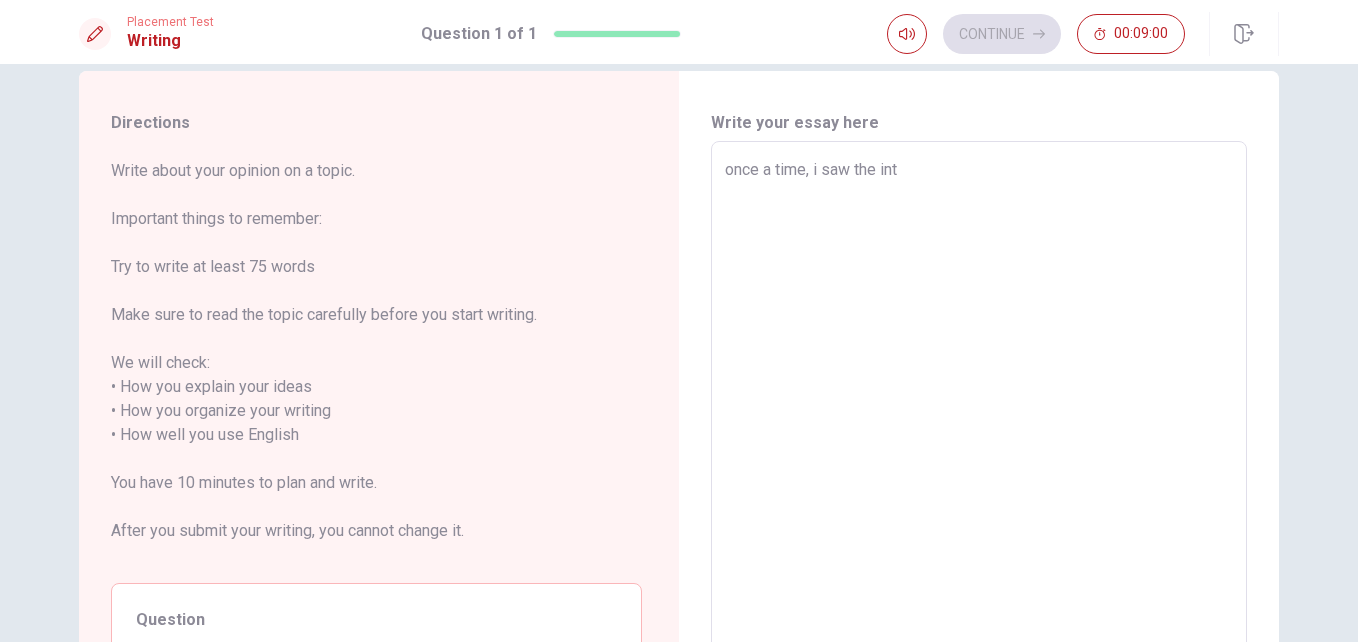 type on "once a time, i saw the inte" 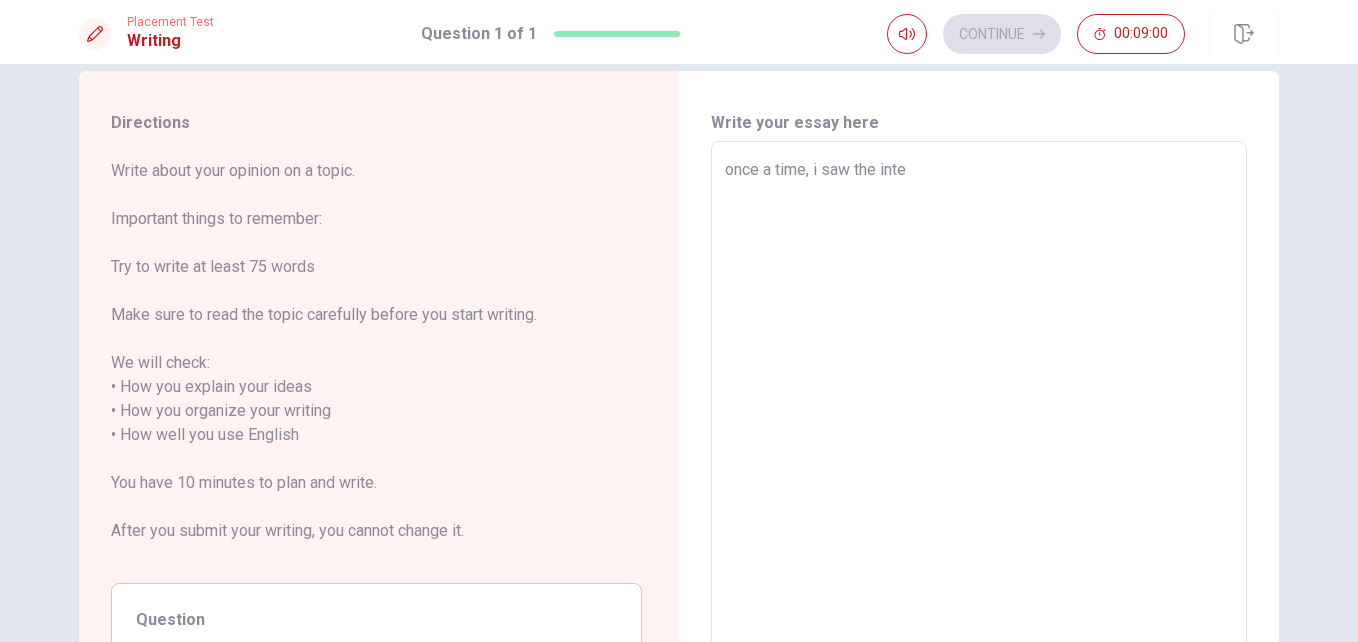 type on "x" 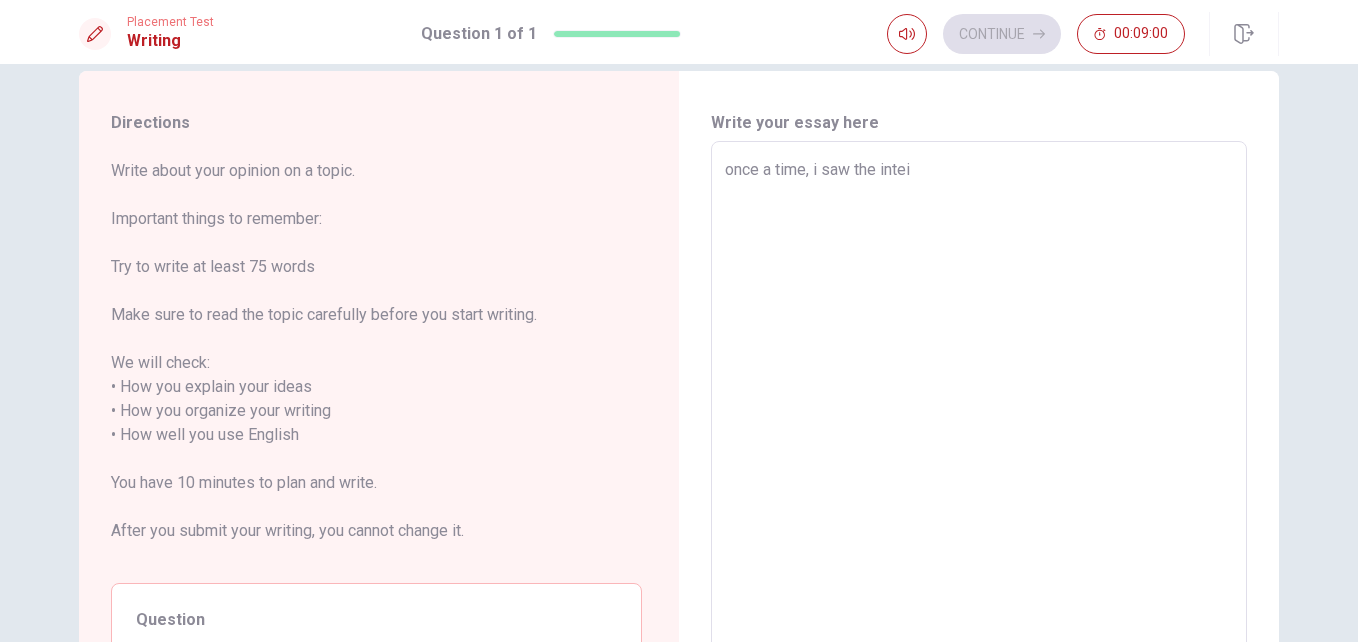 type on "x" 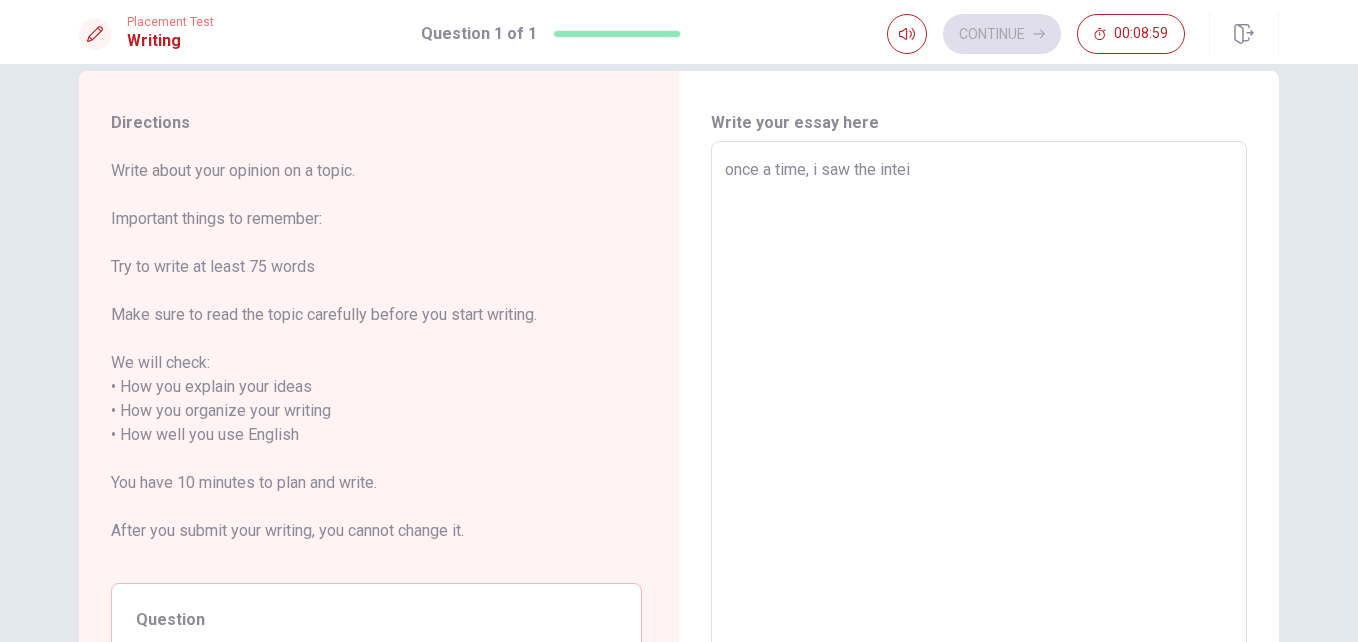 type on "once a time, i saw the inteig" 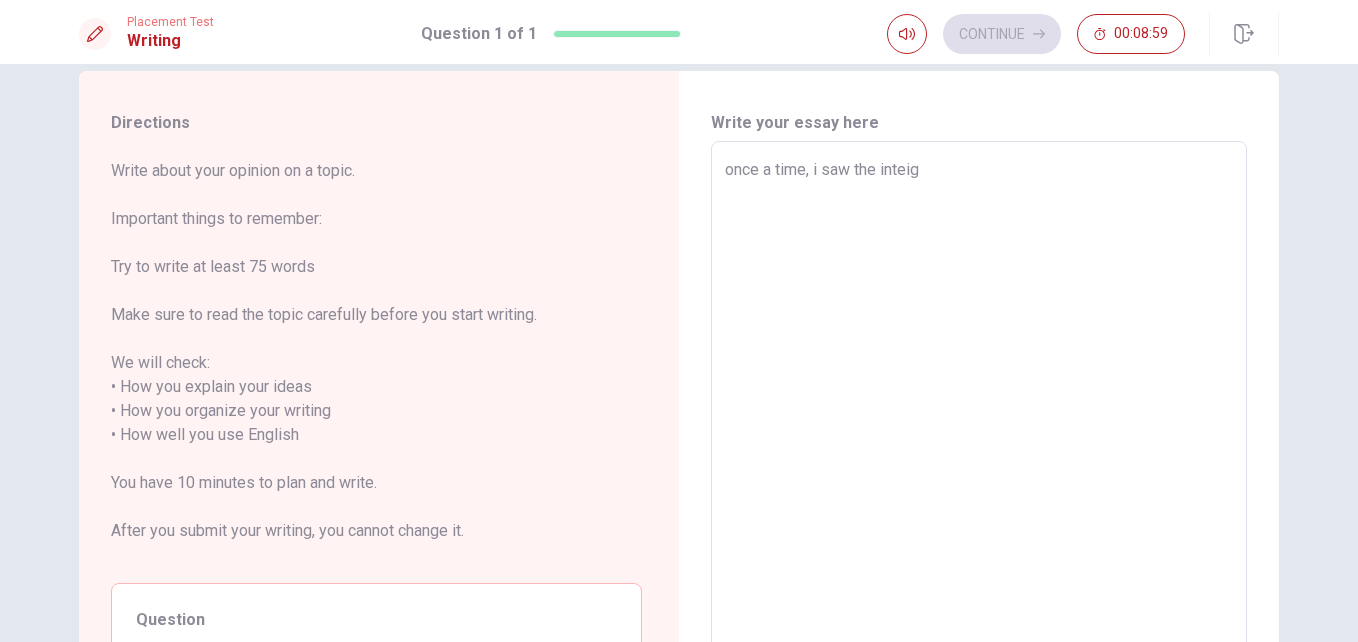 type on "x" 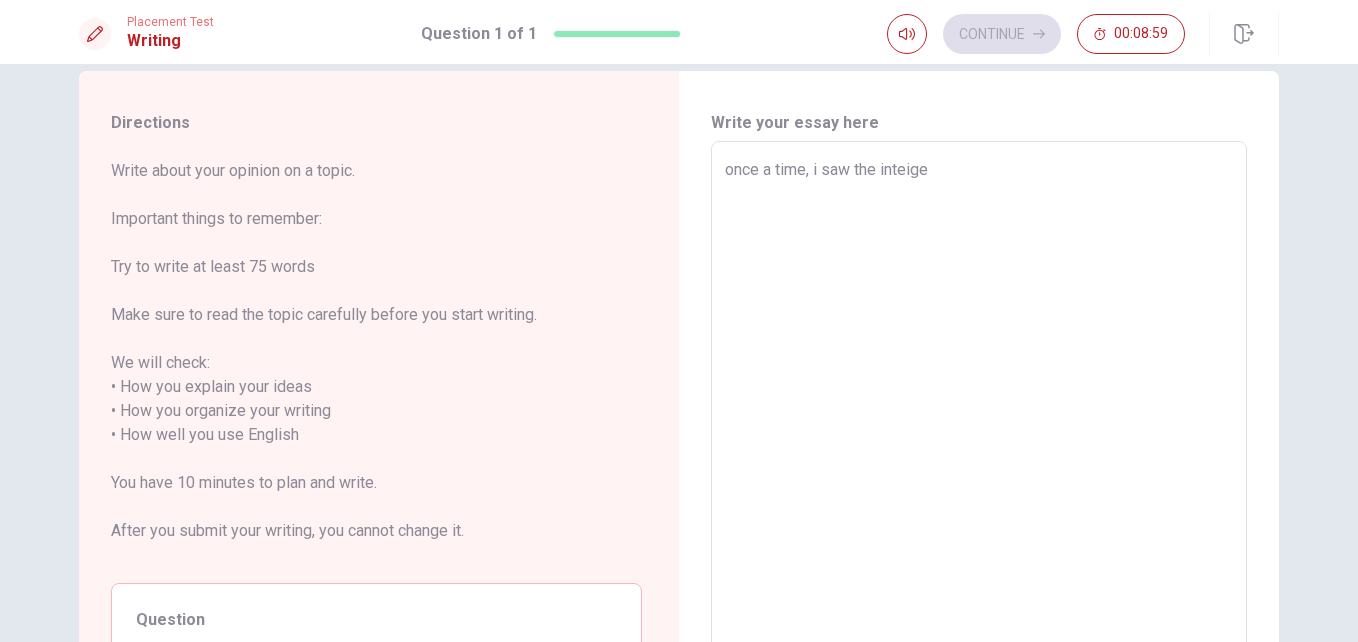 type on "x" 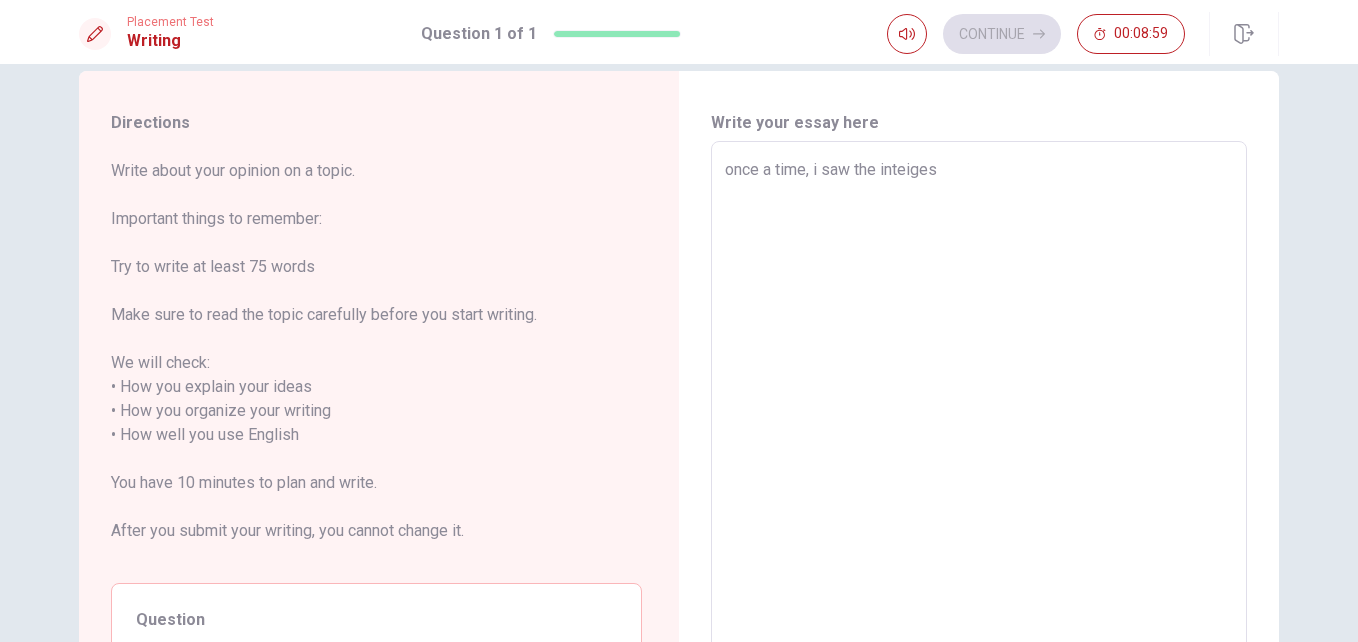 type on "x" 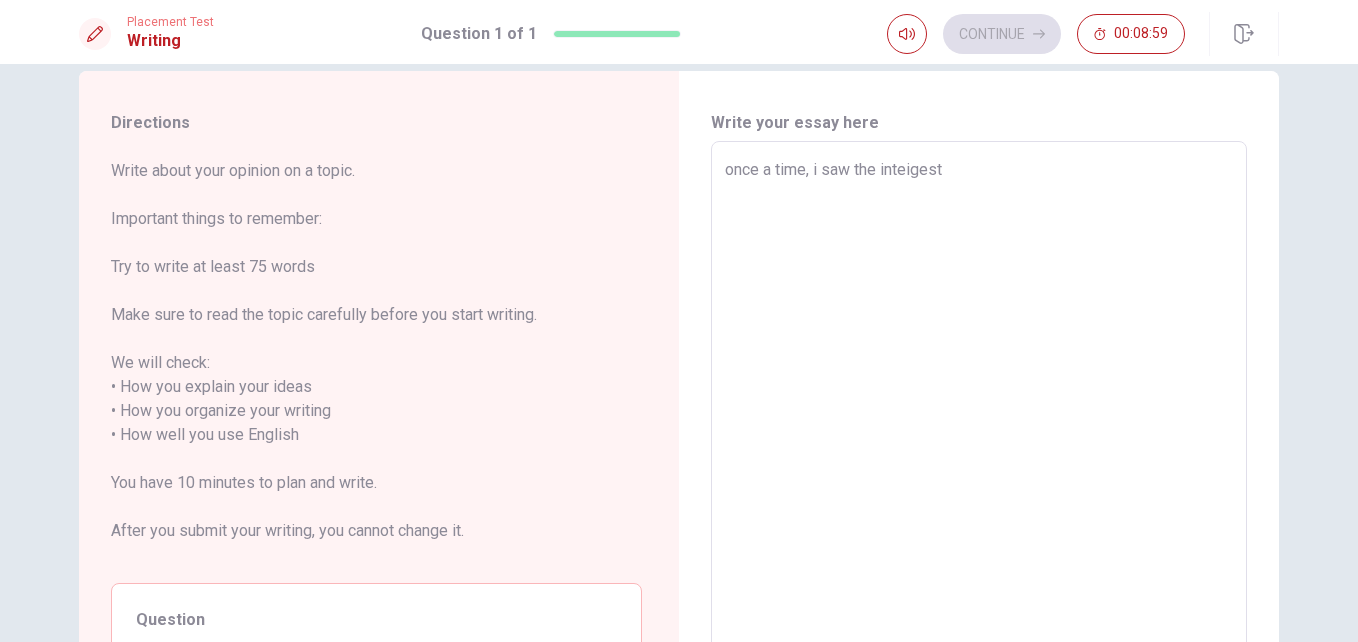 type on "x" 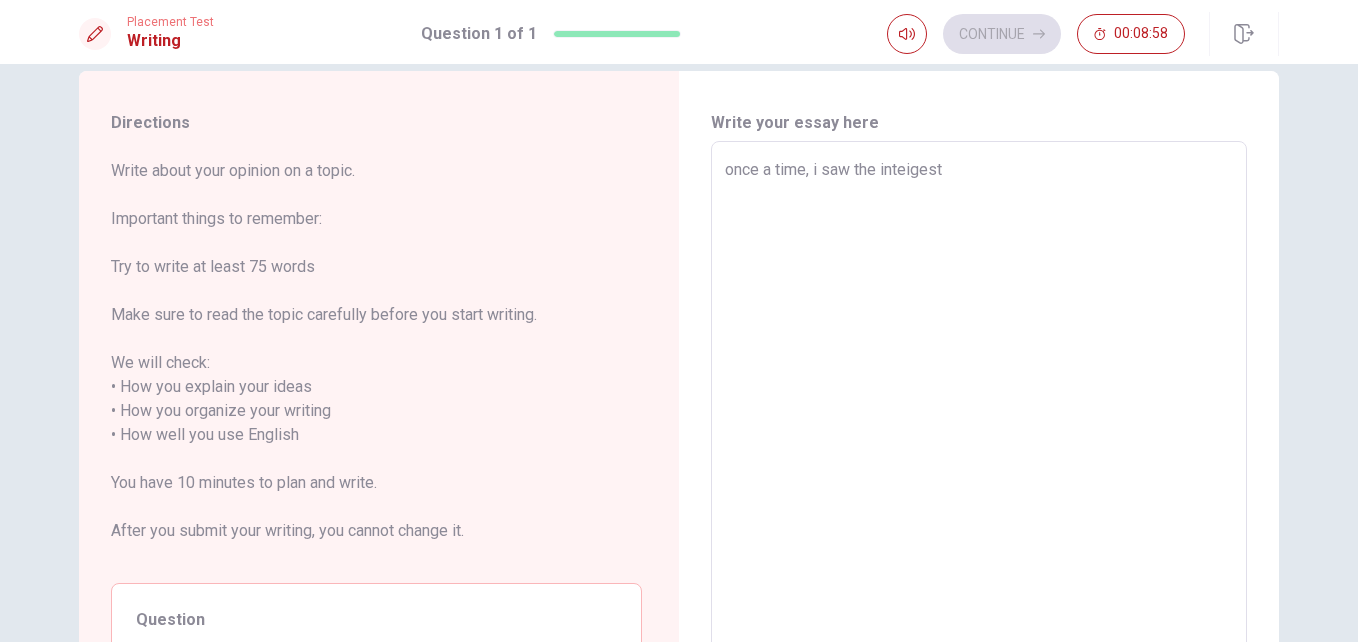 type on "once a time, i saw the inteiges" 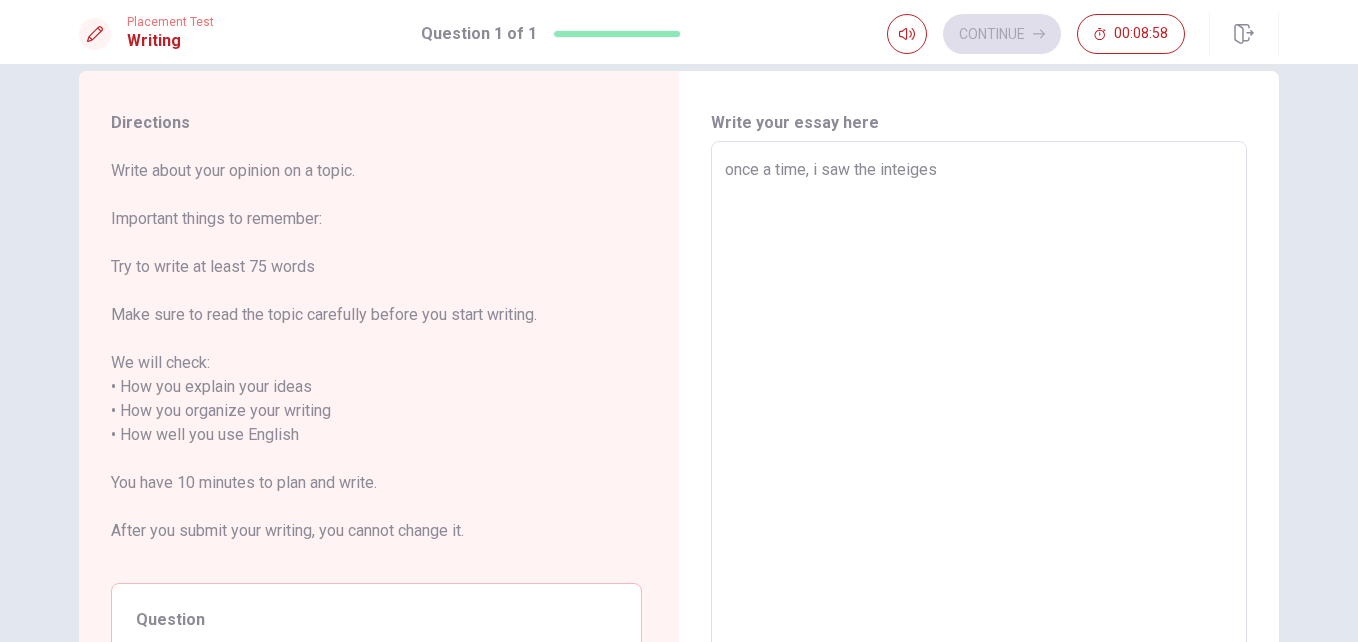 type on "x" 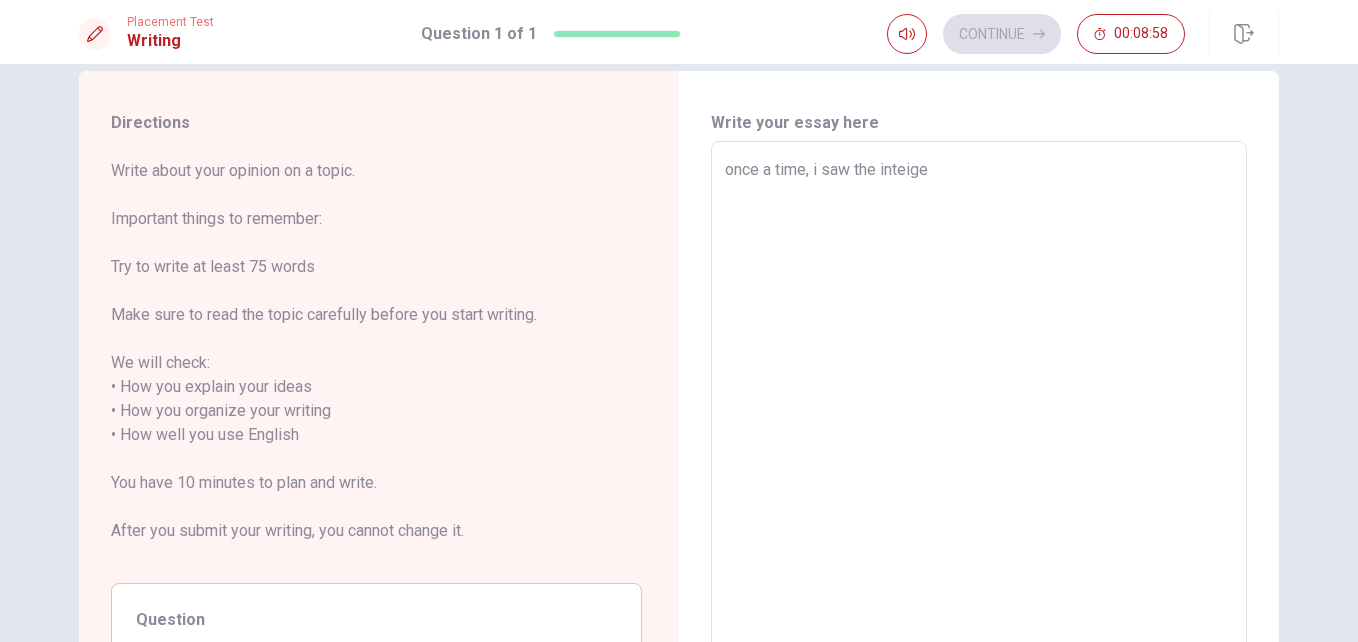 type on "x" 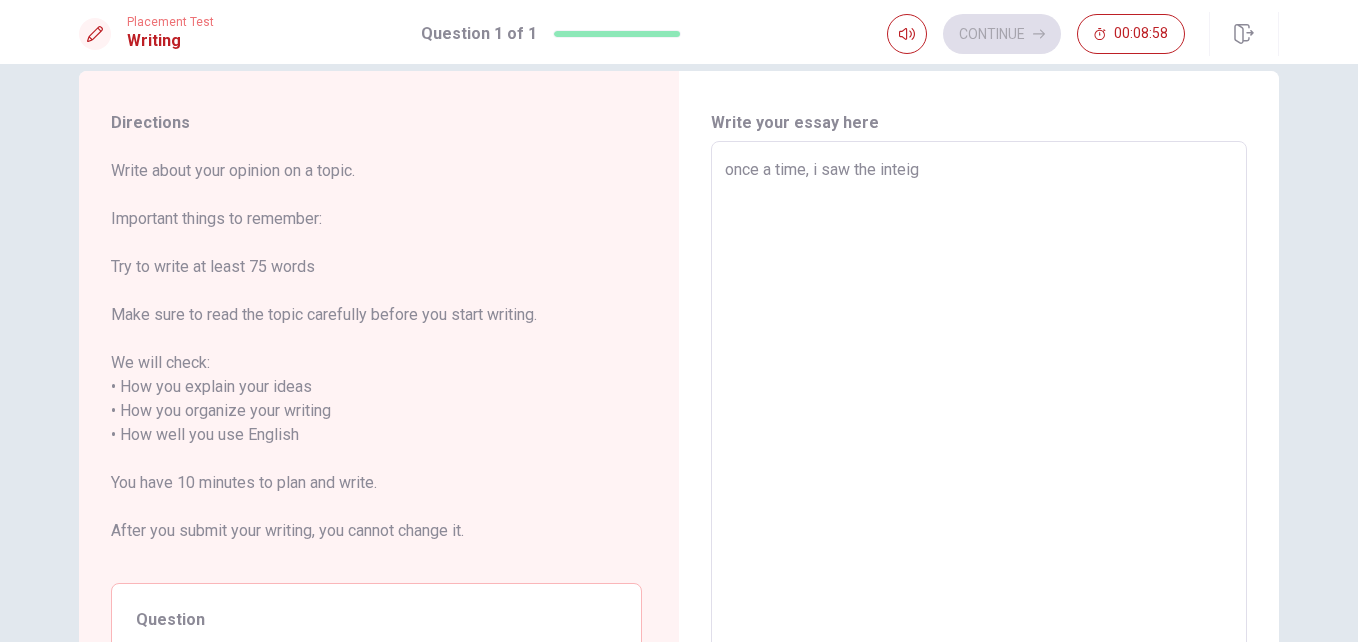type on "x" 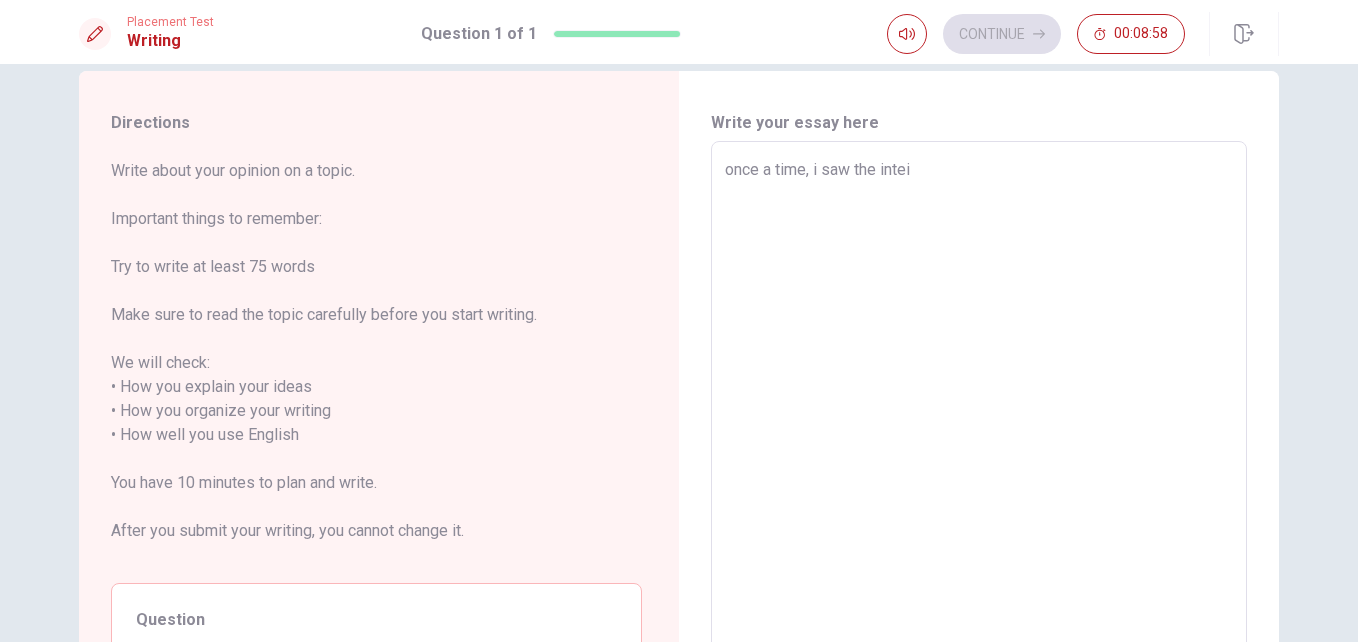 type on "x" 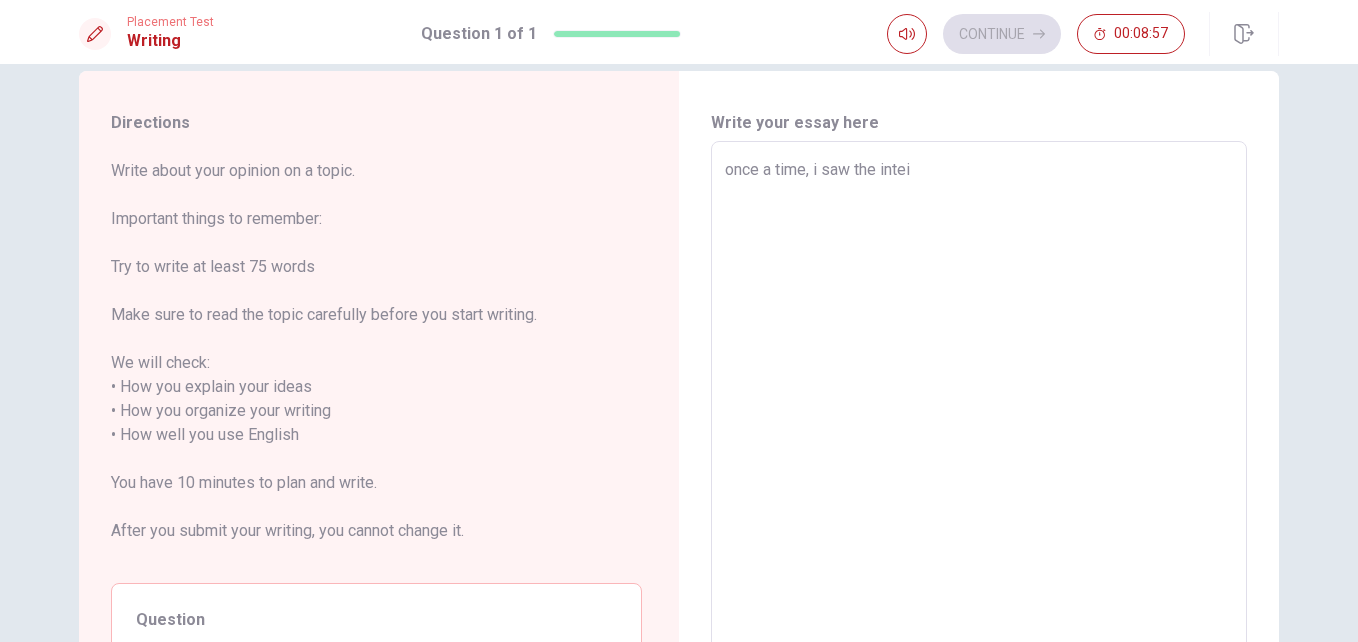 type on "once a time, i saw the inte" 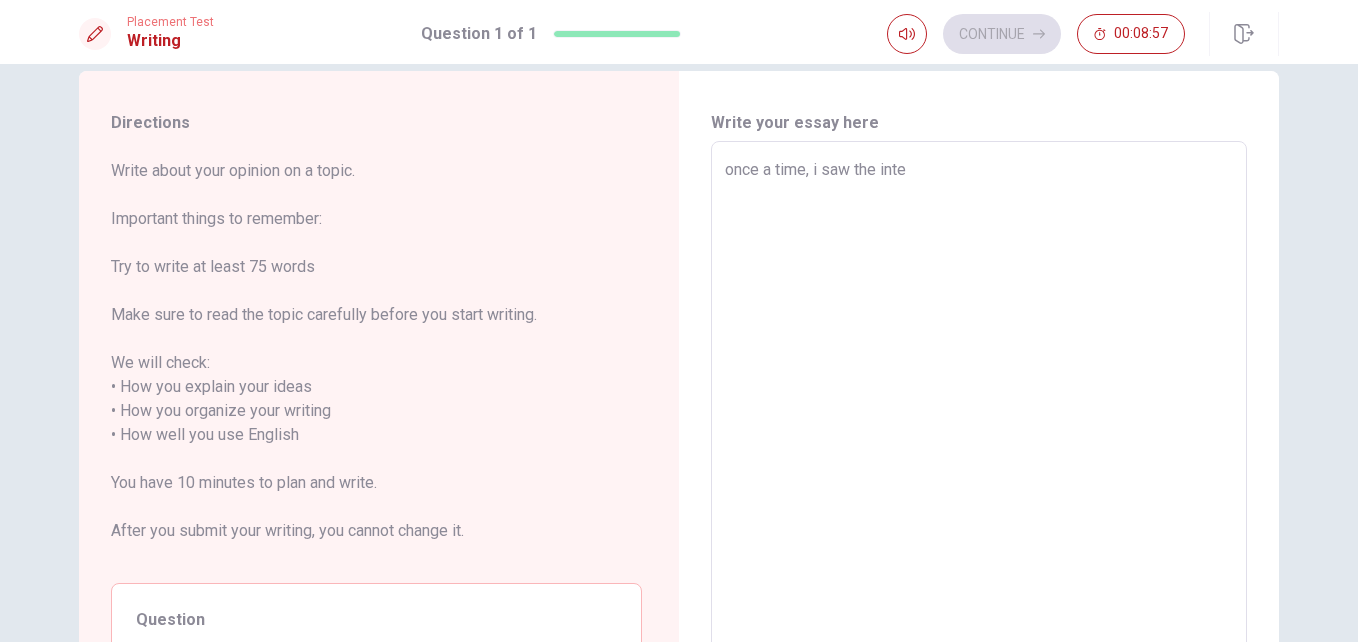 type on "x" 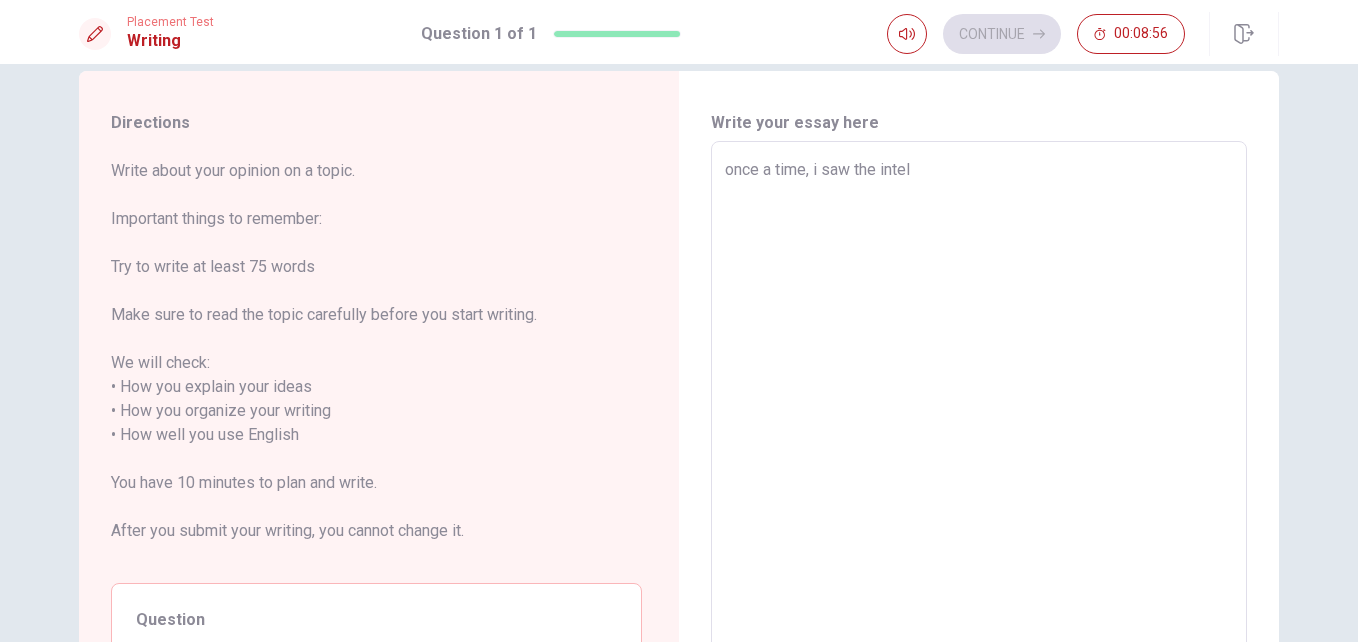 type on "x" 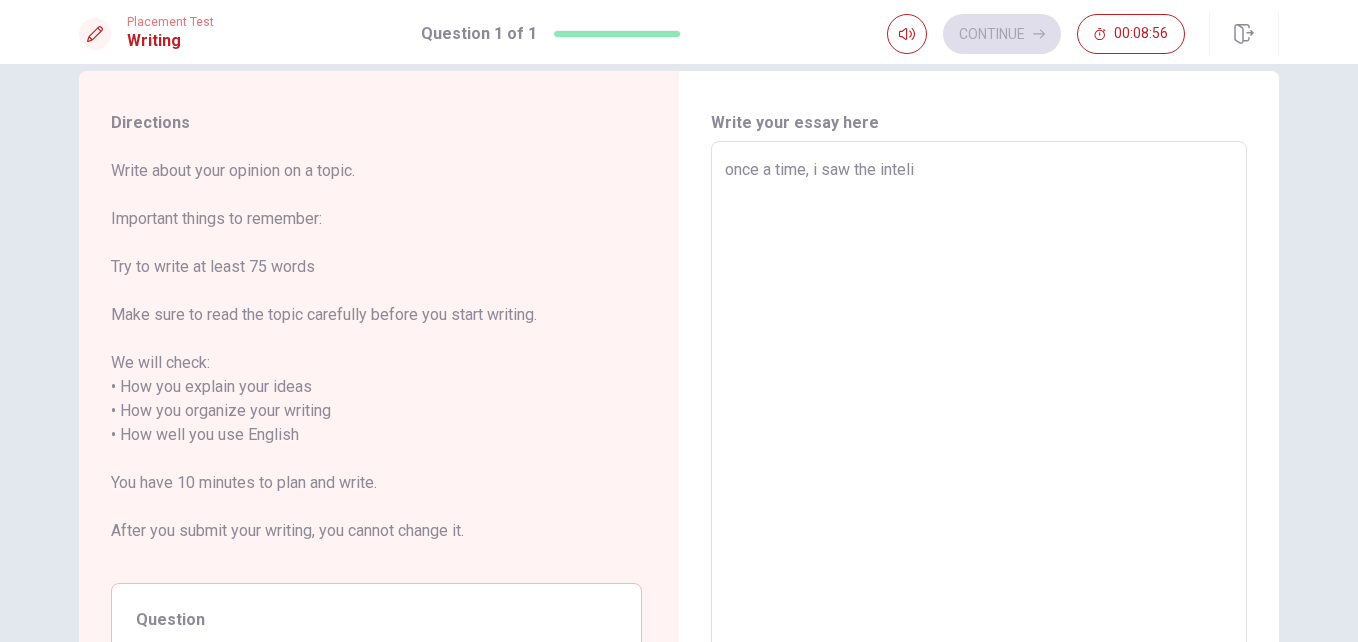 type on "x" 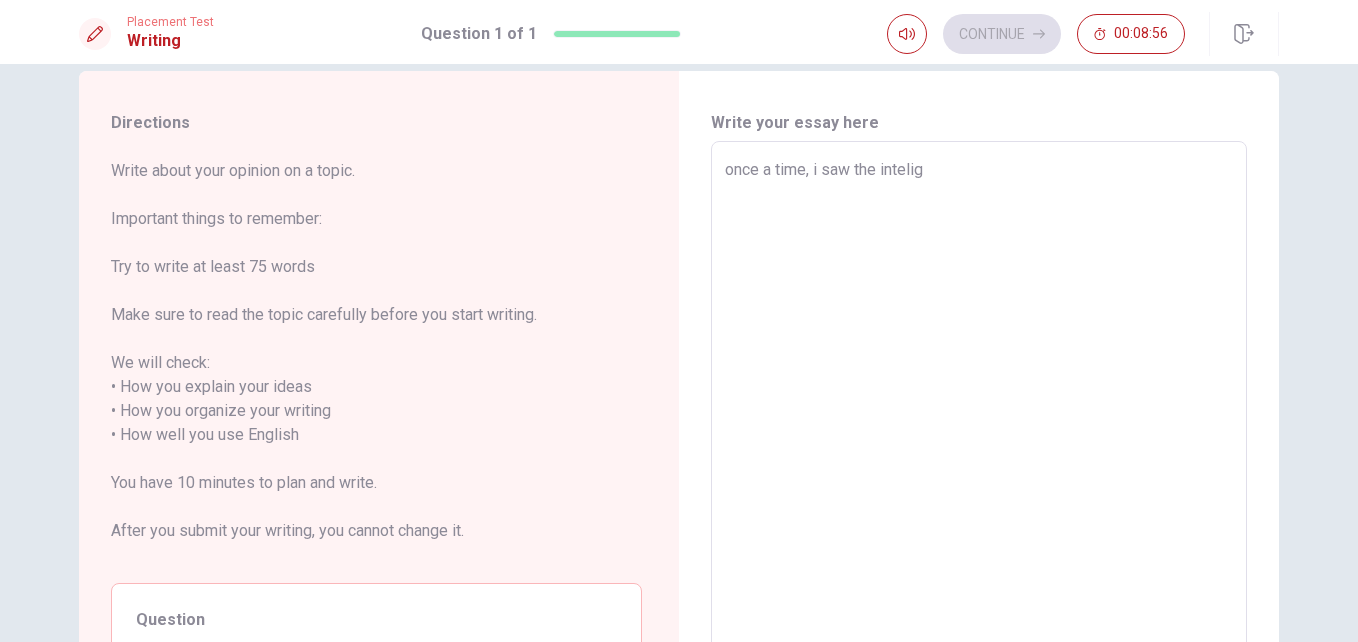 type on "x" 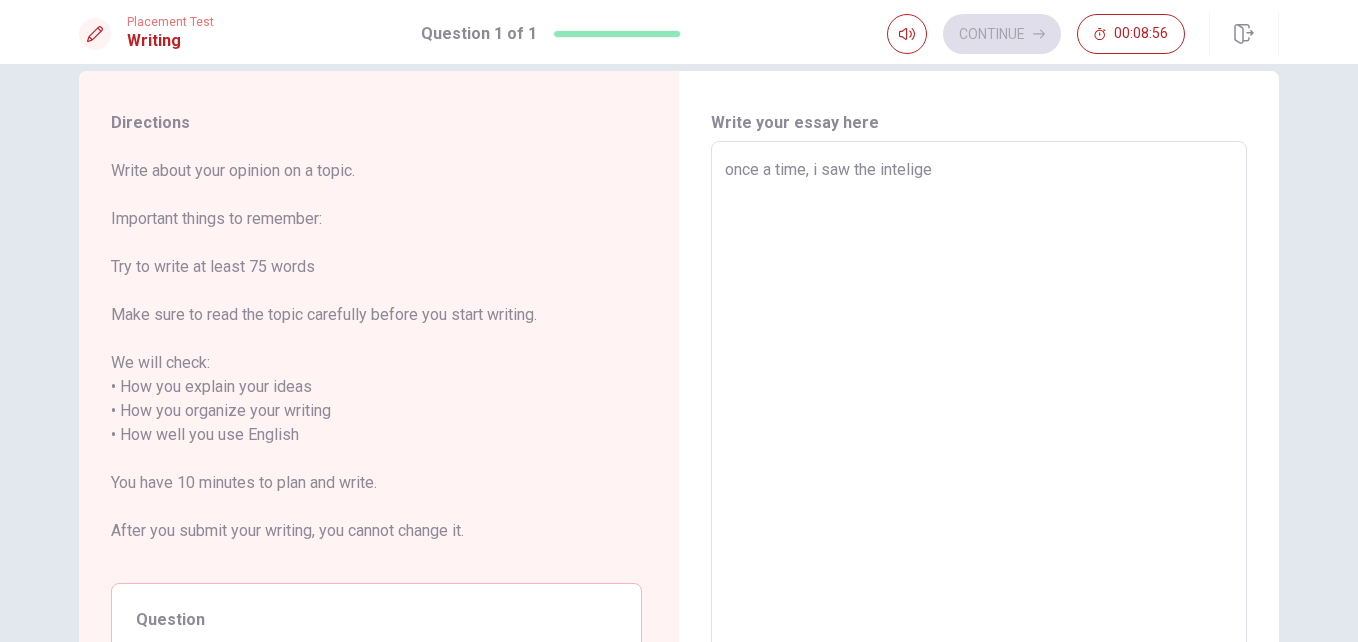 type on "x" 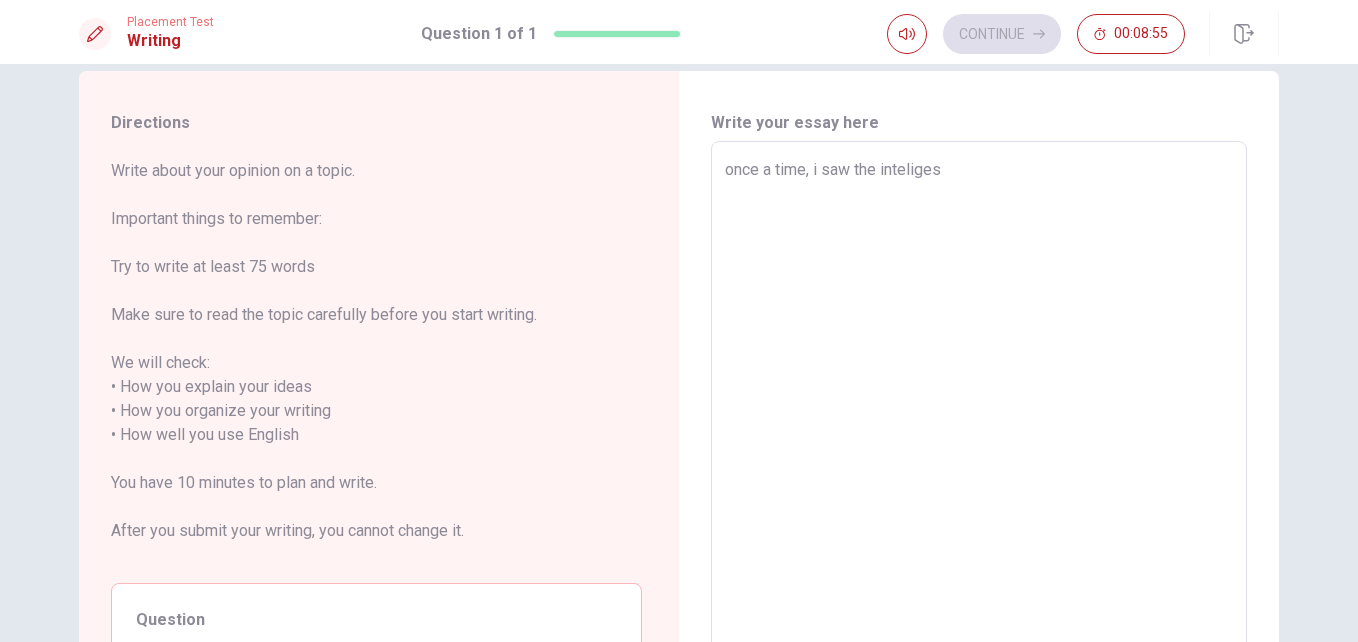 type on "x" 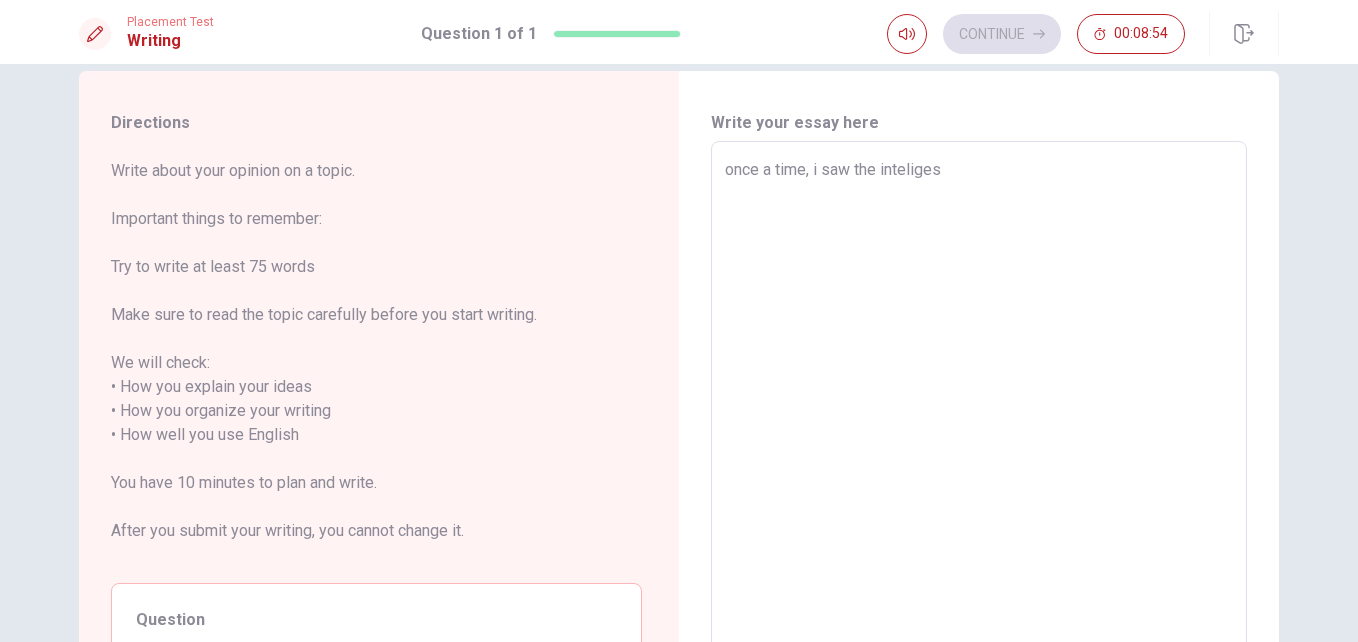 type on "once a time, i saw the intelige" 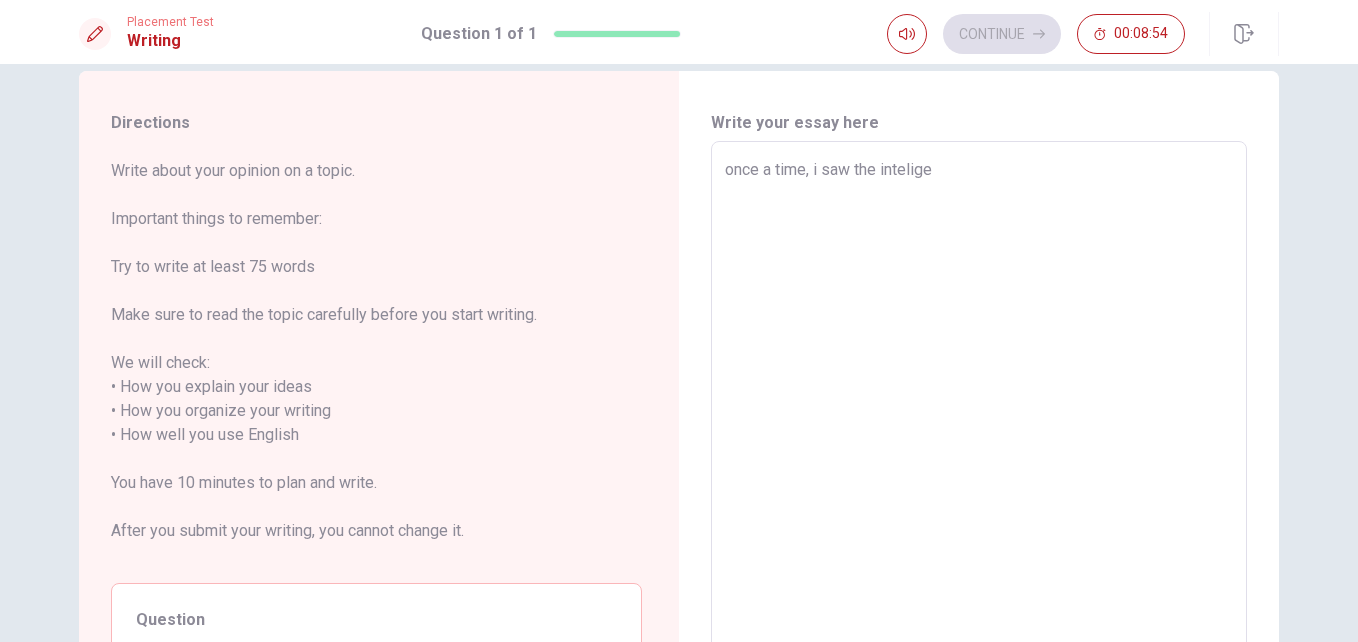 type on "x" 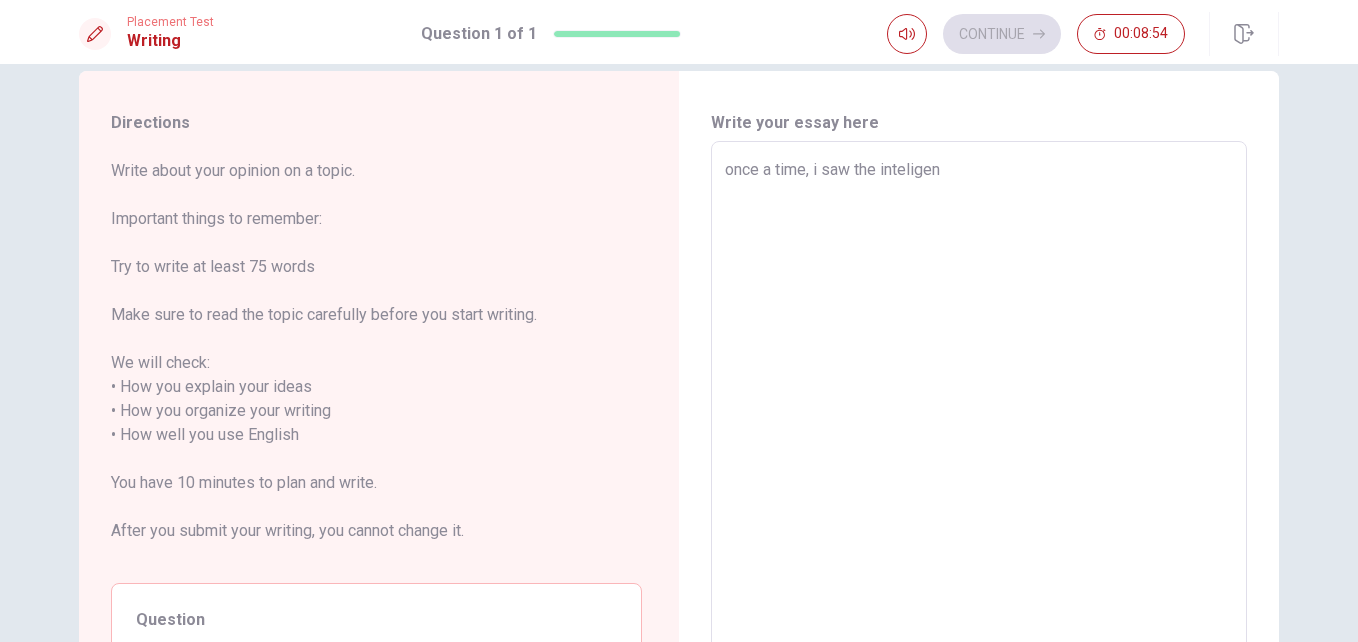 type on "x" 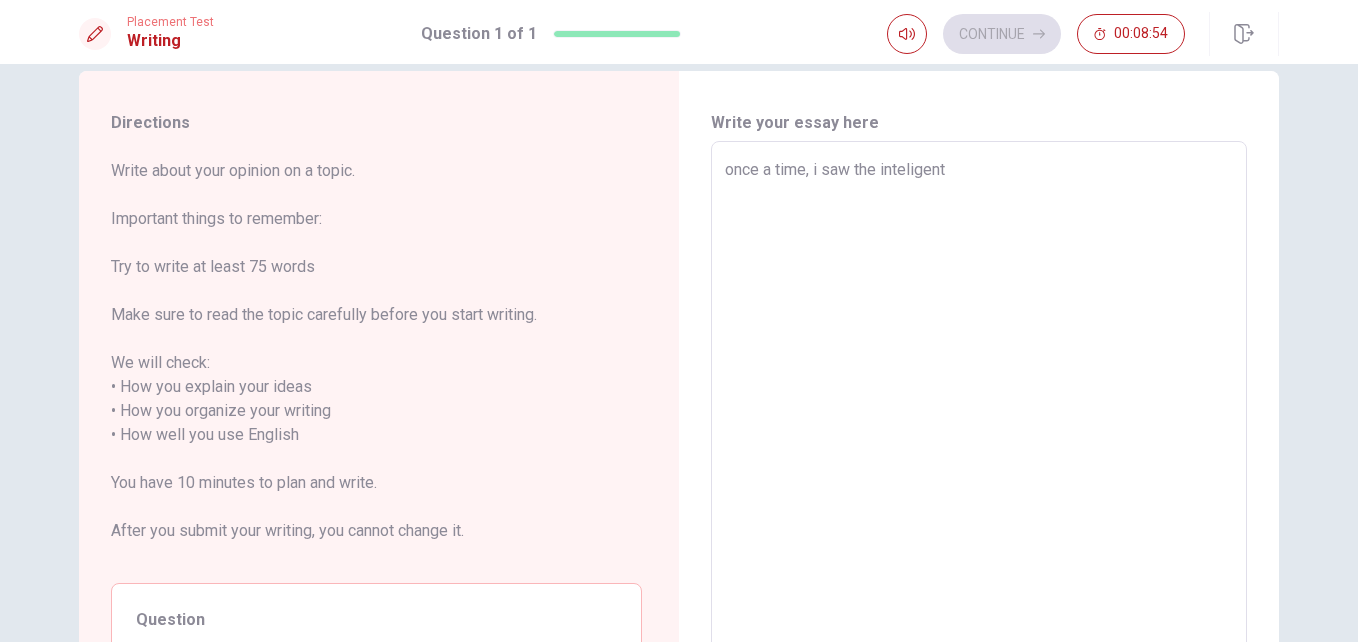 type on "x" 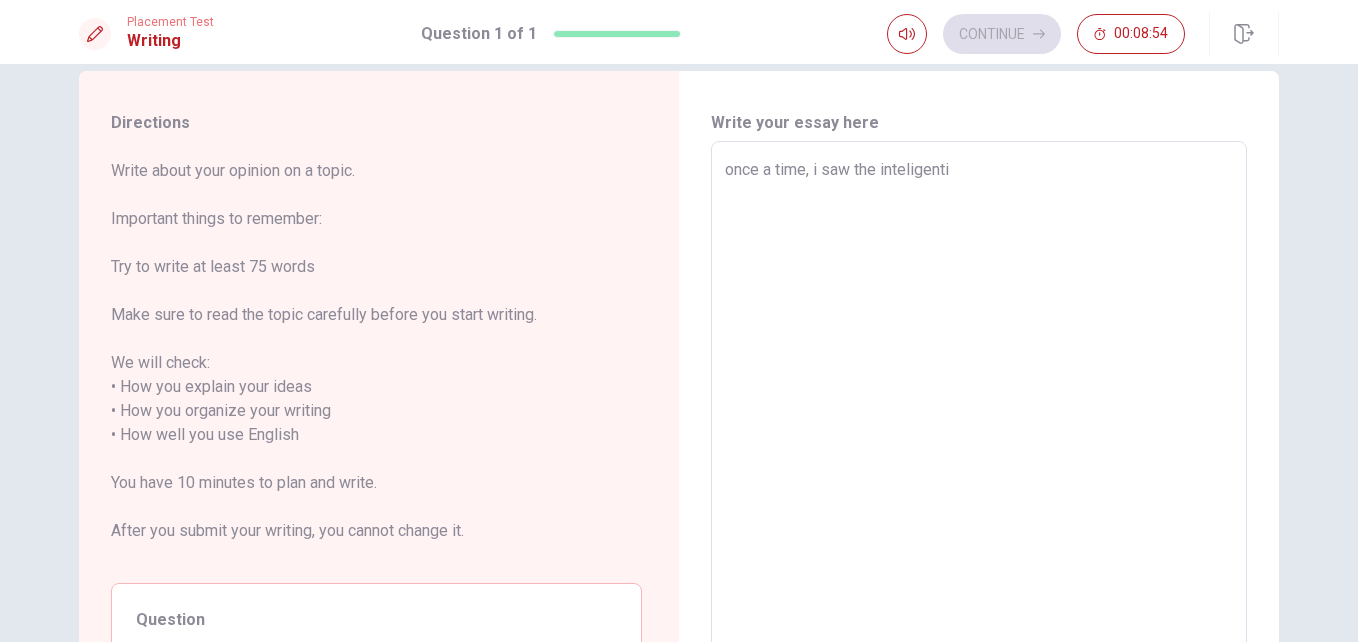 type on "x" 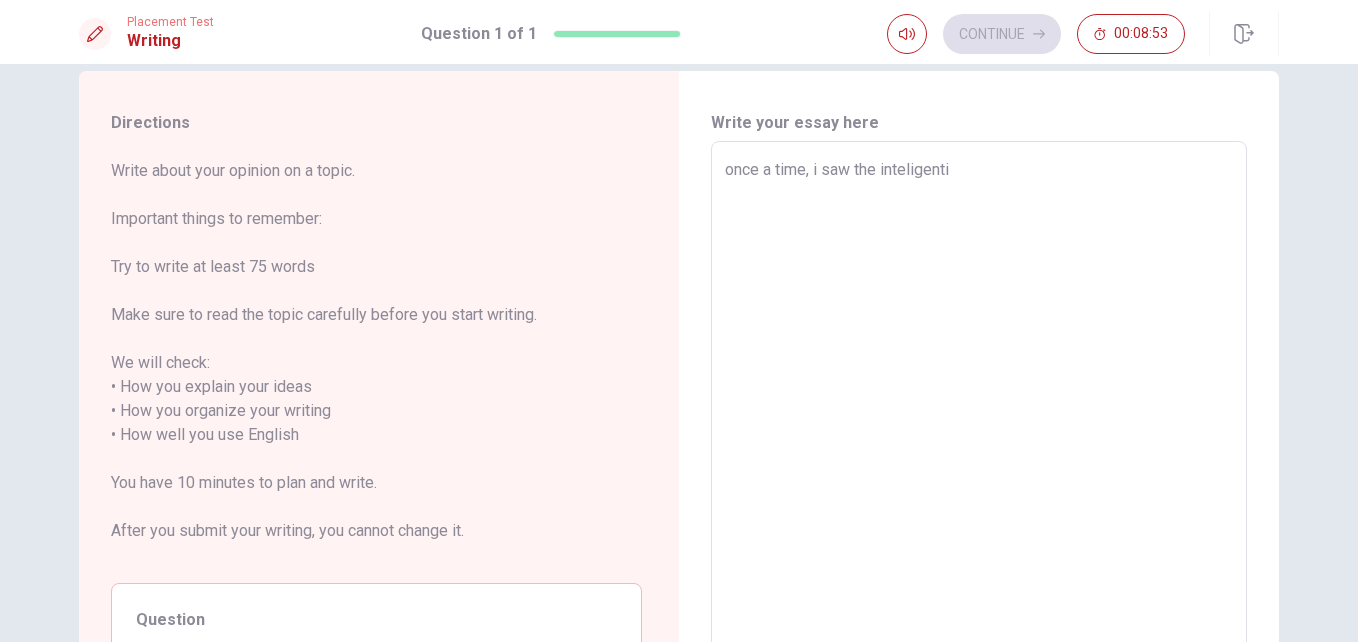 type on "once a time, i saw the inteligentis" 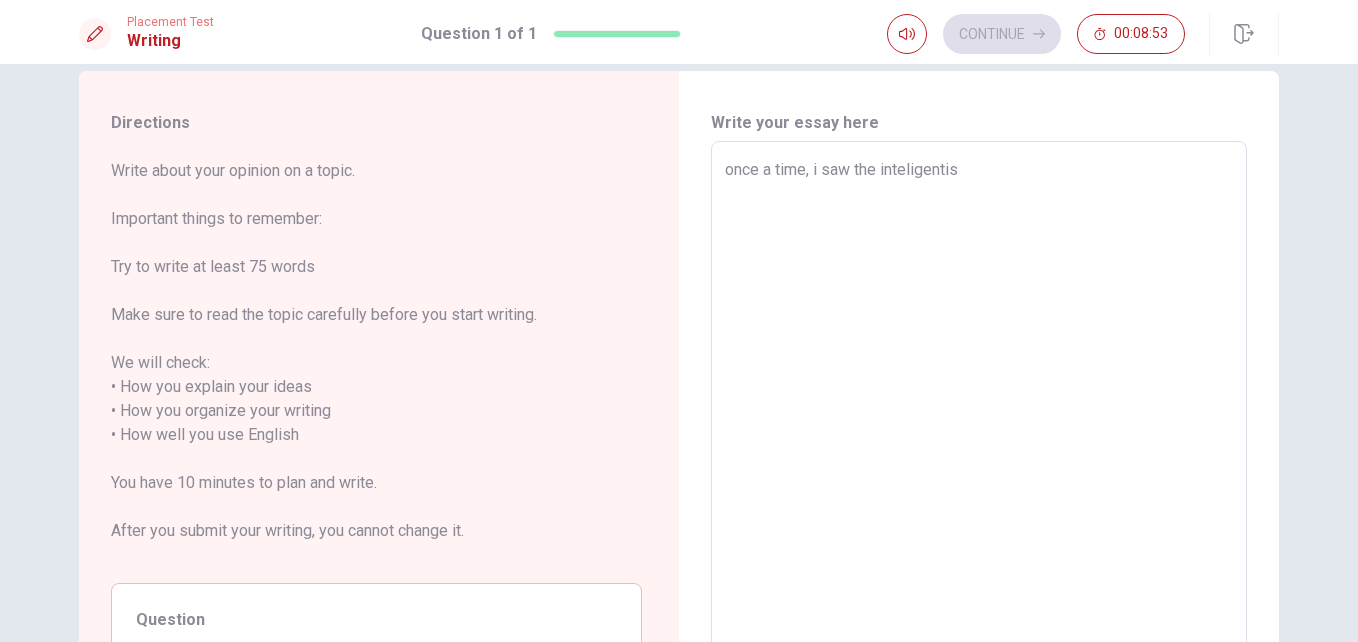 type on "x" 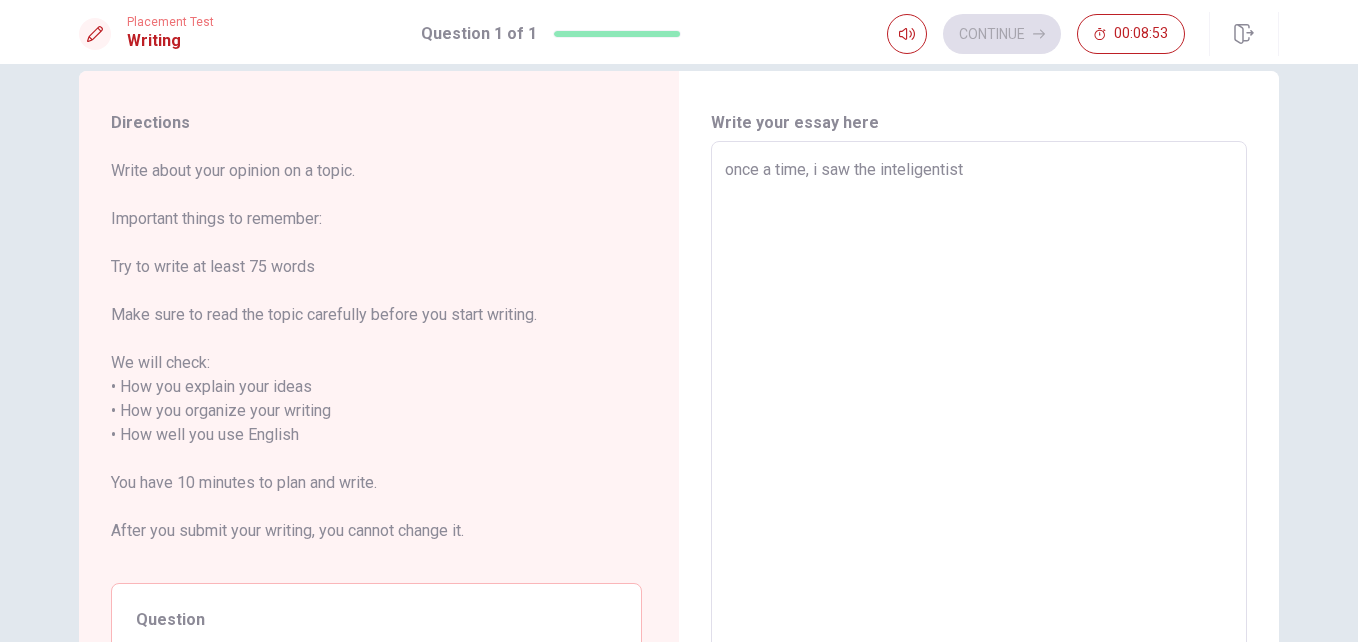 type on "x" 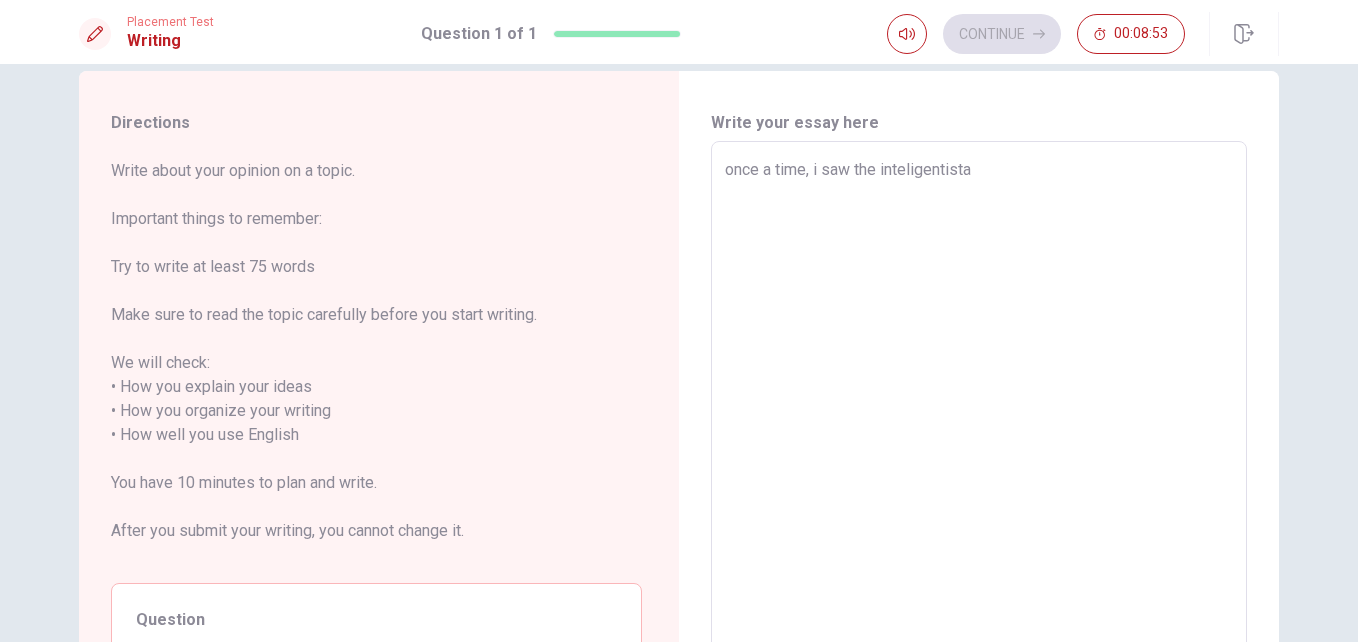 type on "x" 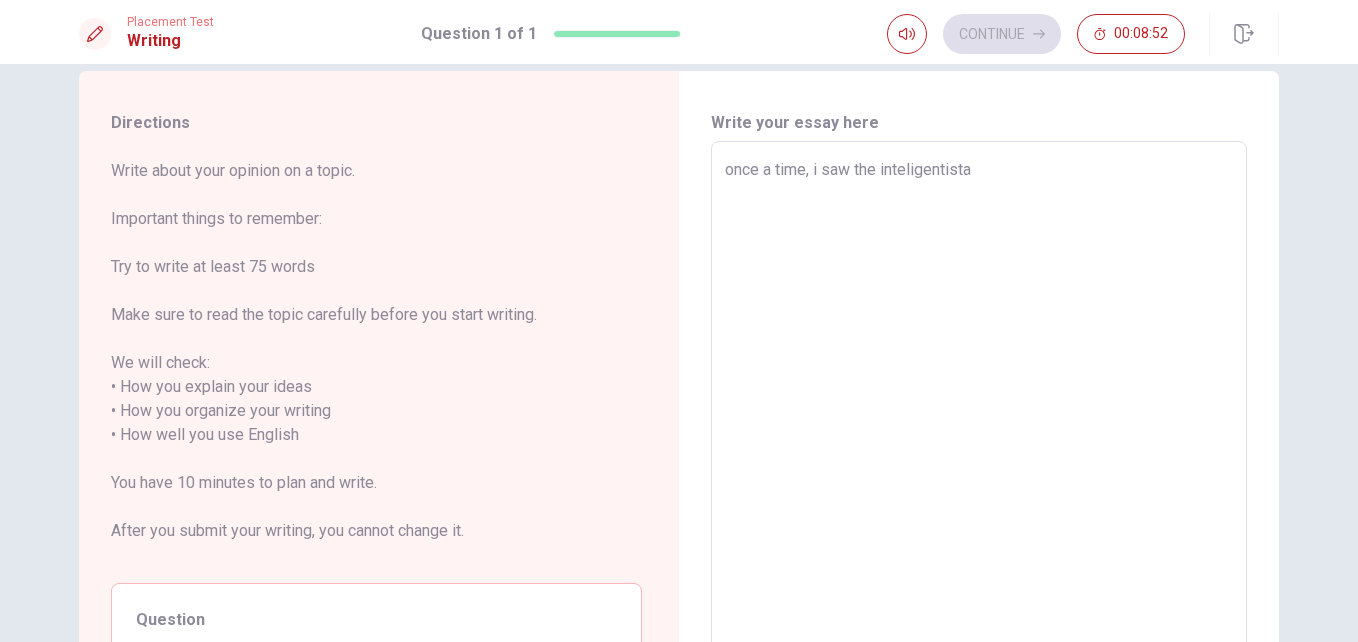 type on "once a time, i saw the inteligentista p" 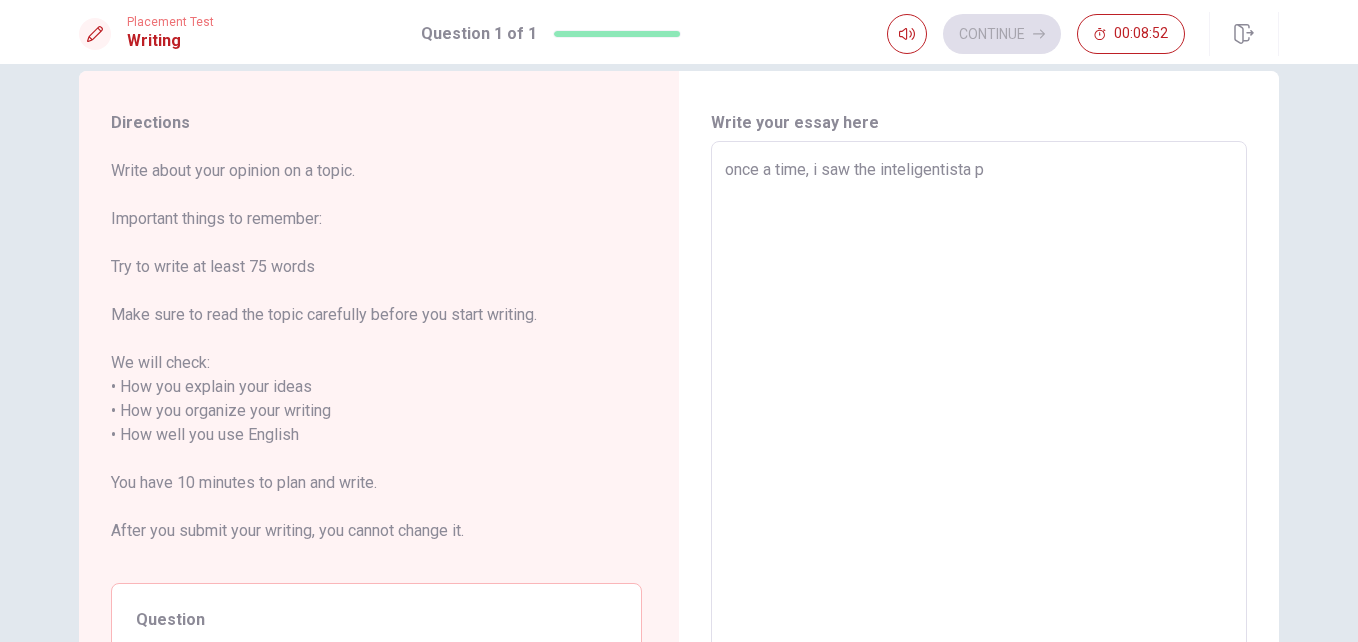 type on "x" 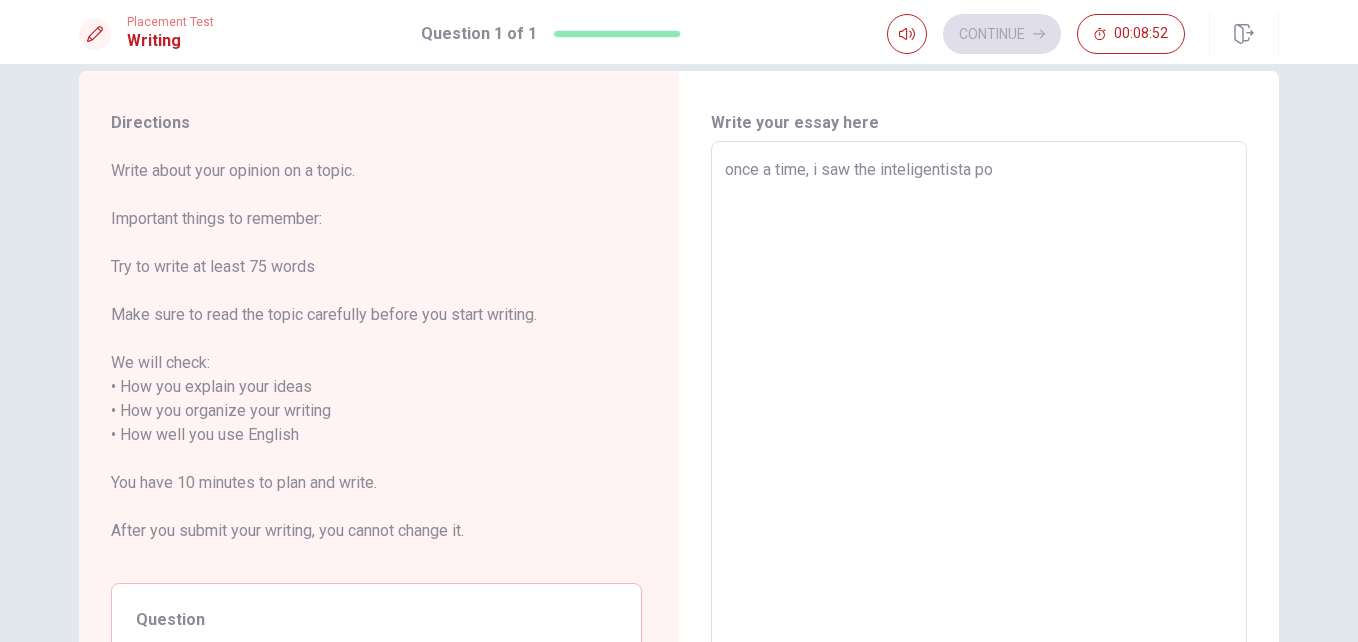 type on "x" 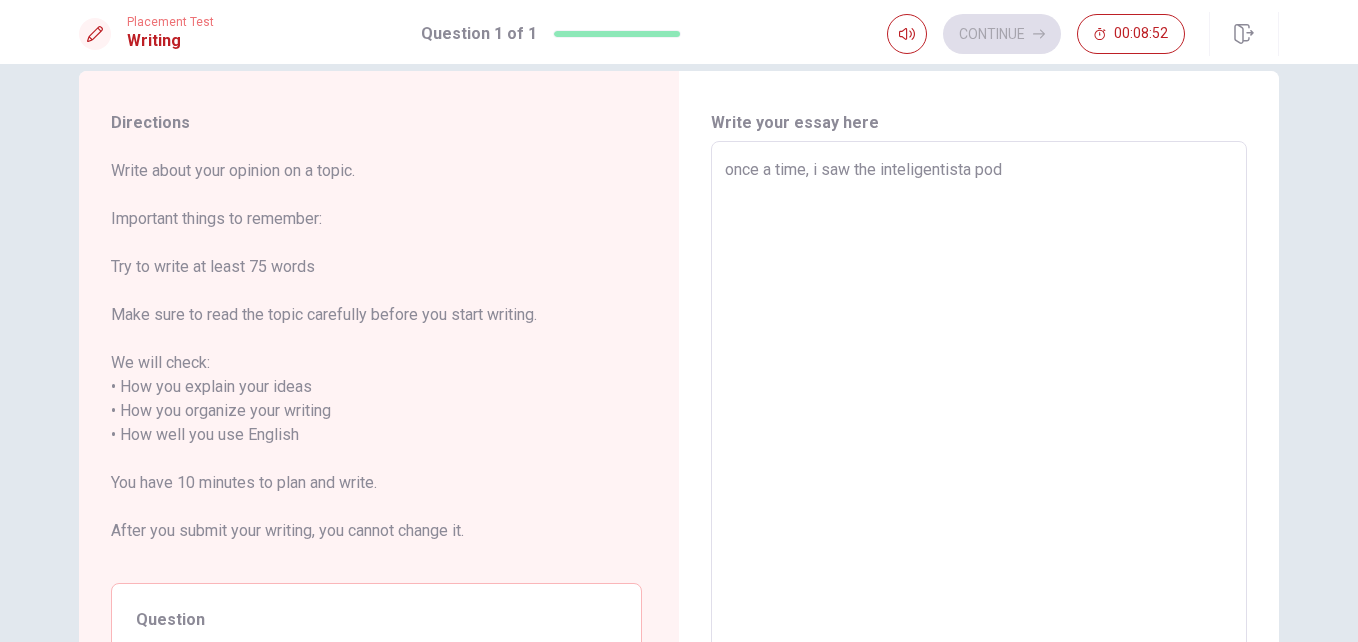 type on "x" 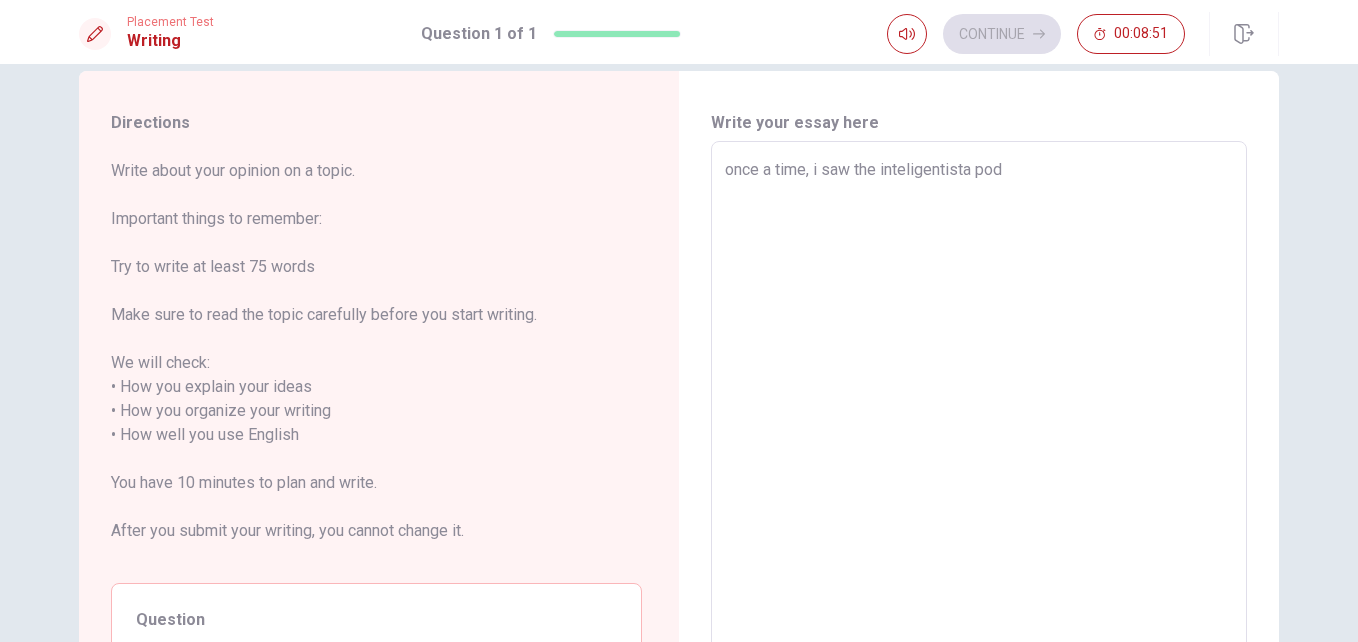 type on "once a time, i saw the inteligentista pod" 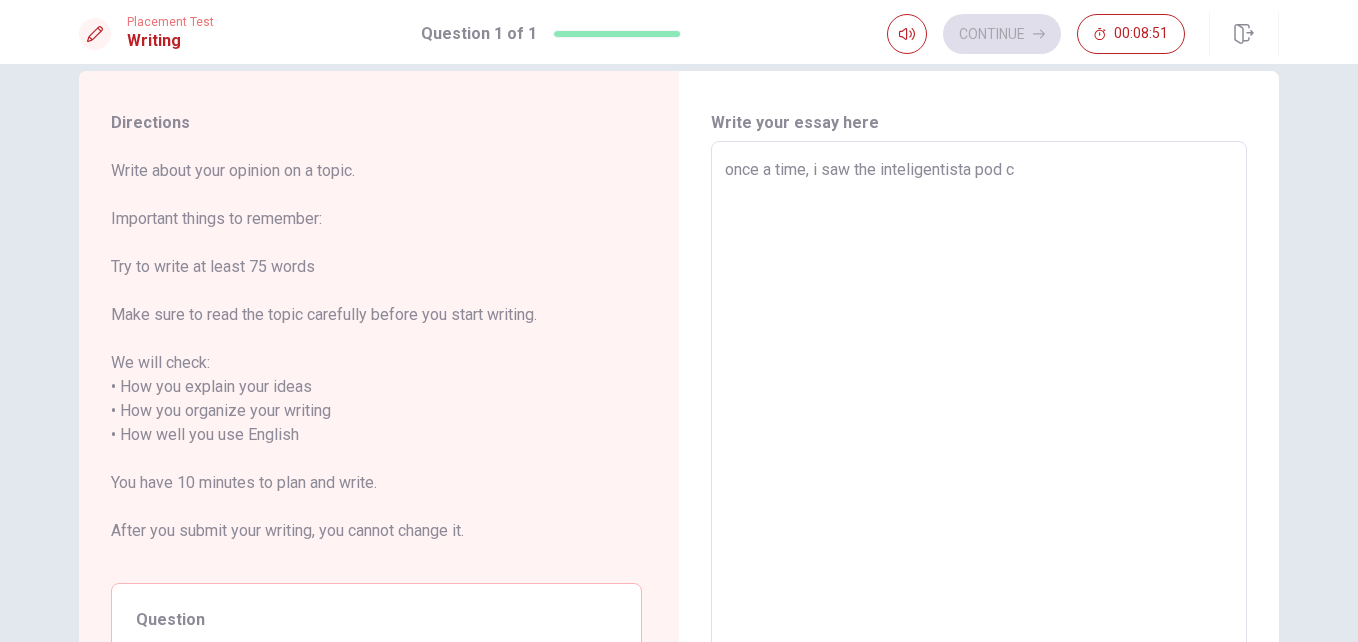 type on "x" 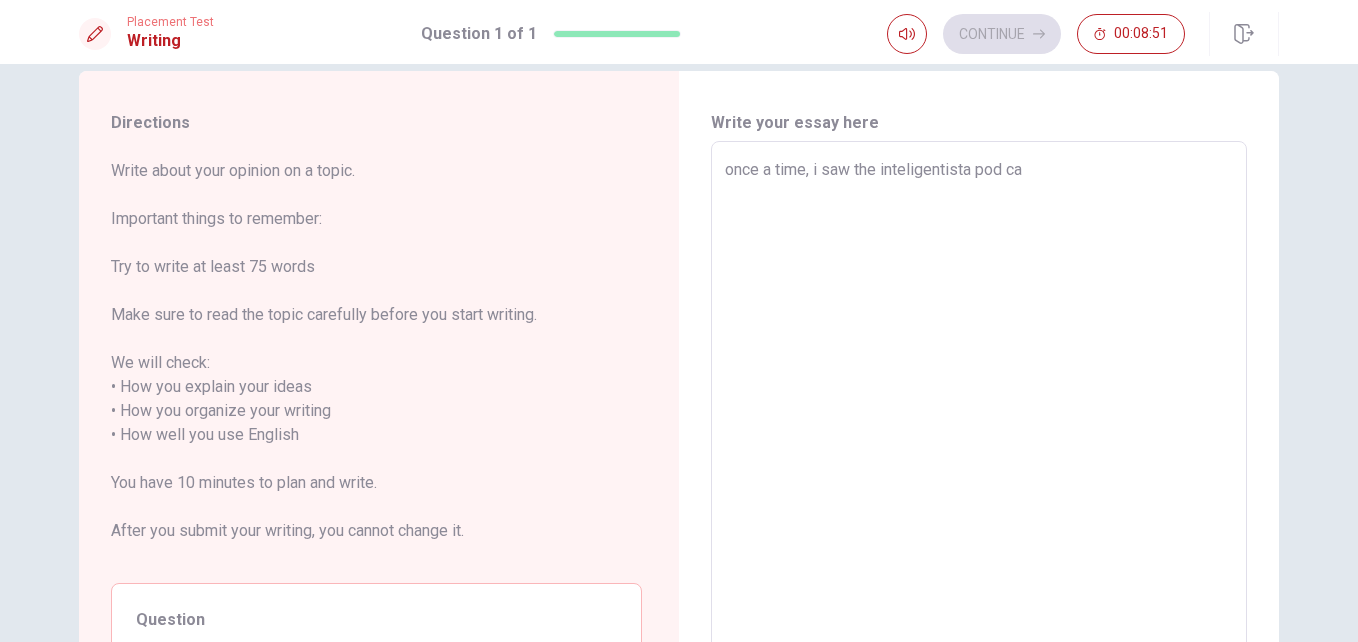 type on "x" 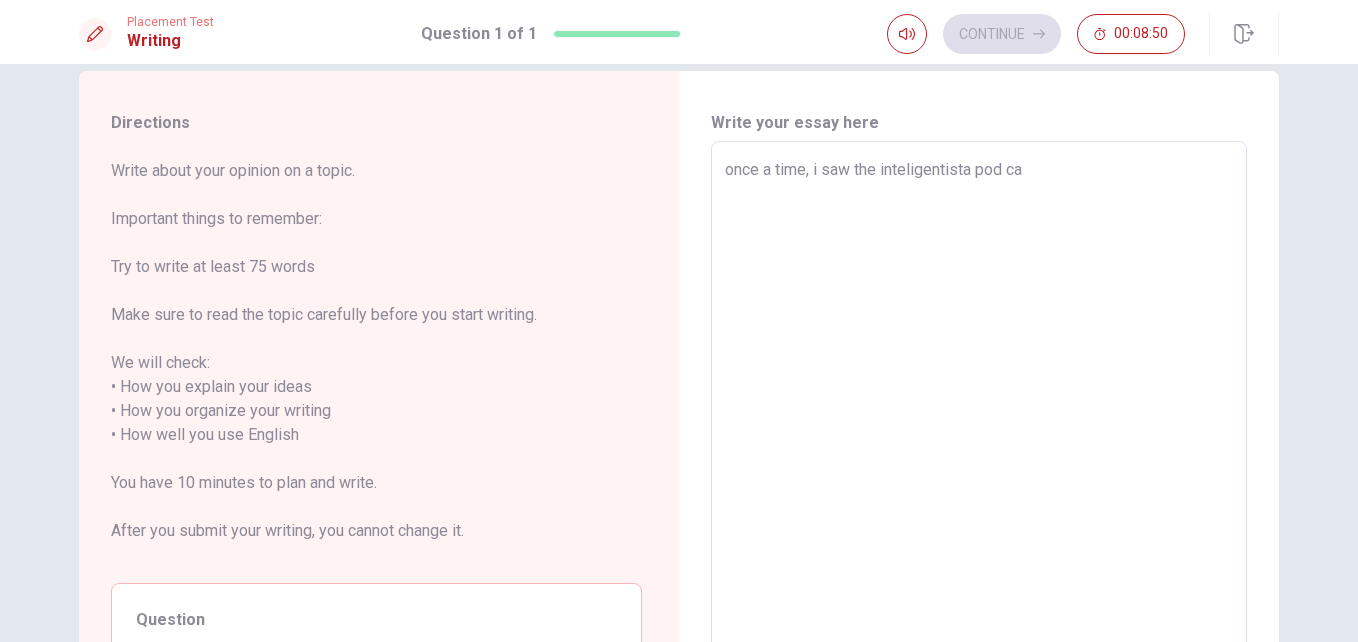 type on "once a time, i saw the inteligentista pod cas" 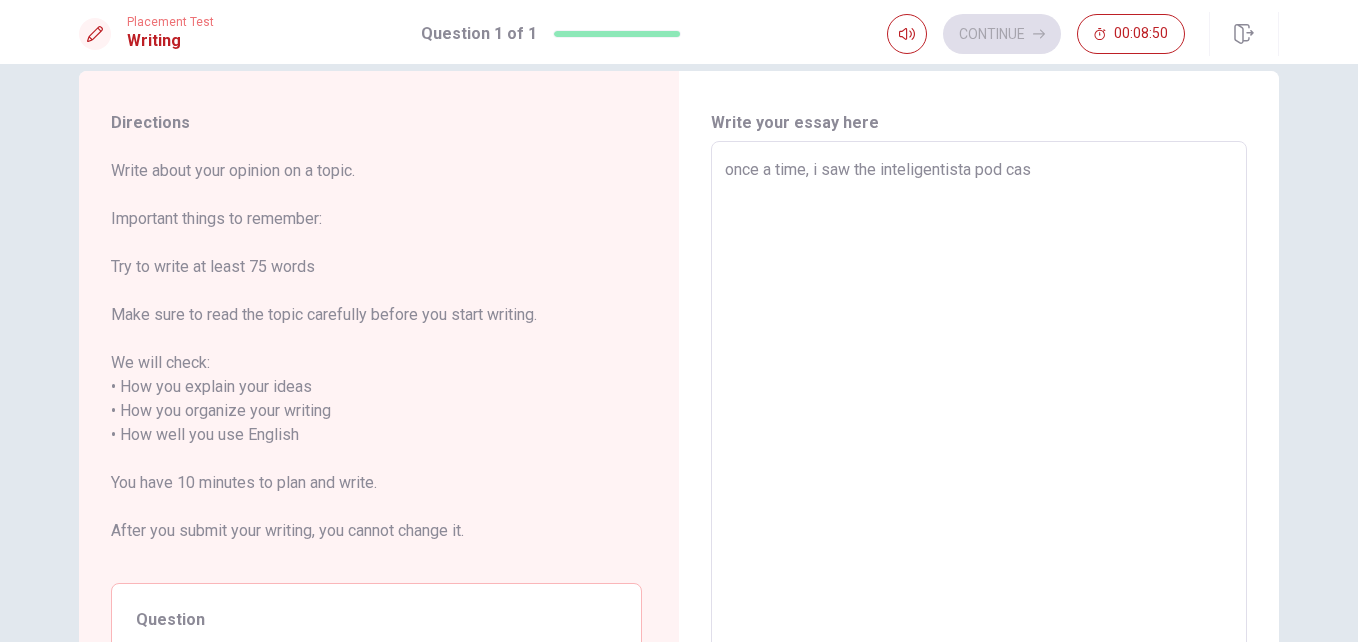 type on "x" 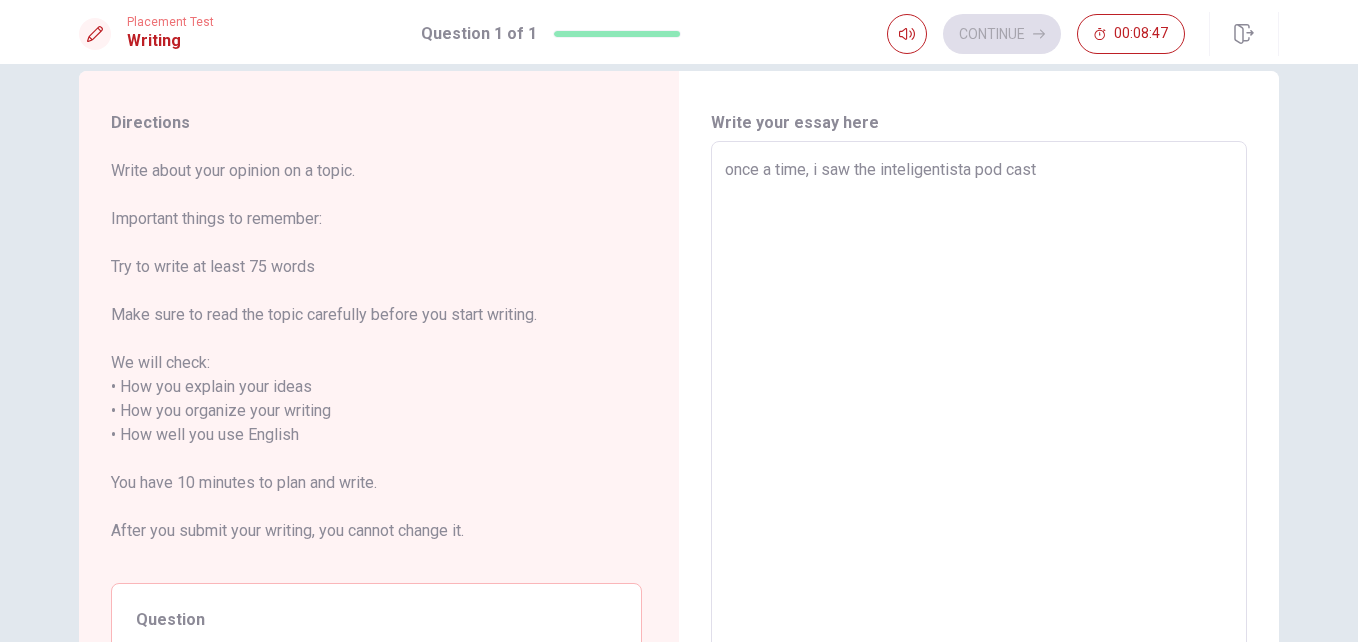 type on "x" 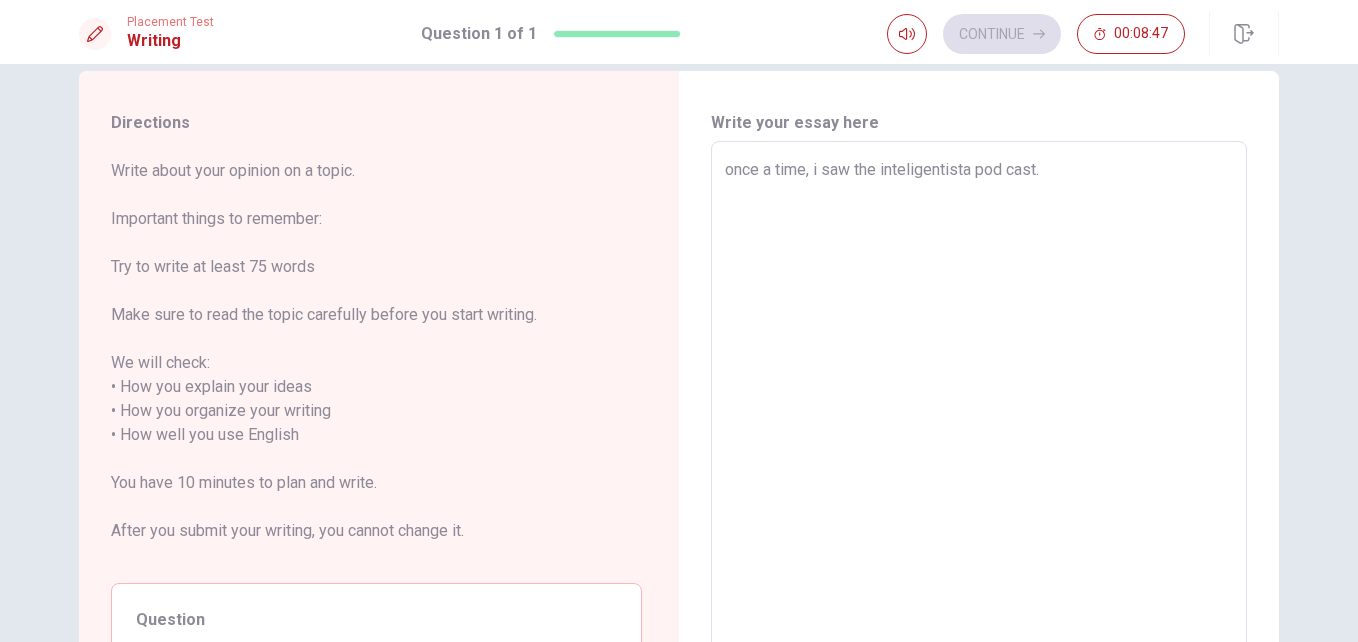 type on "x" 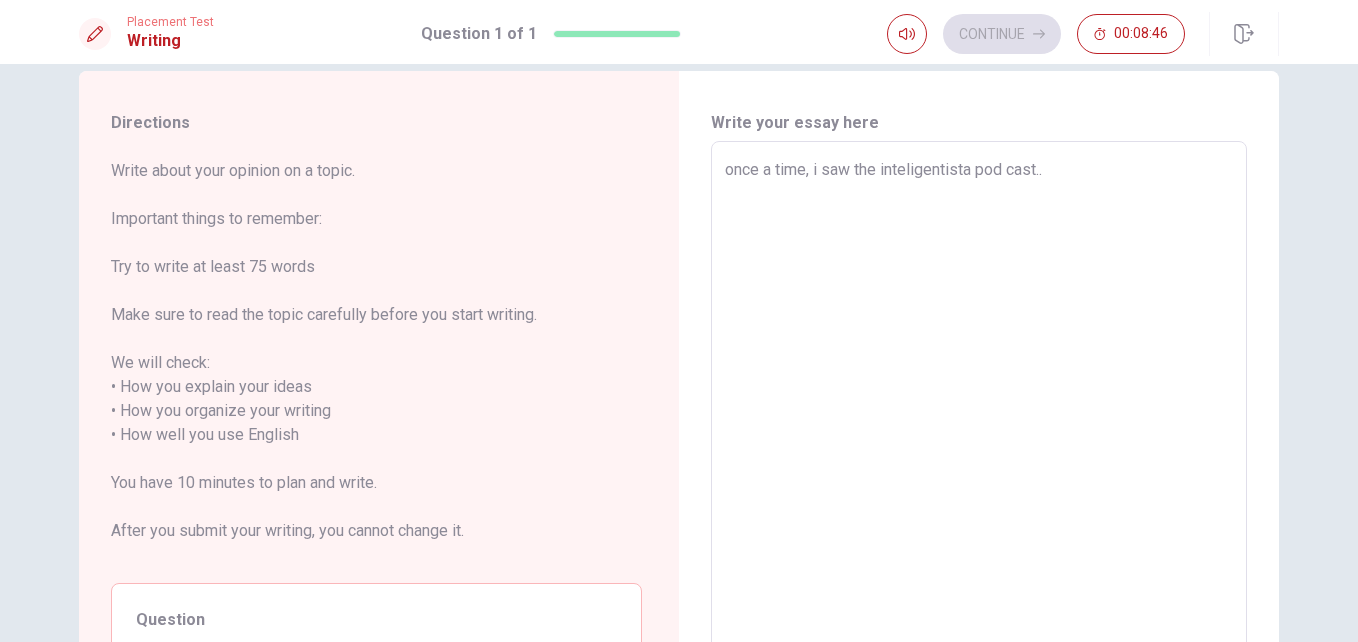 type on "x" 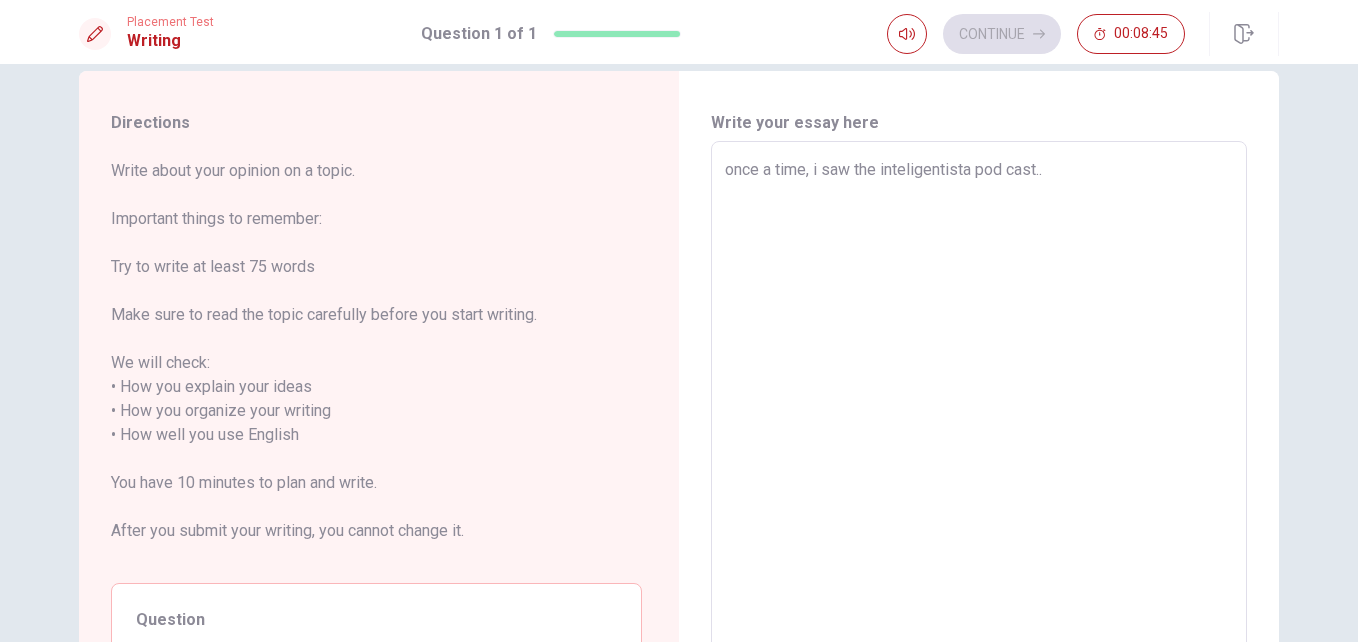 type on "once a time, i saw the inteligentista pod cast." 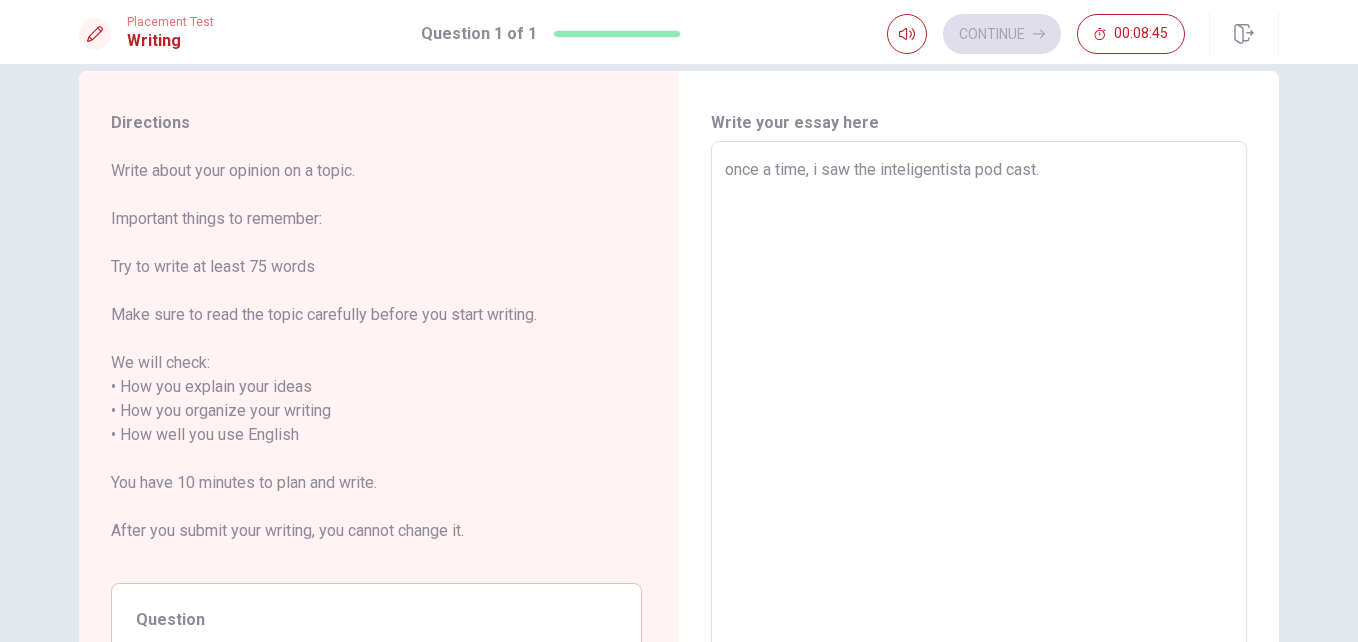 type on "x" 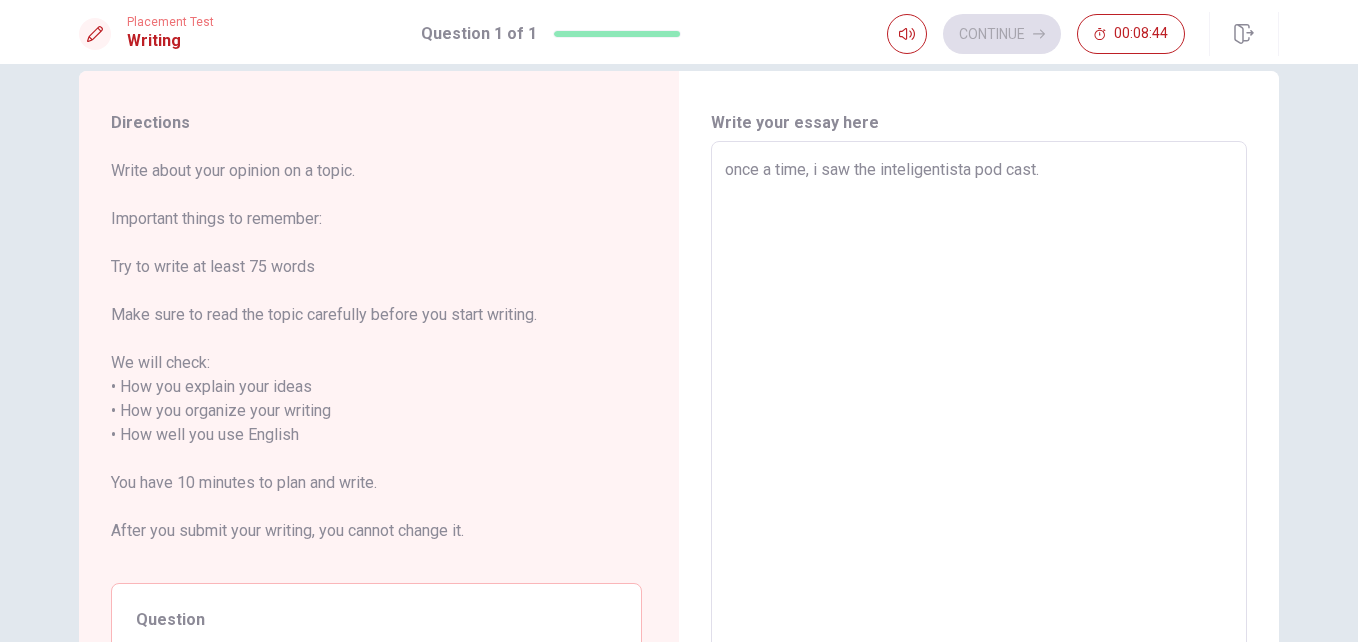 type on "once a time, i saw the inteligentista pod cast. H" 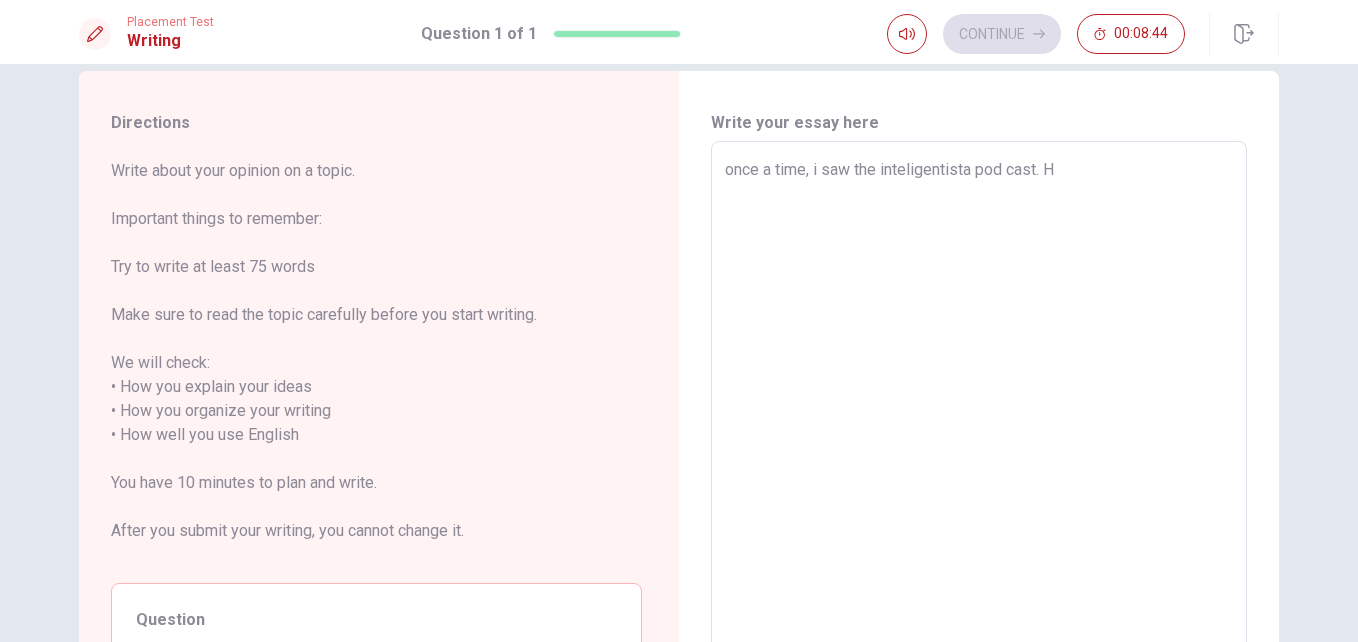 type on "x" 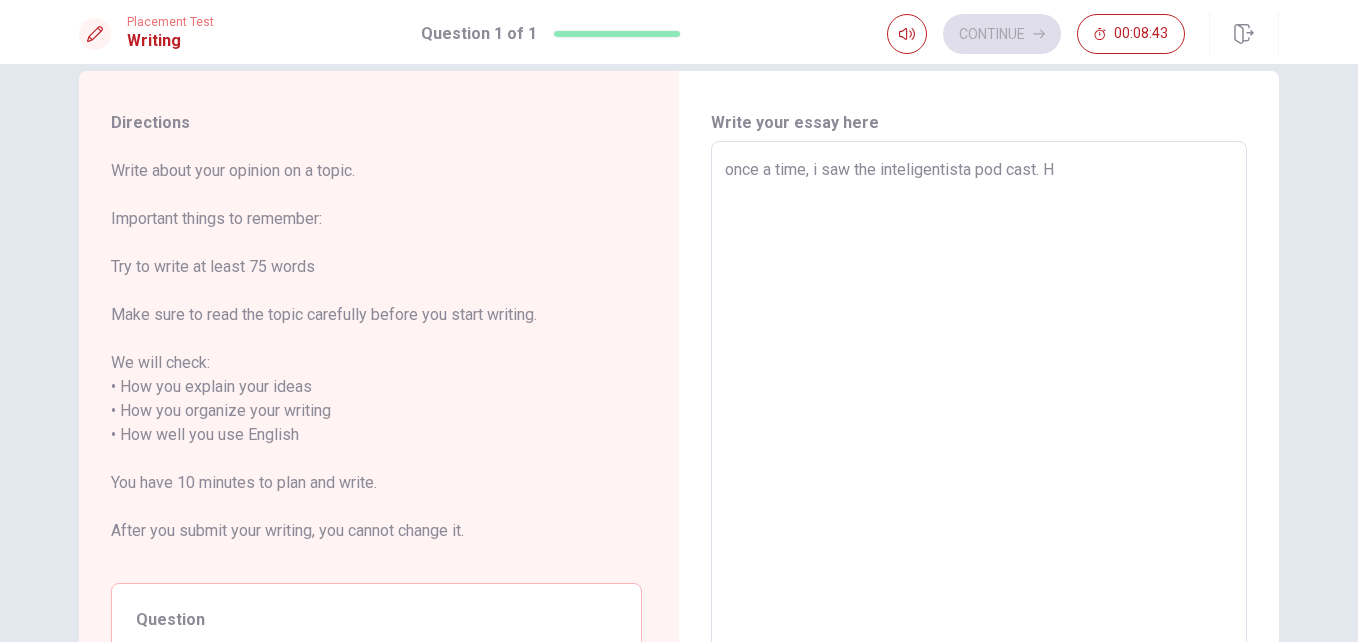 type on "once a time, i saw the inteligentista pod cast. He" 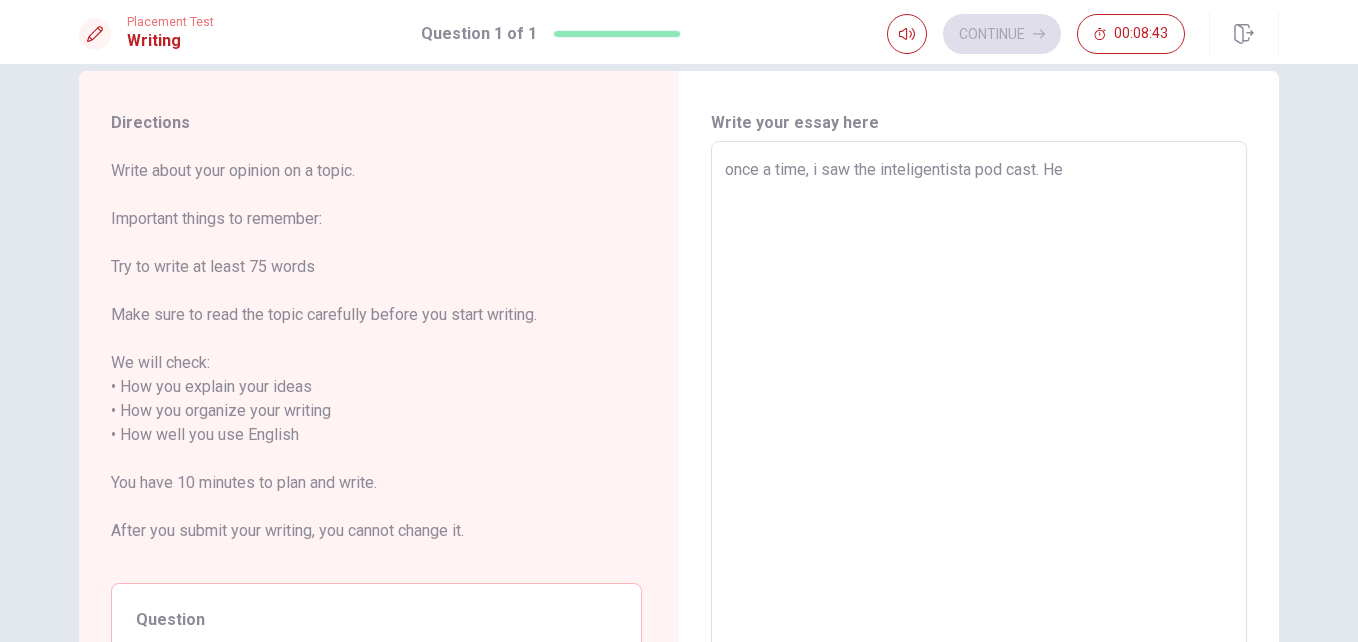 type on "x" 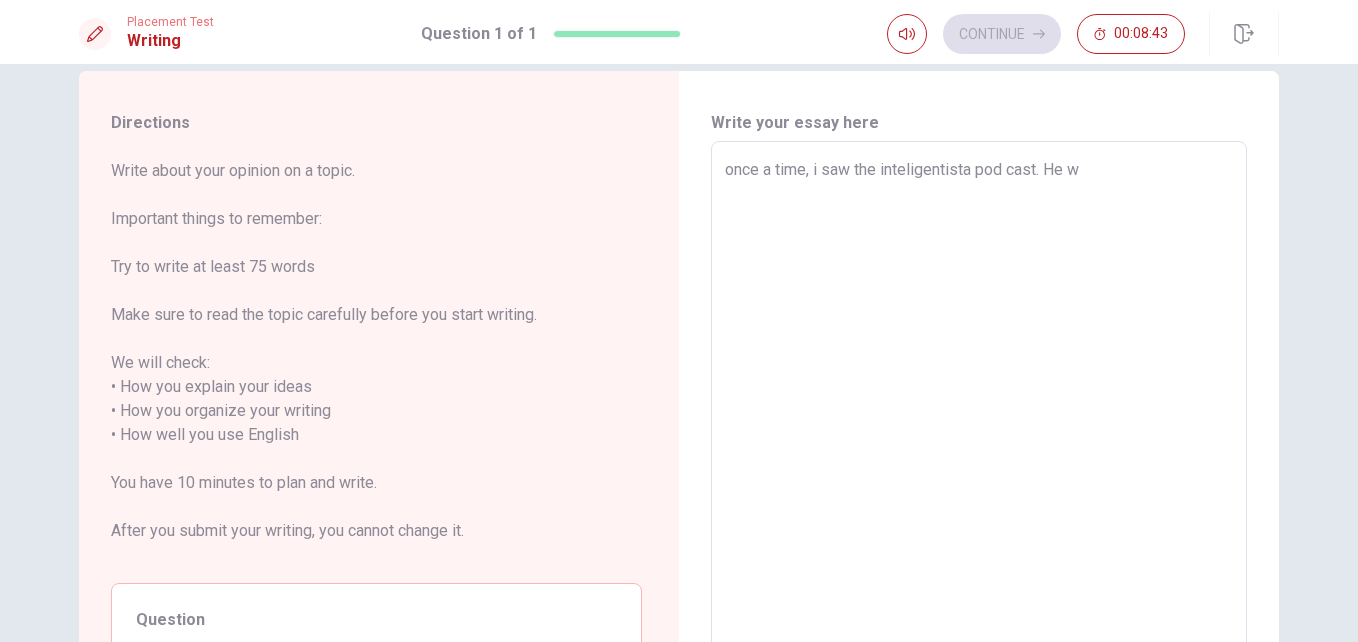 type on "x" 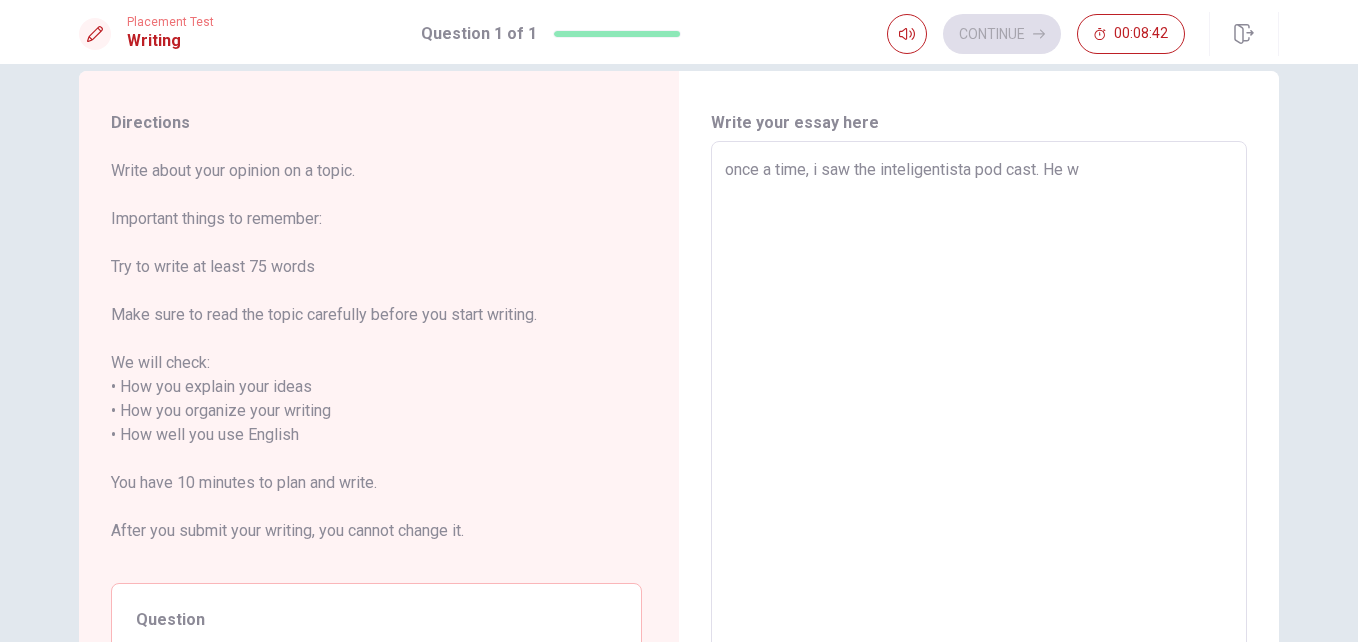 type on "once a time, i saw the inteligentista pod cast. He wa" 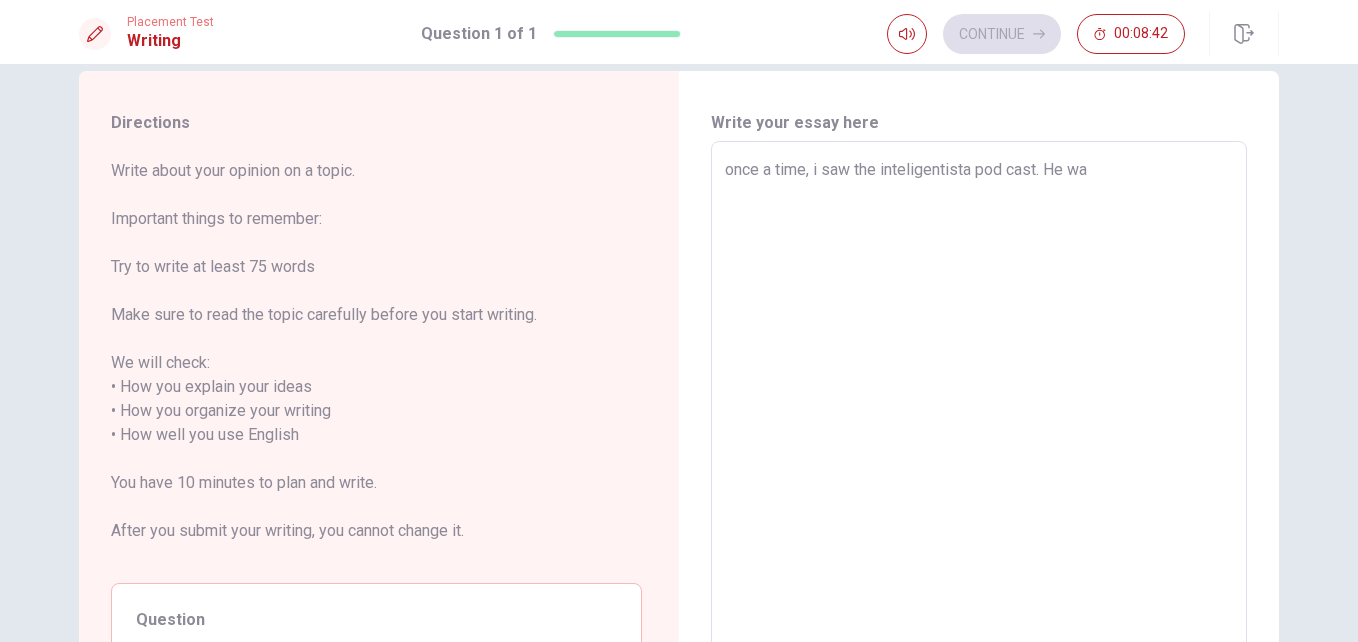 type on "x" 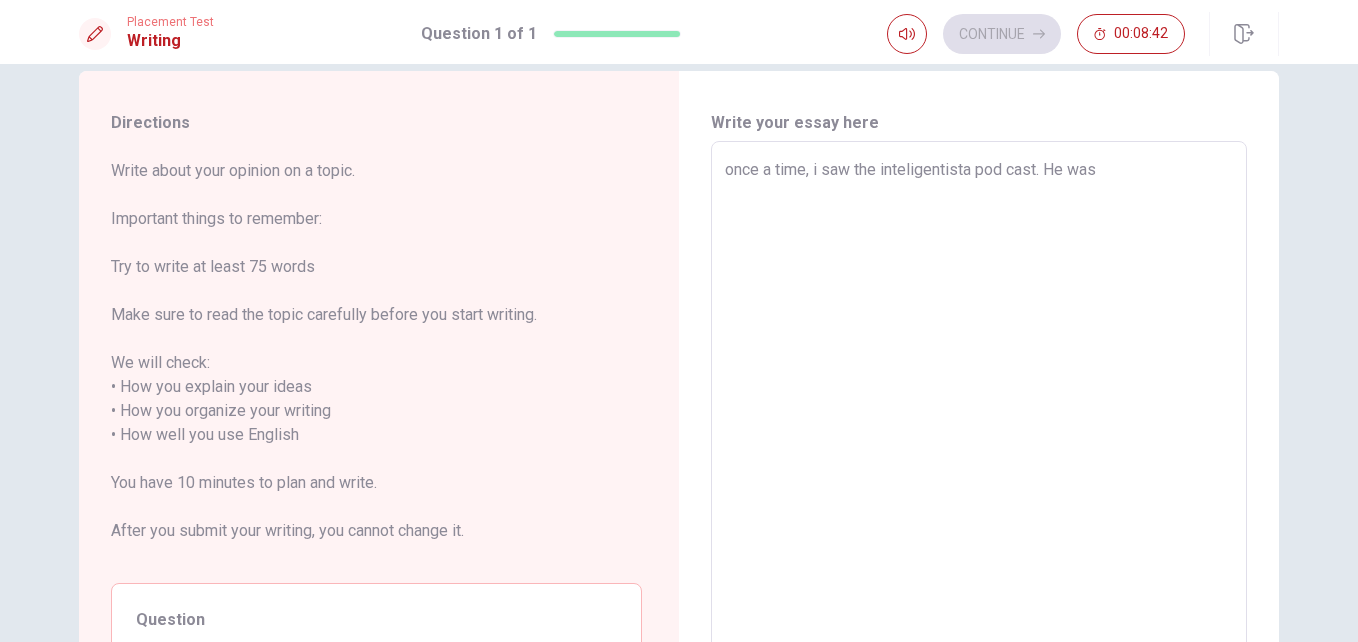 type on "x" 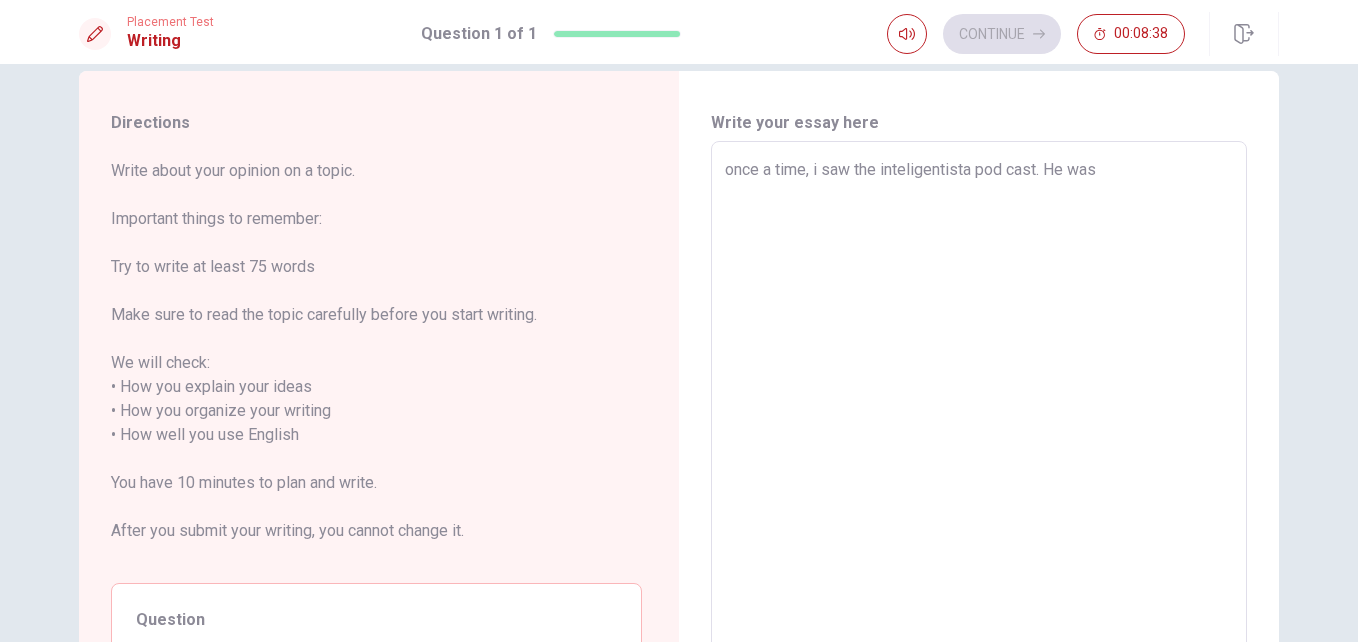 type on "x" 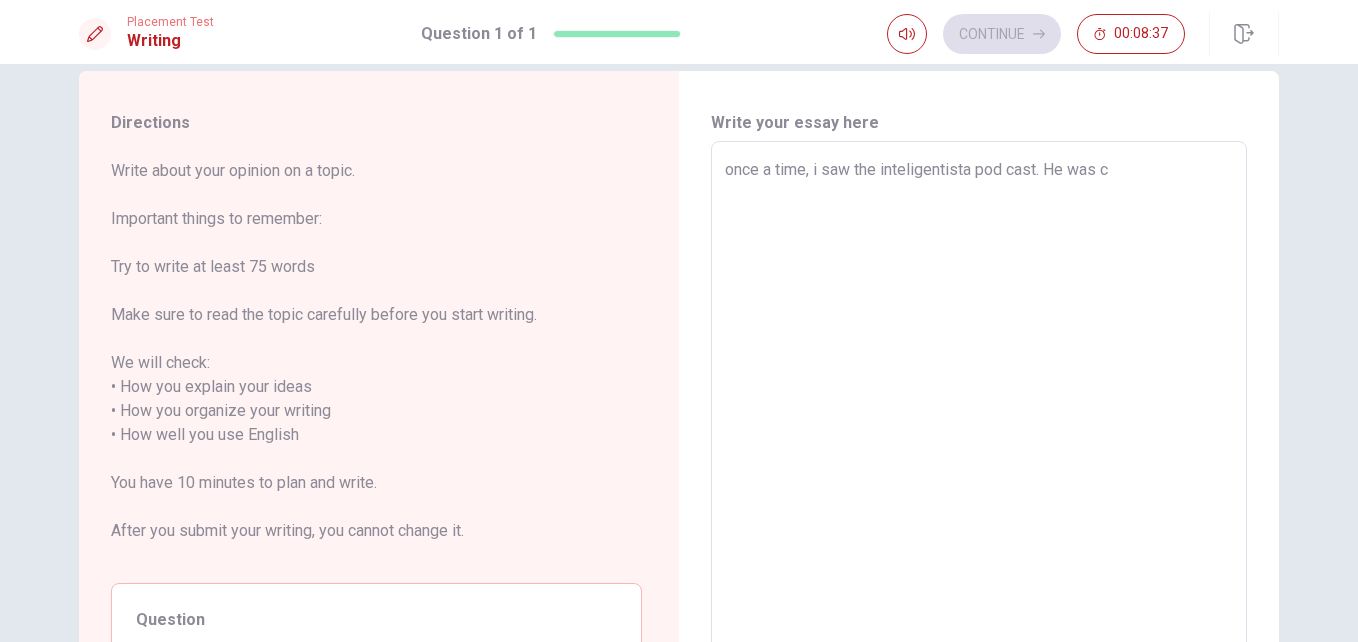 type on "x" 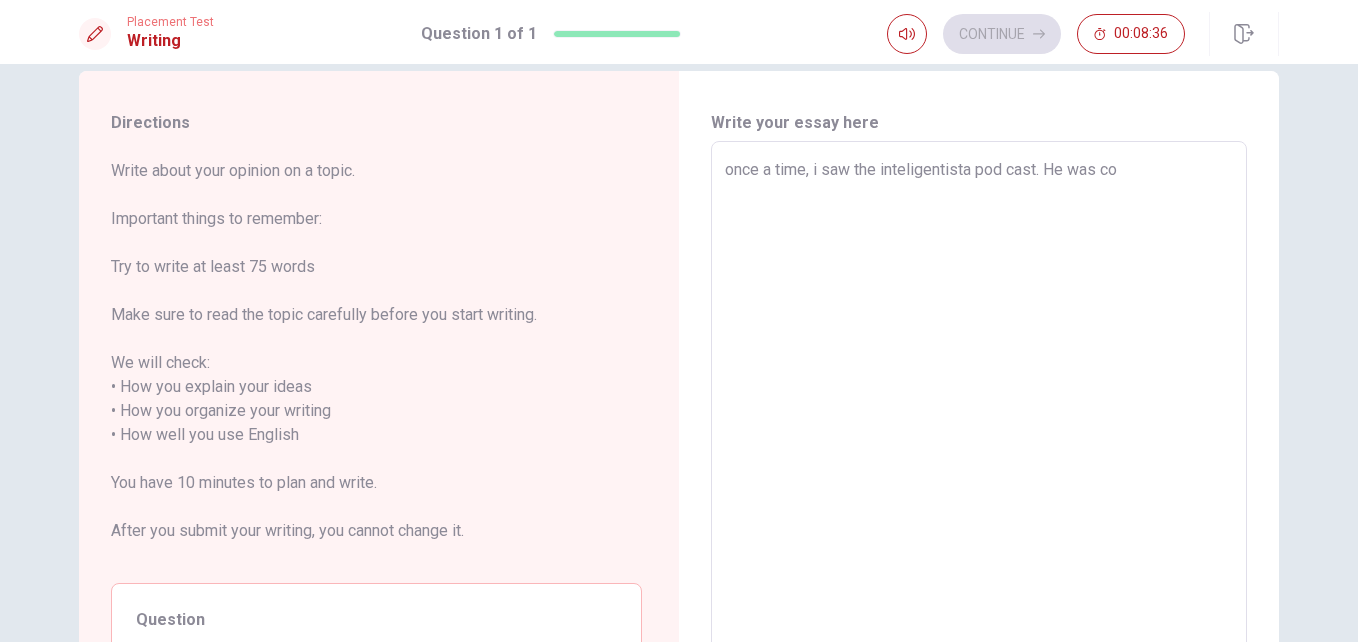 type on "x" 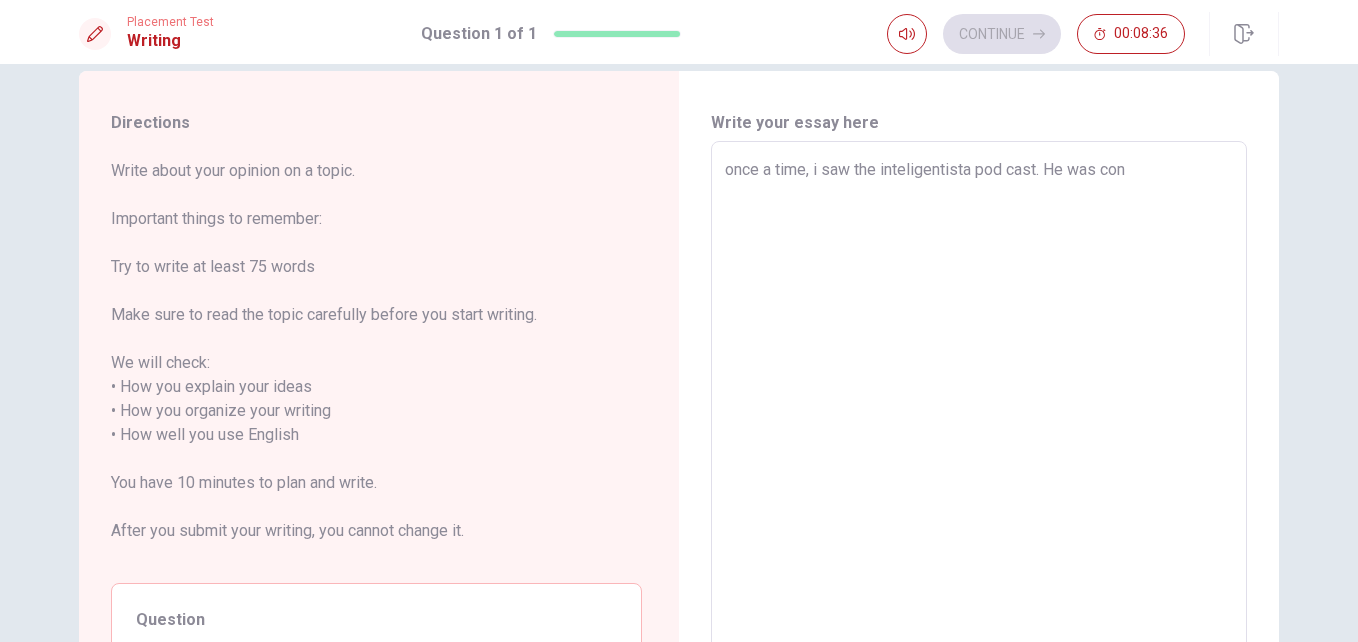 type on "x" 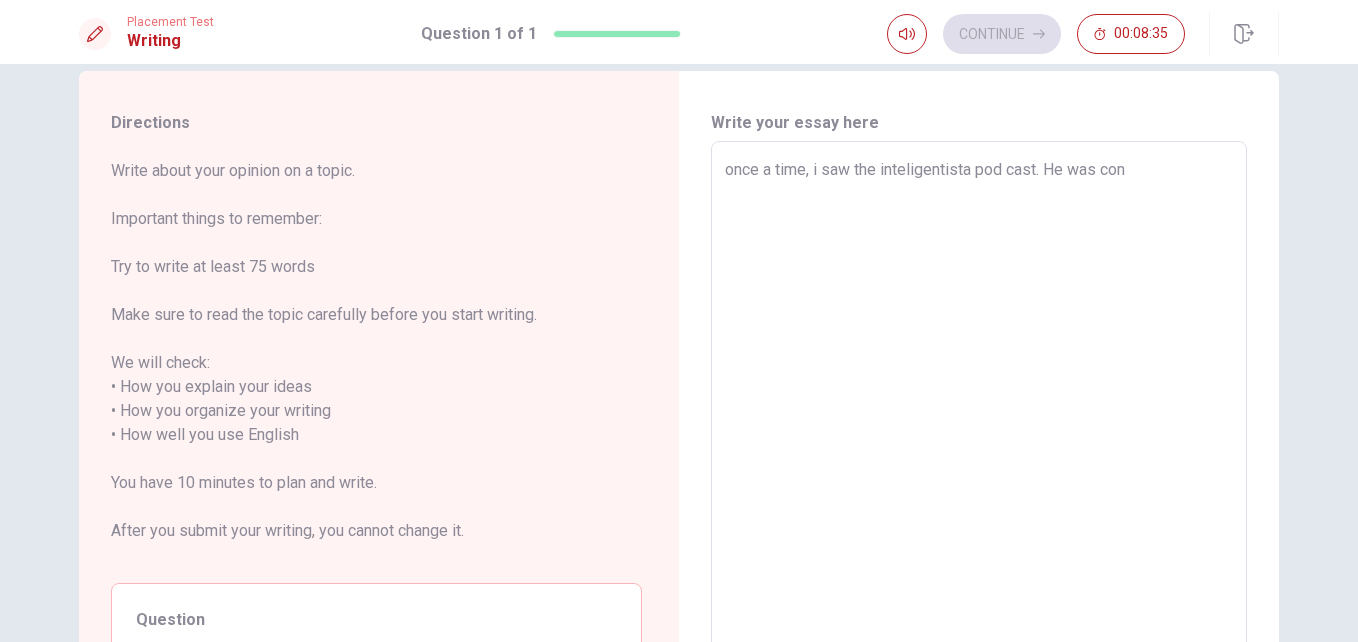 type on "once a time, i saw the inteligentista pod cast. He was conv" 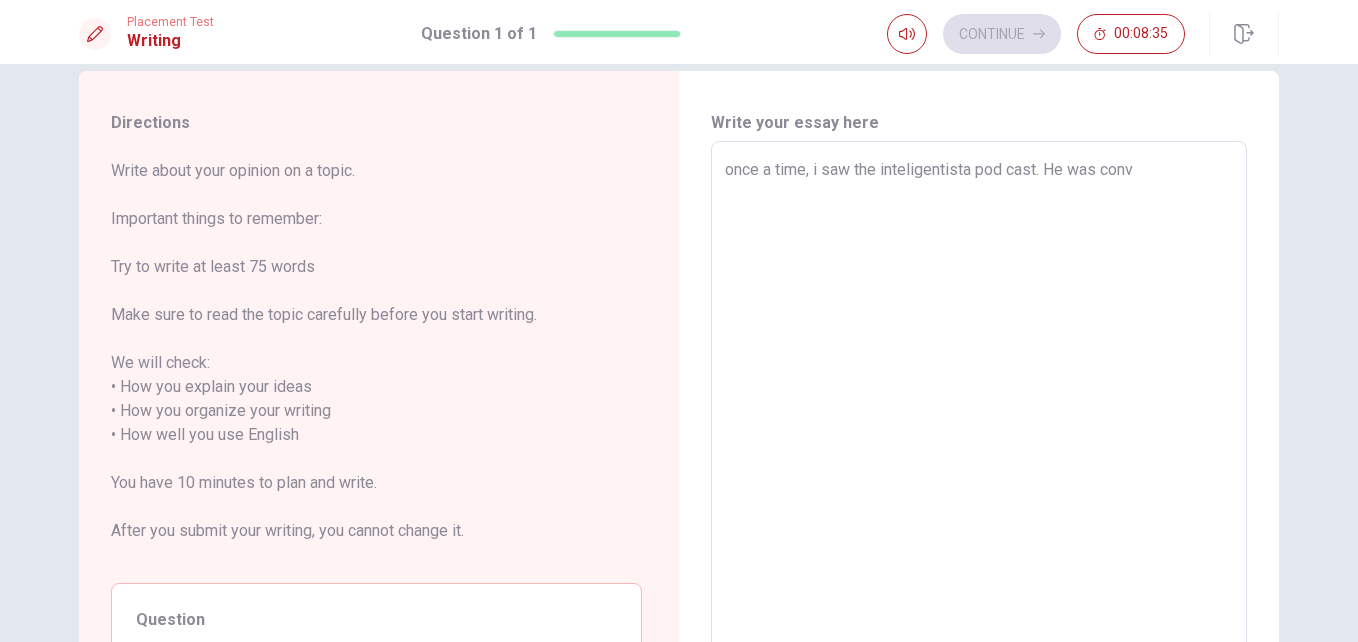 type on "x" 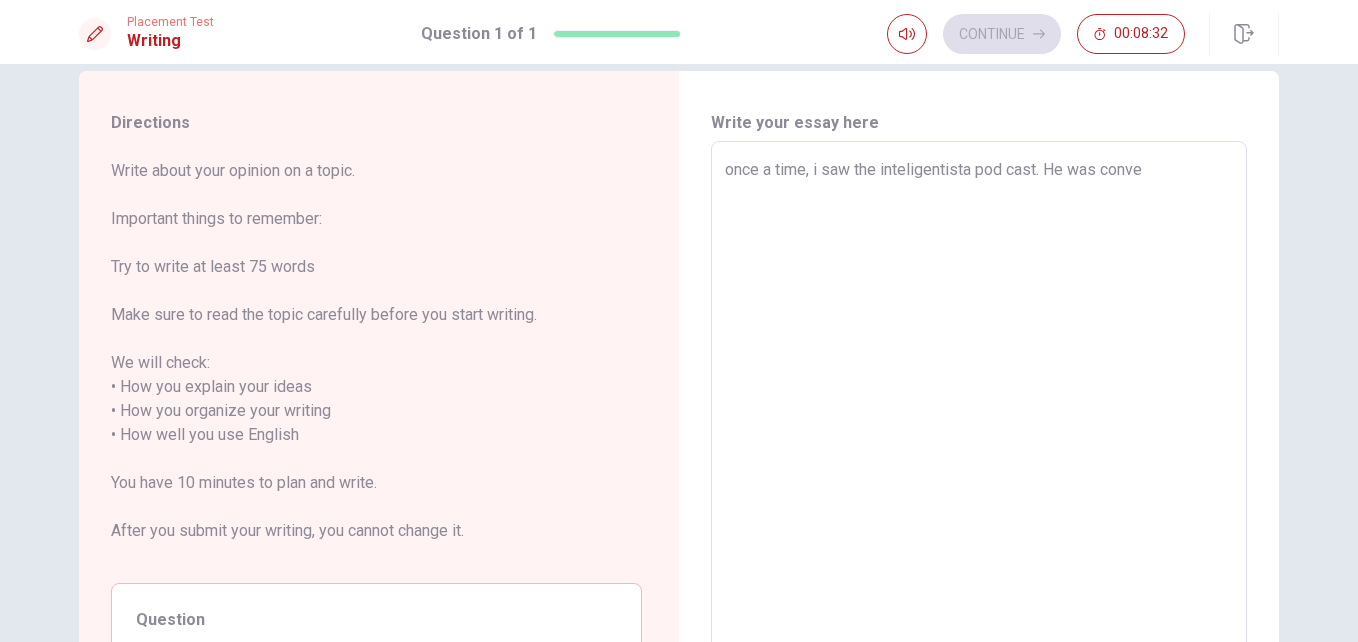 type on "x" 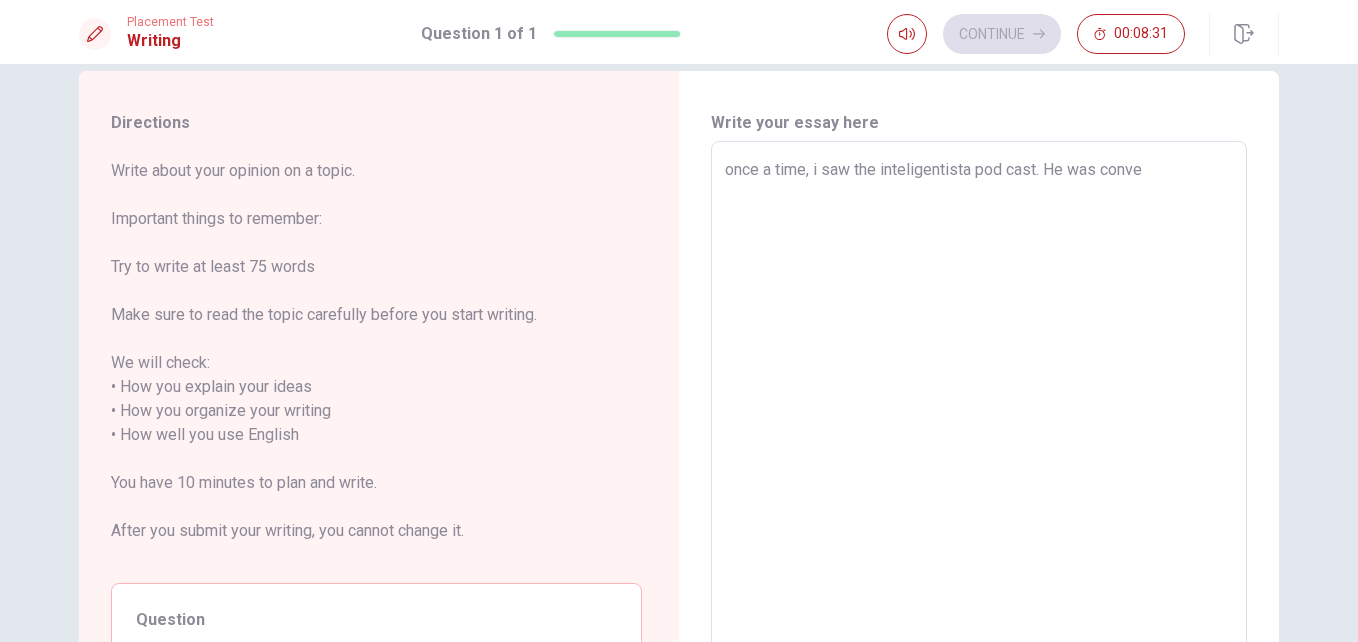 type on "once a time, i saw the inteligentista pod cast. He was conver" 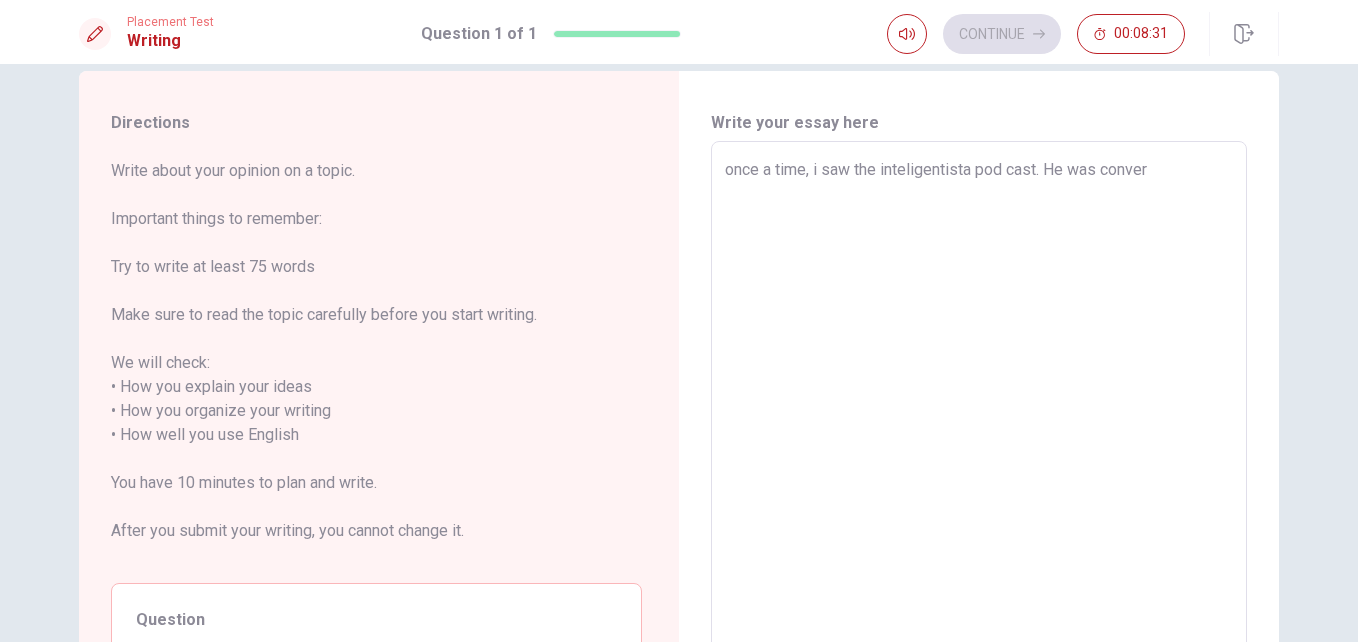 type on "x" 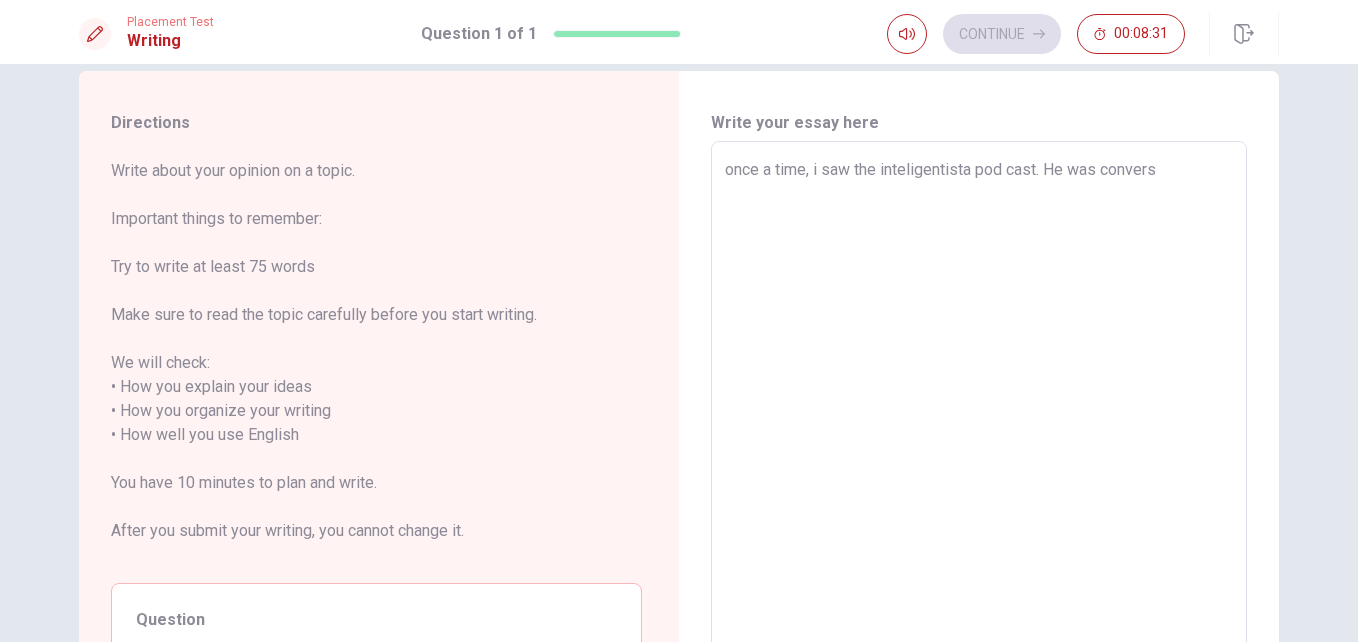 type on "x" 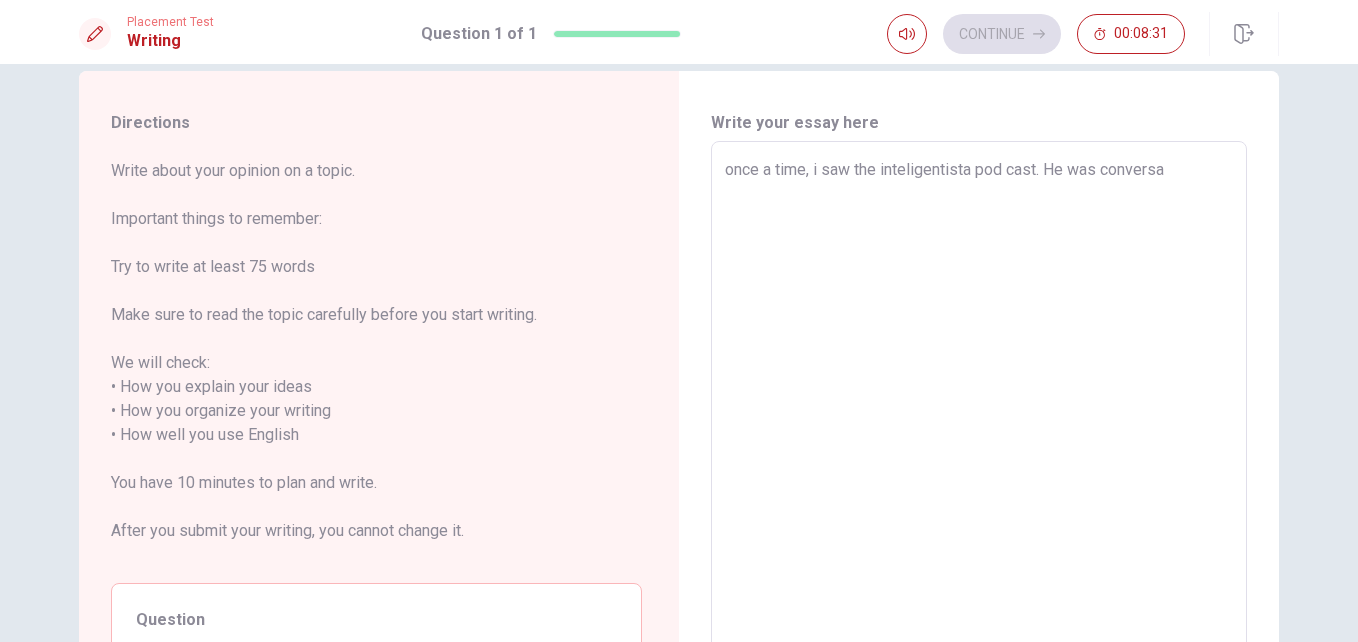 type on "x" 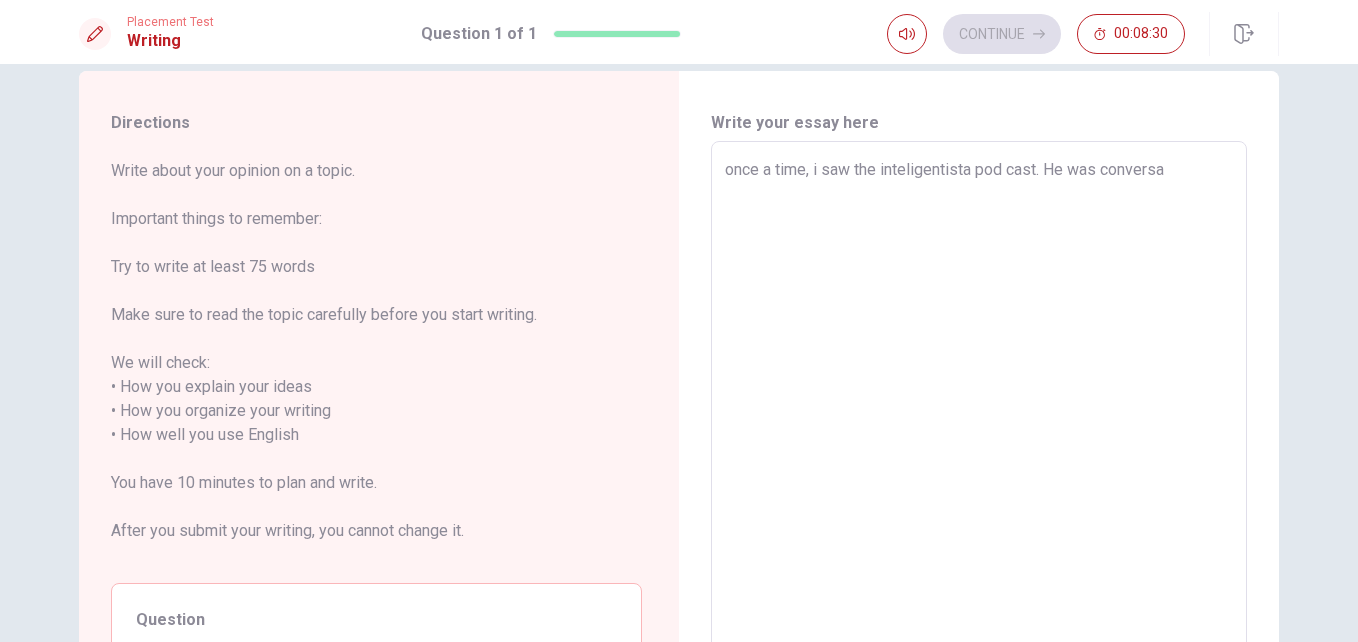 type on "once a time, i saw the inteligentista pod cast. He was conversat" 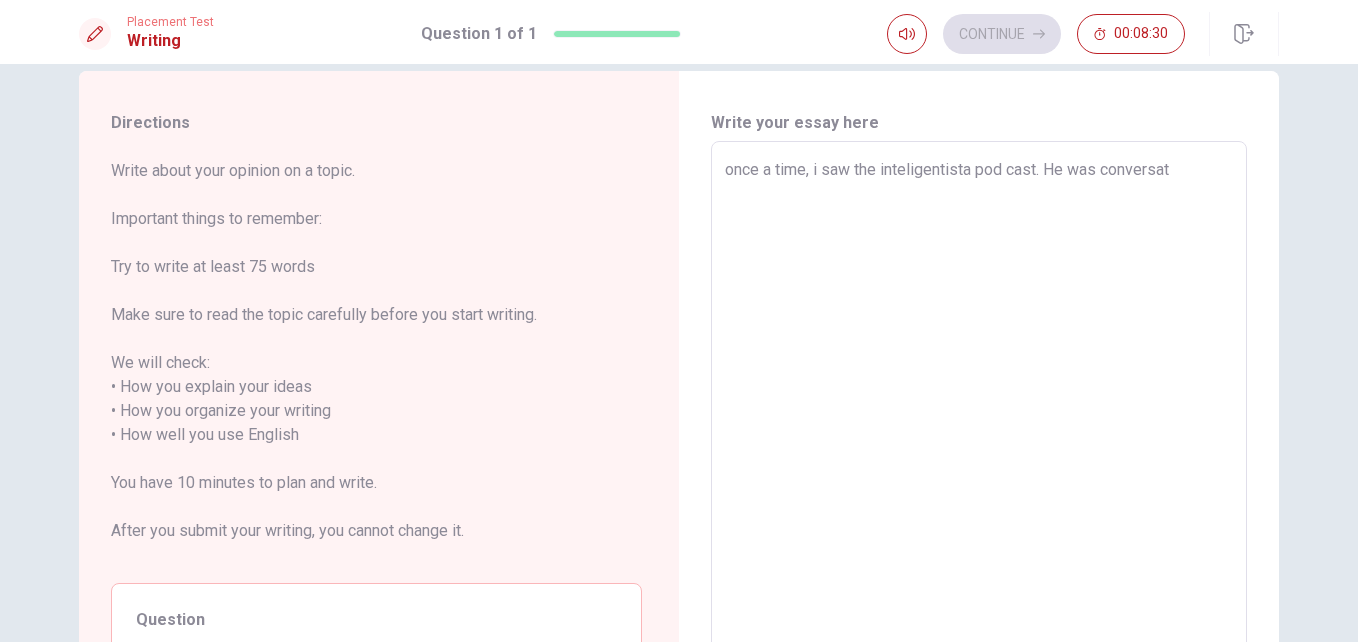 type on "x" 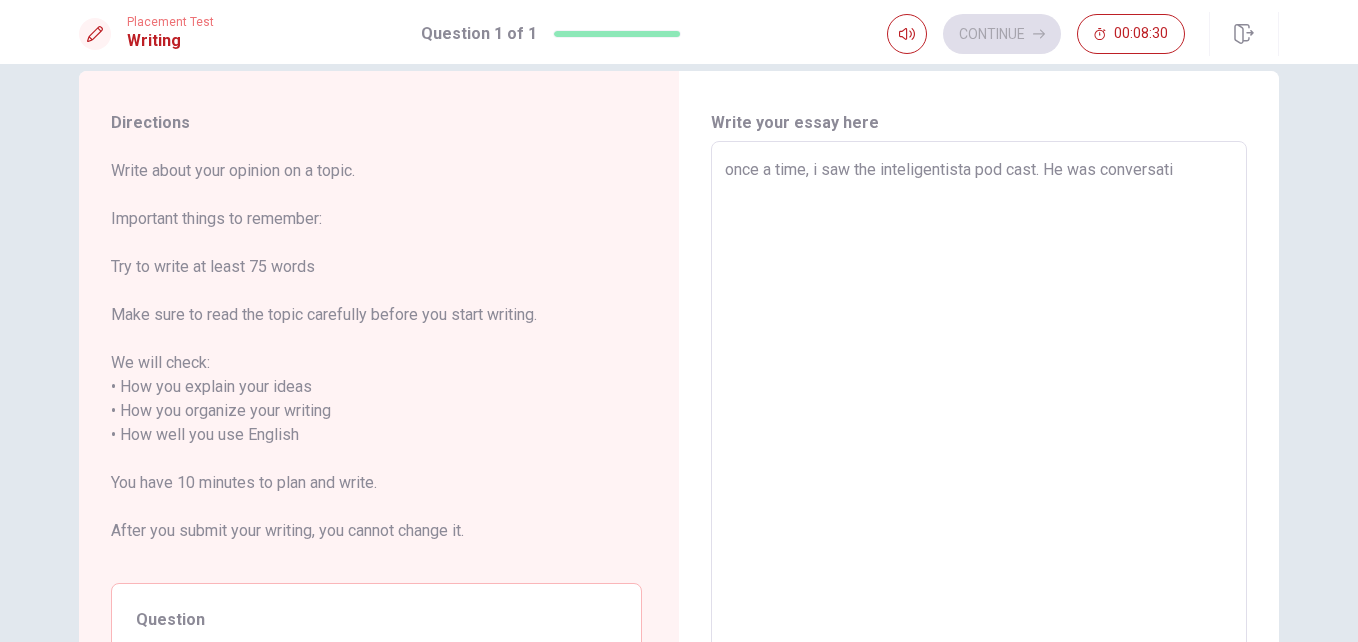 type on "x" 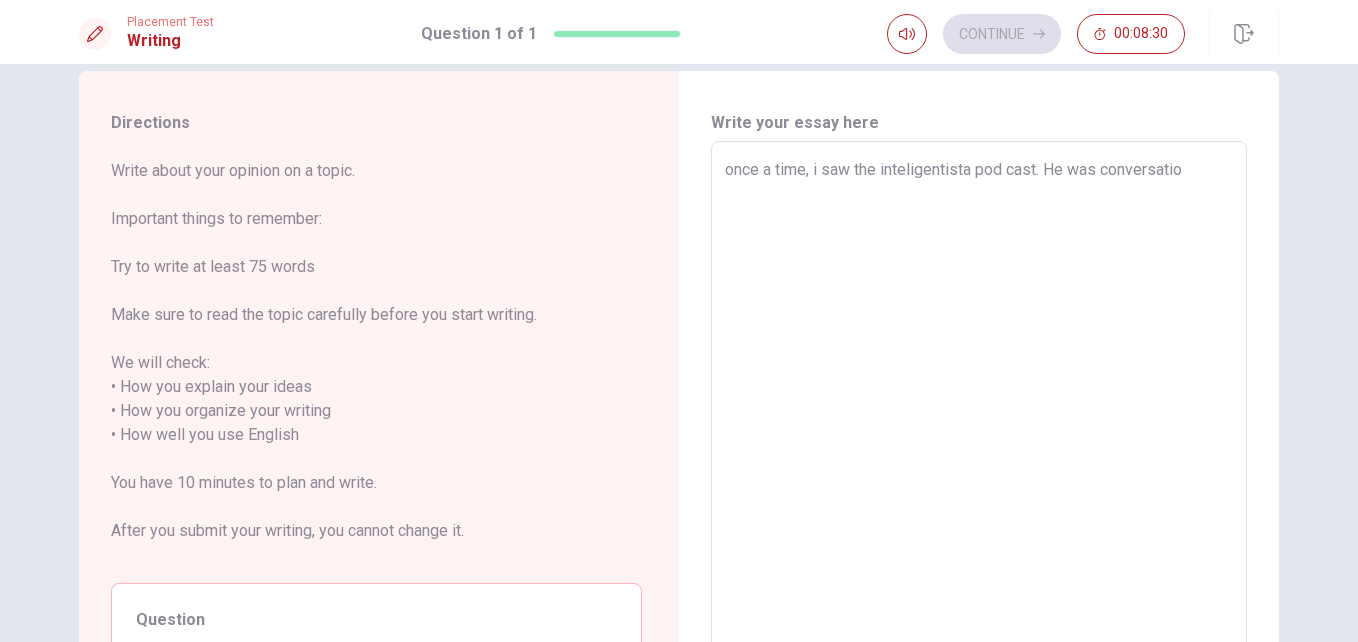 type on "x" 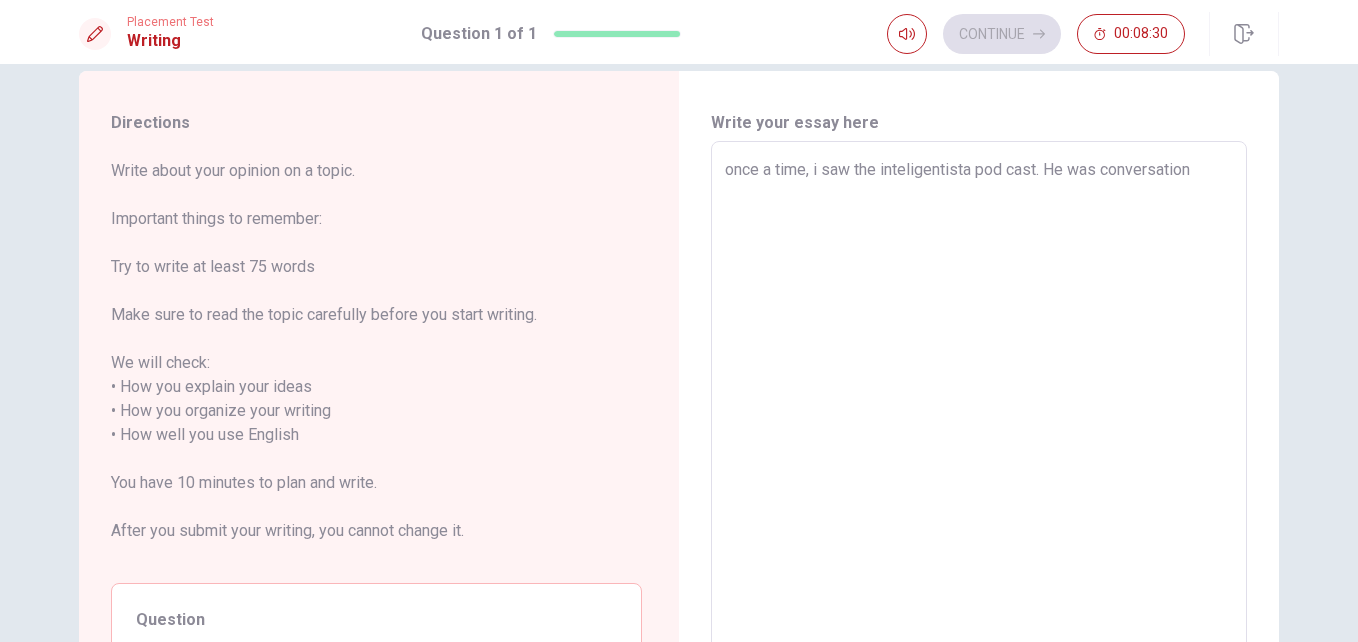 type on "x" 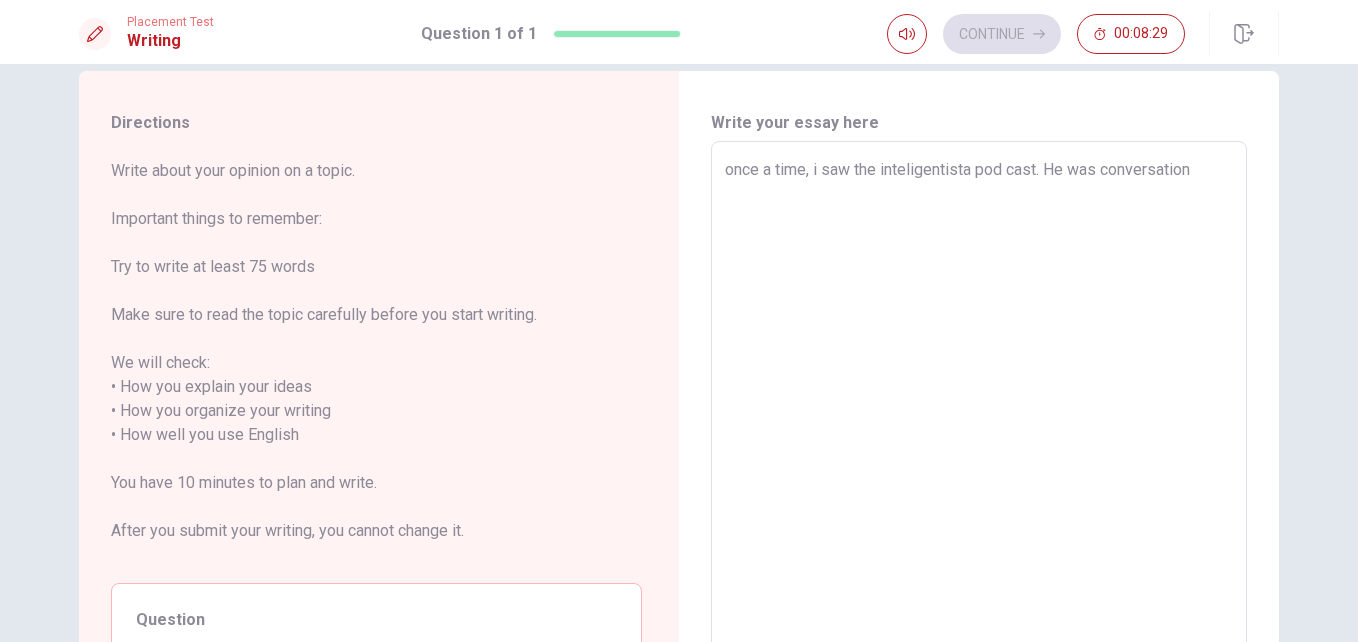 type on "once a time, i saw the inteligentista pod cast. He was conversation" 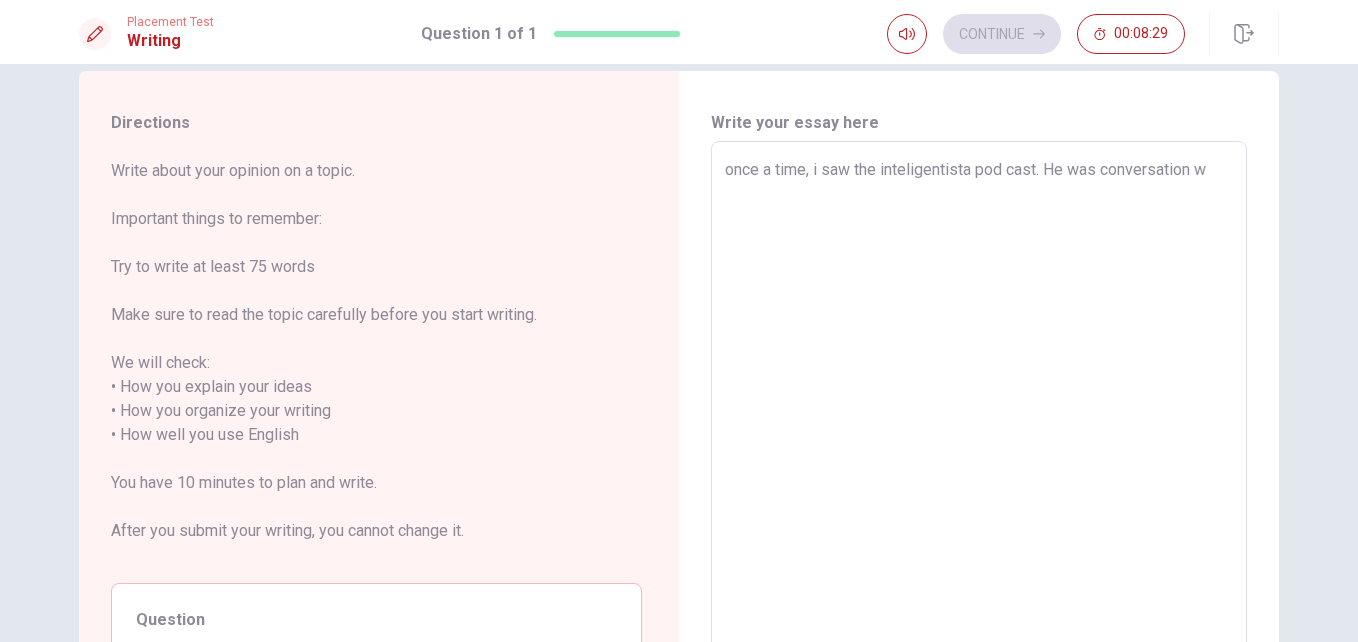type on "x" 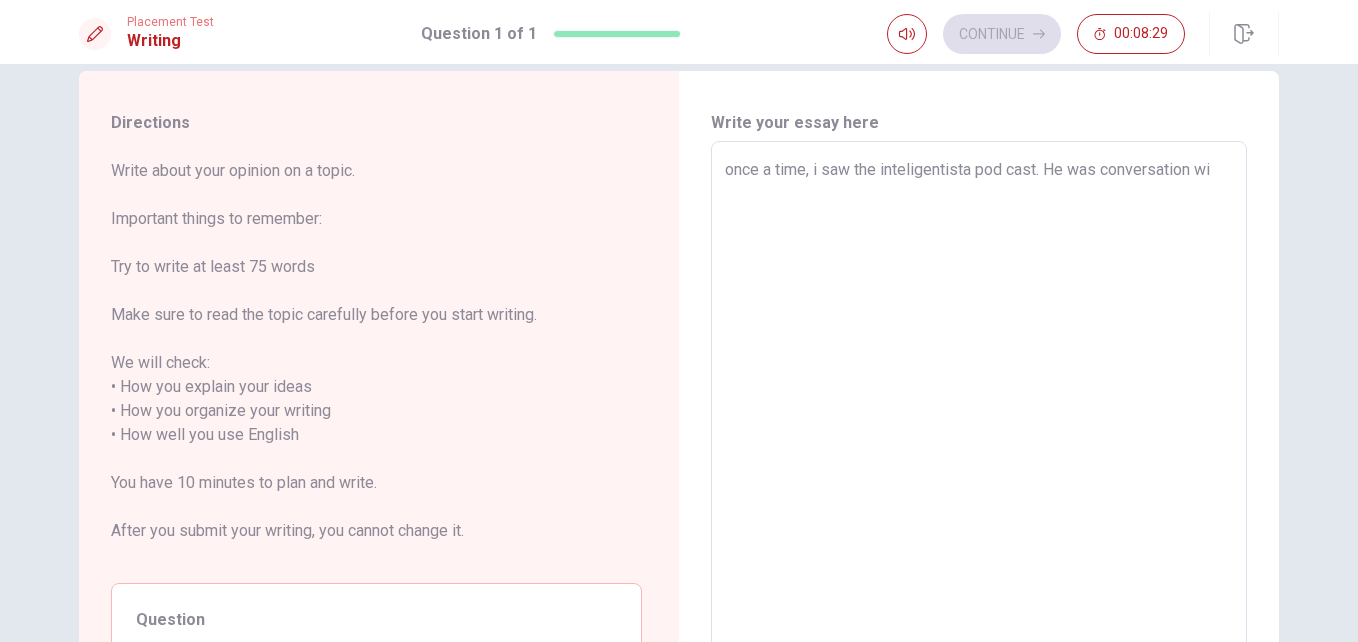 type on "x" 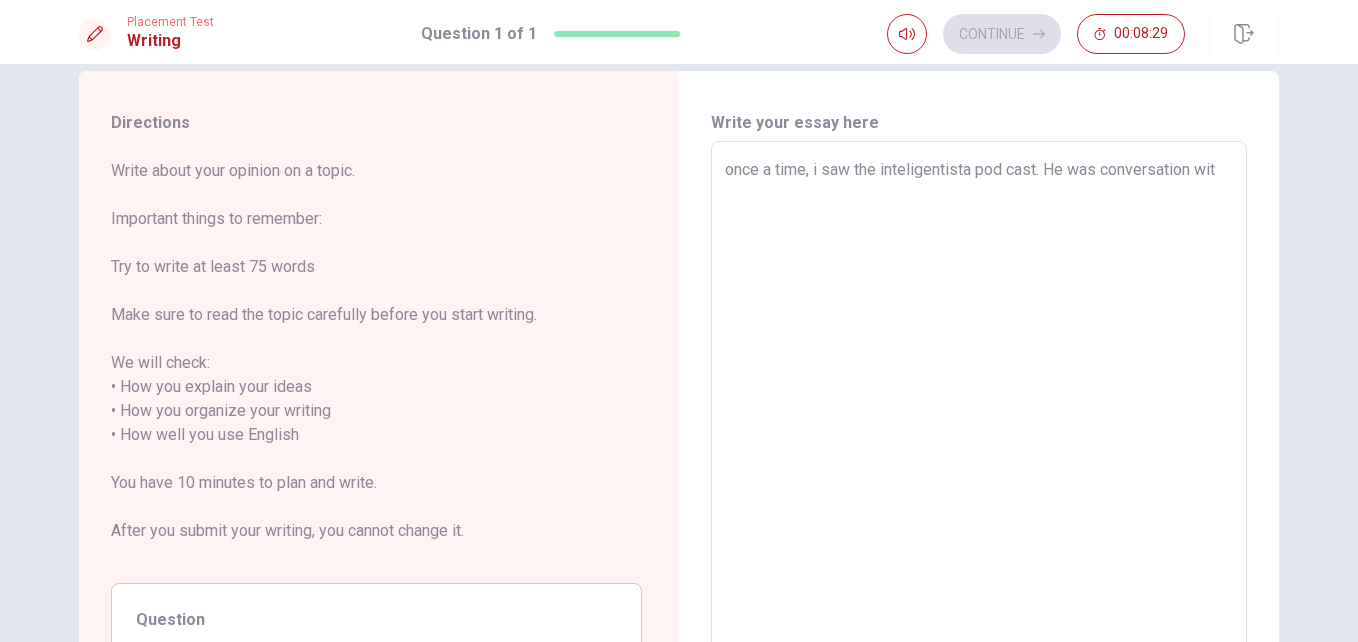 type on "x" 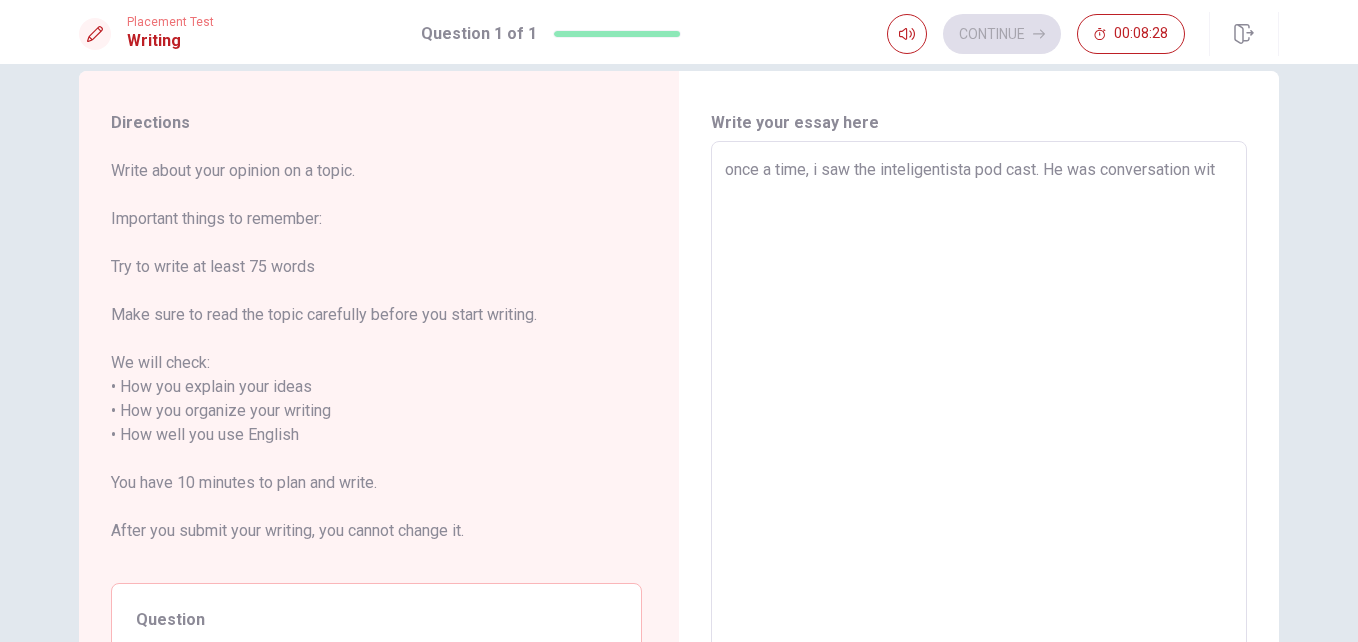 type on "once a time, i saw the inteligentista pod cast. He was conversation with" 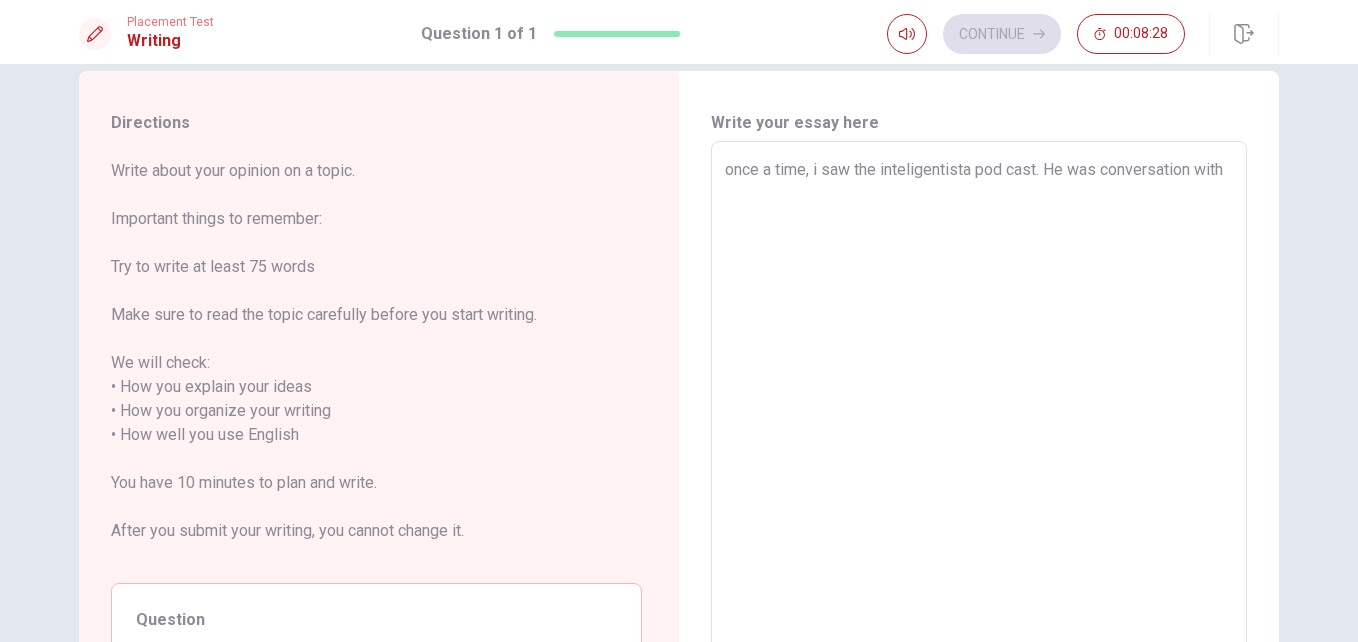 type on "x" 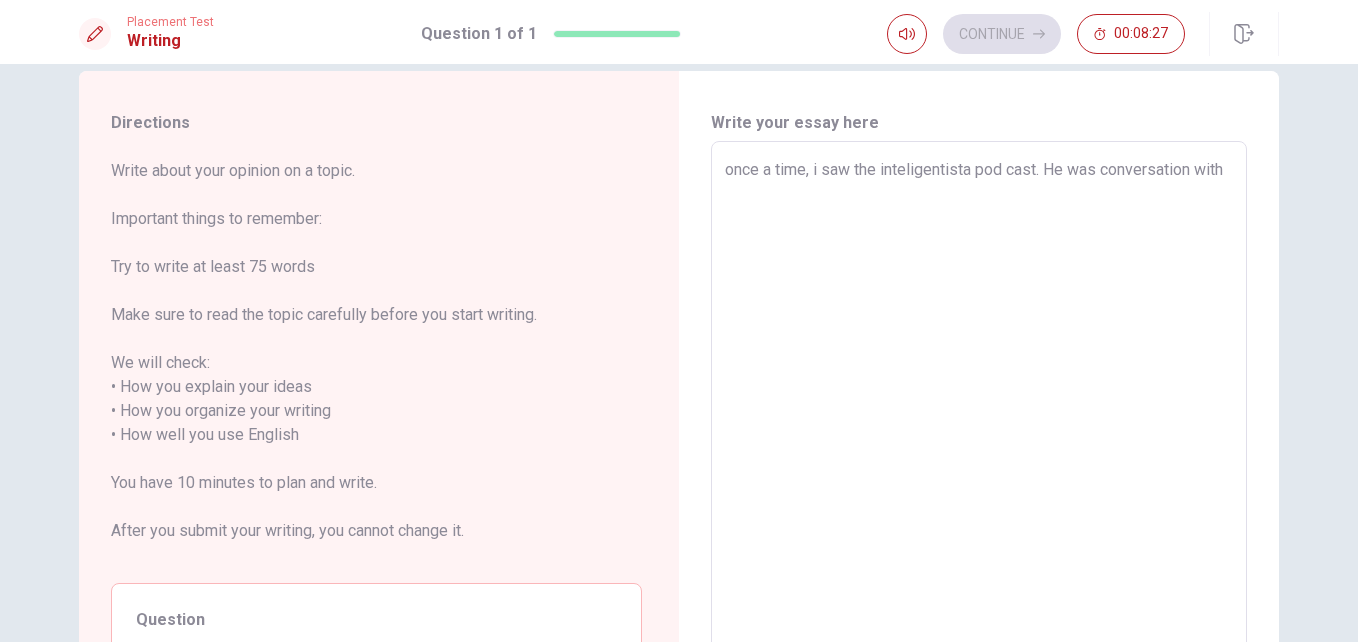 type on "x" 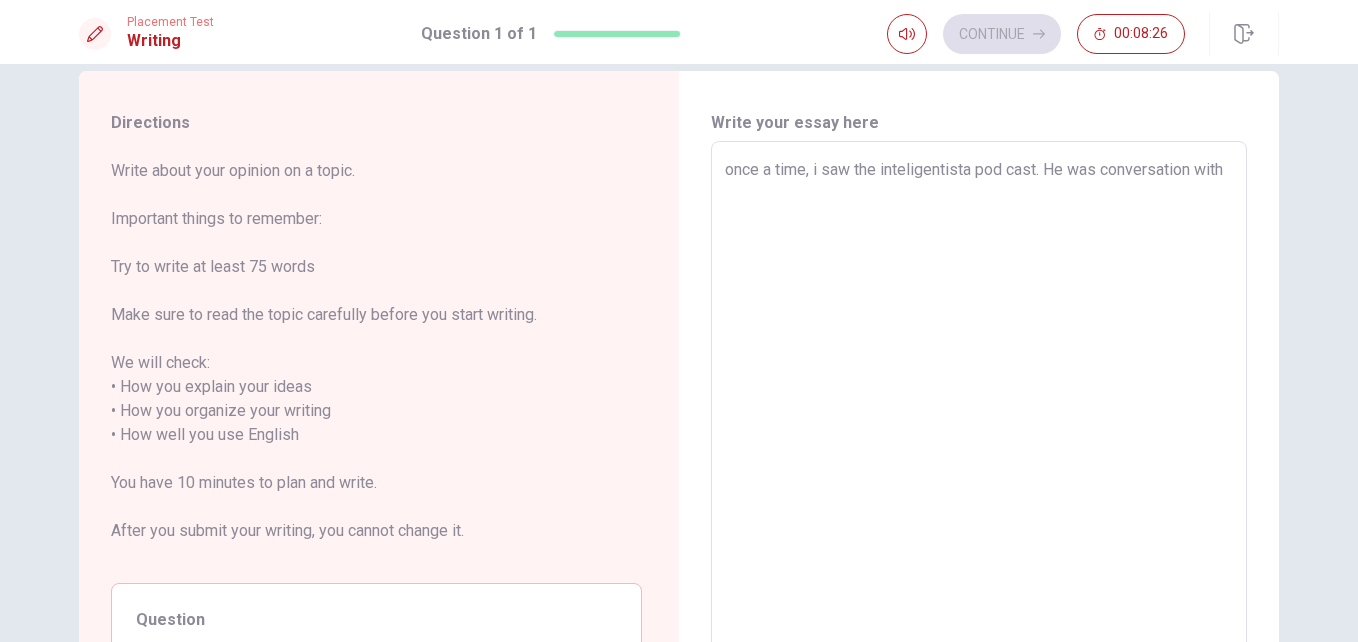 type on "once a time, i saw the inteligentista pod cast. He was conversation with a" 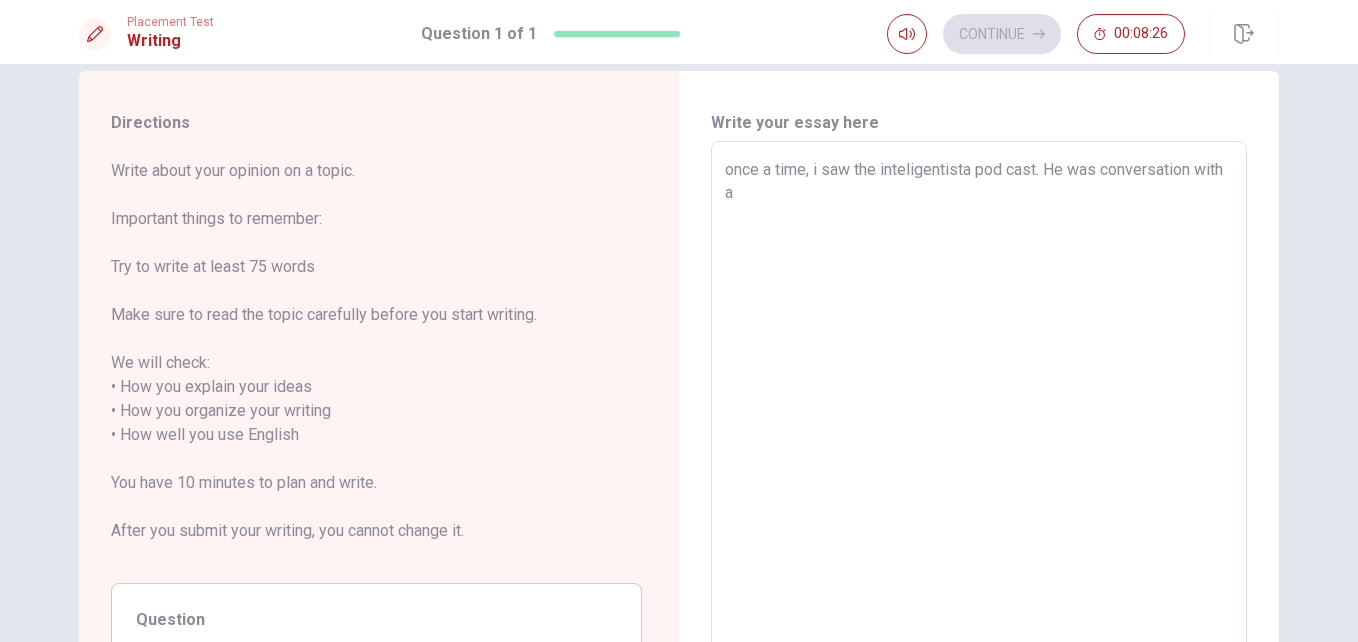 type on "x" 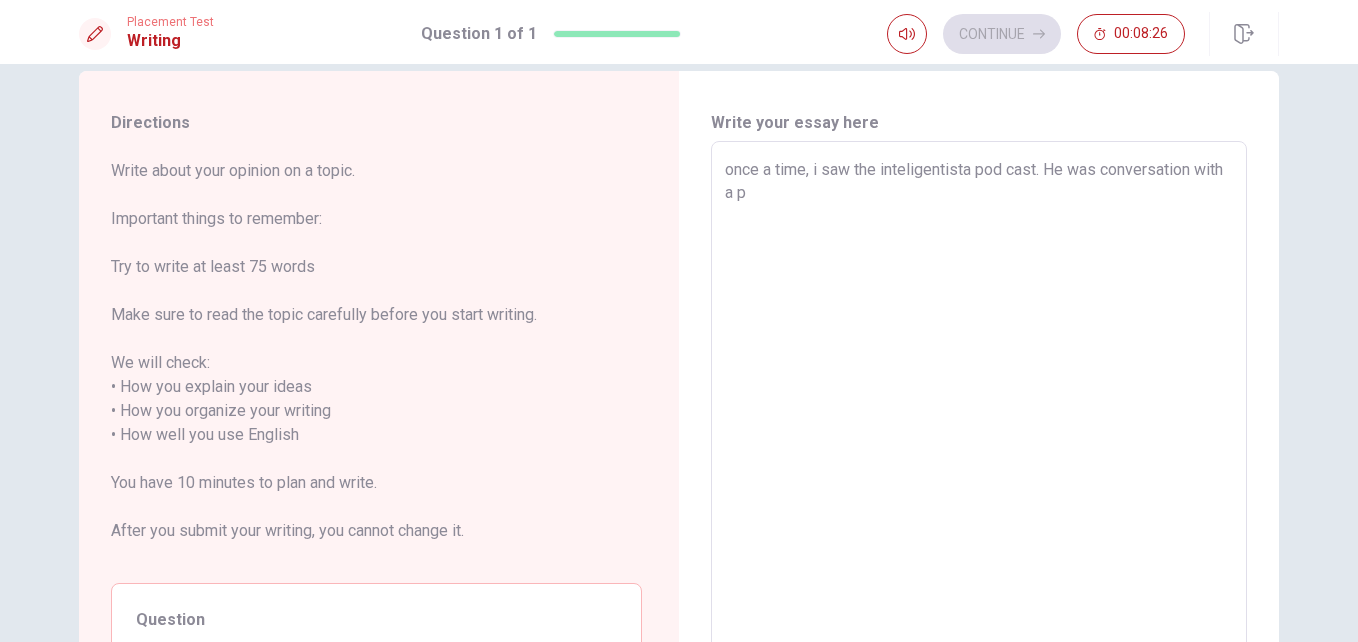 type on "x" 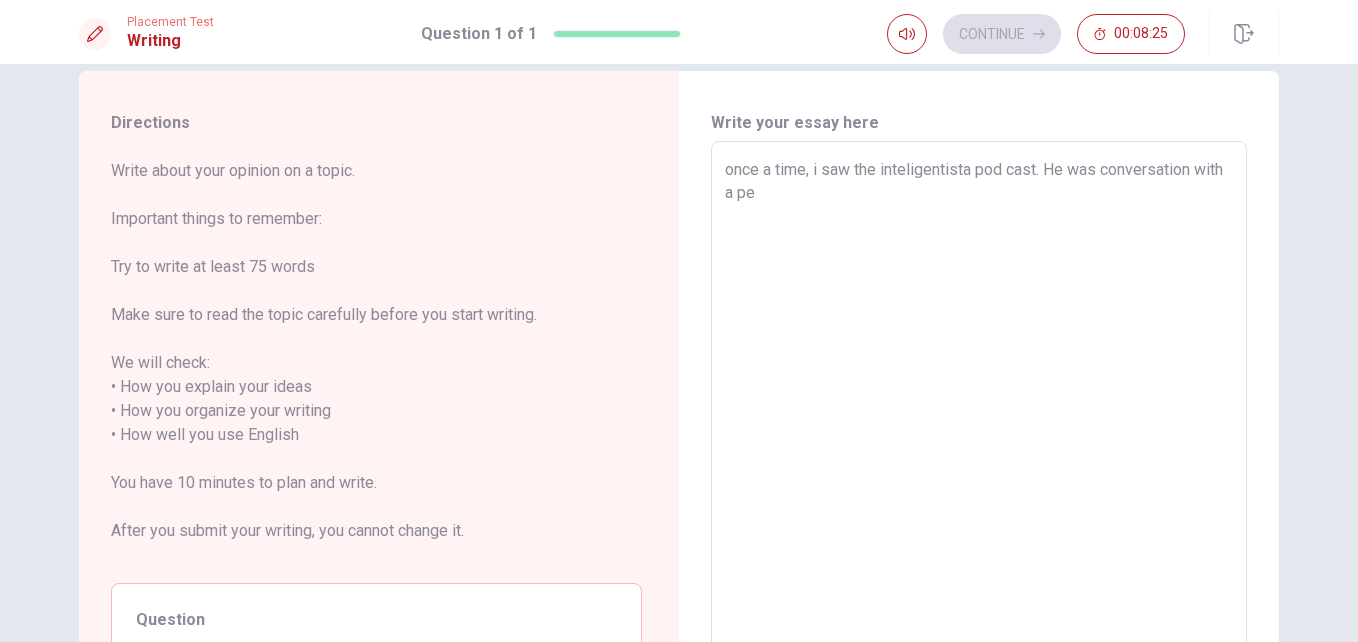 type on "once a time, i saw the inteligentista pod cast. He was conversation with a per" 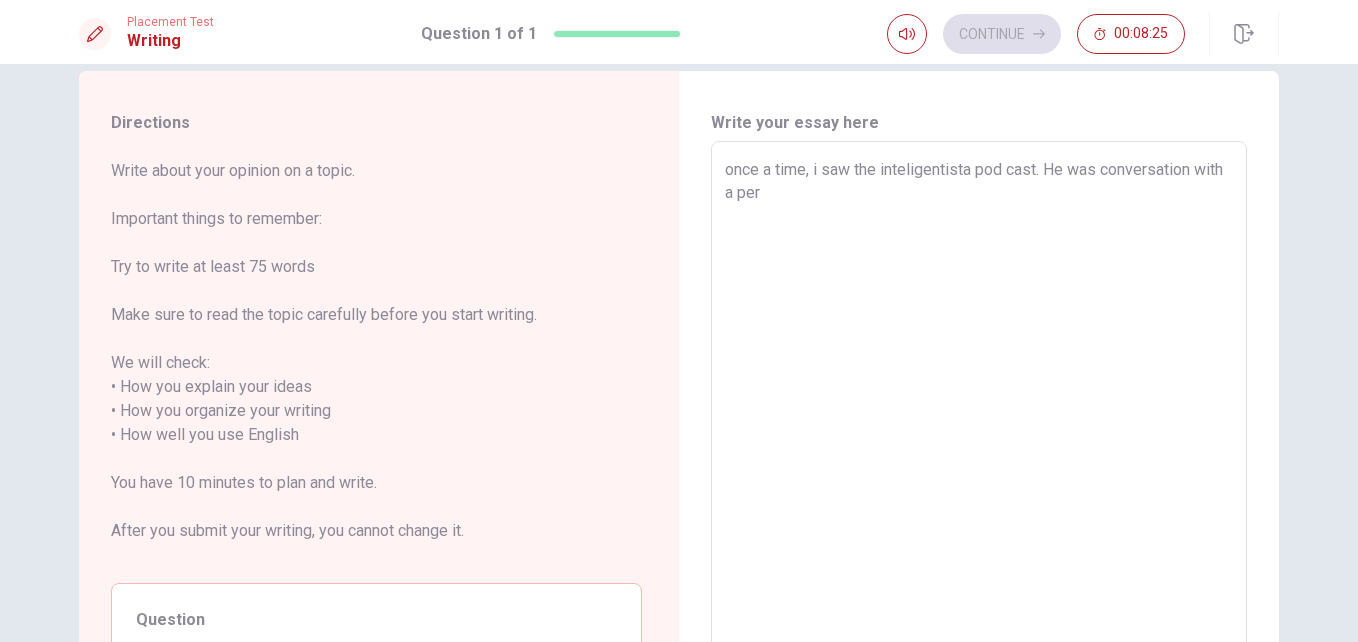 type on "x" 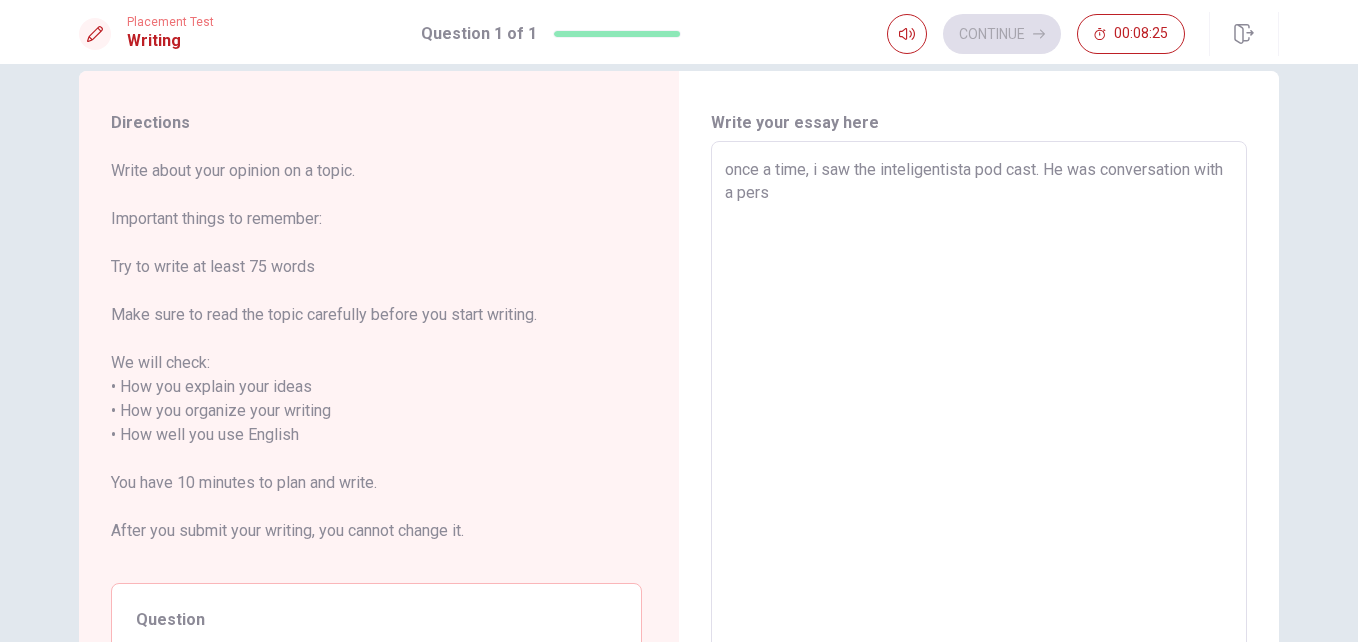 type on "x" 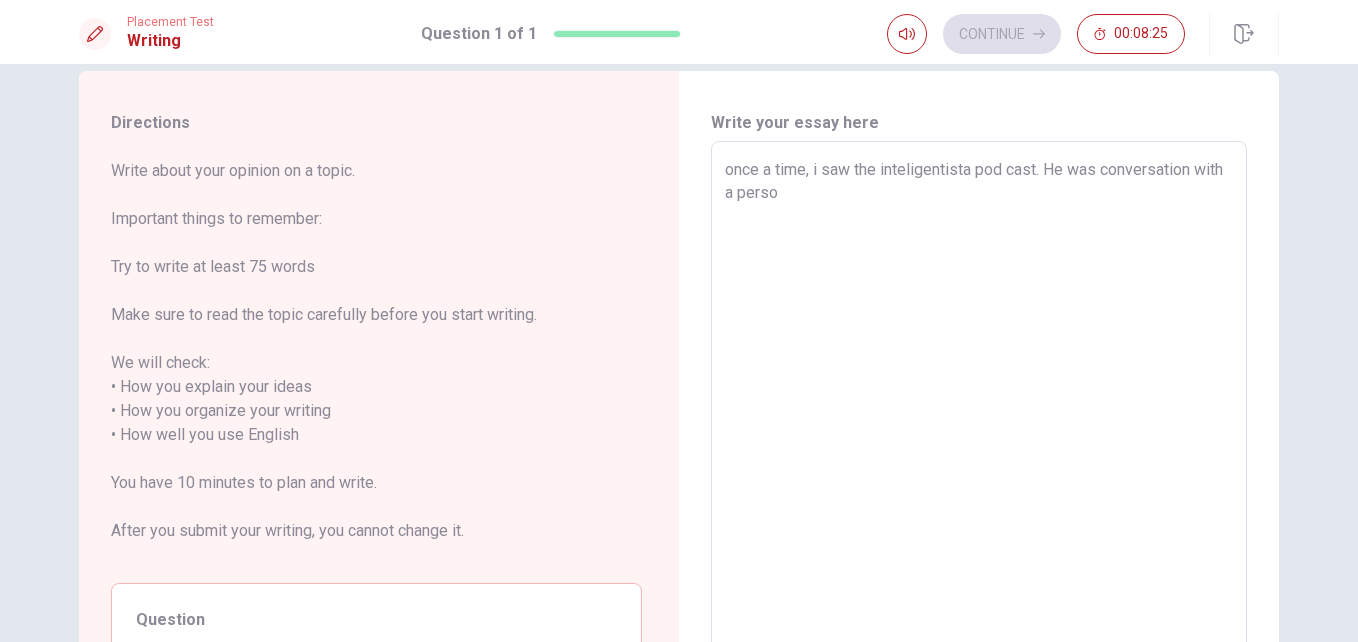 type on "x" 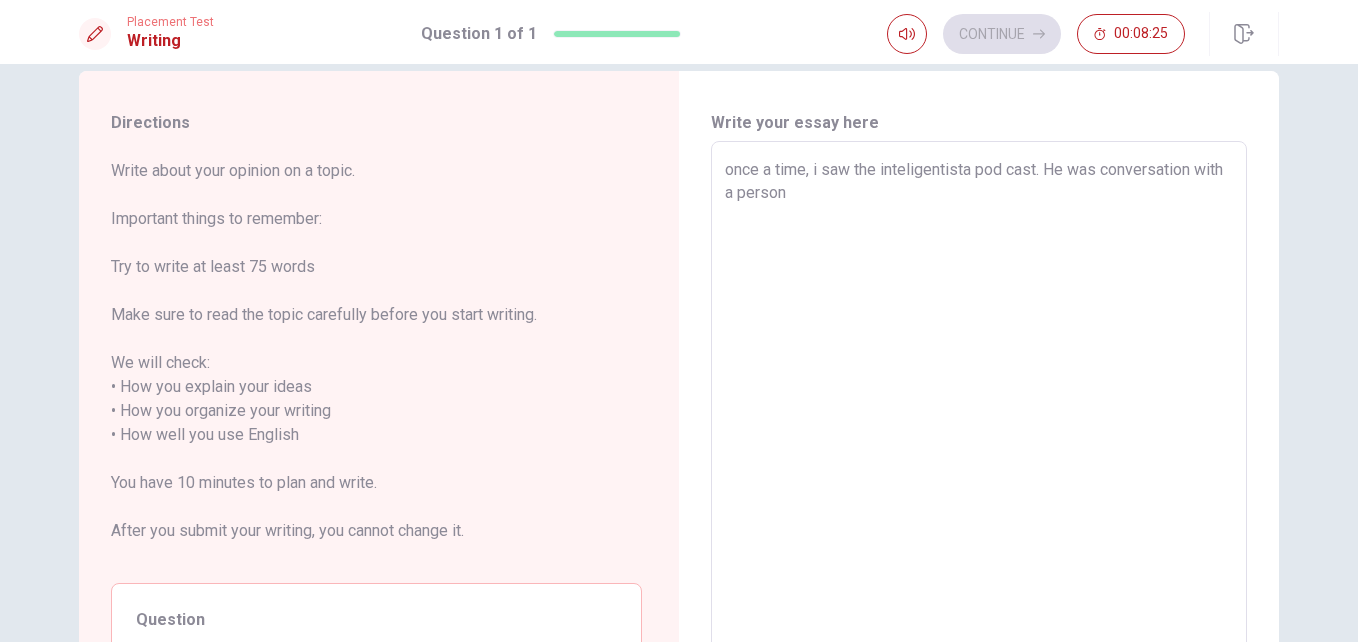 type on "x" 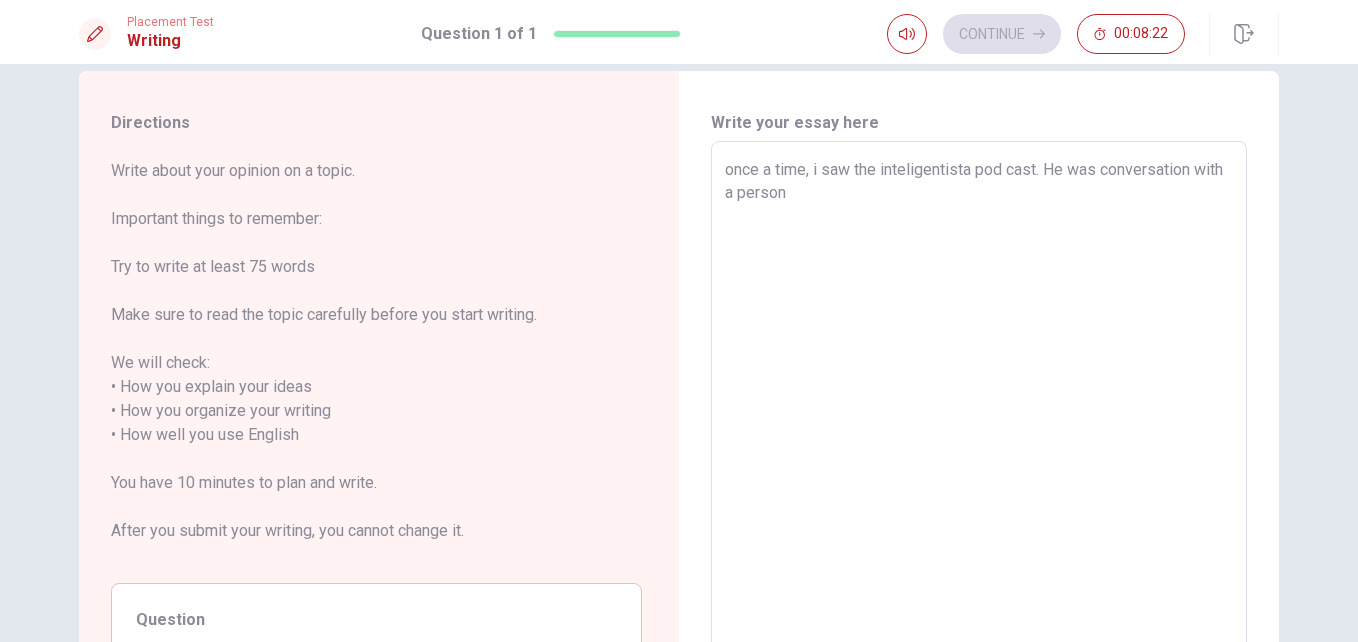 type on "x" 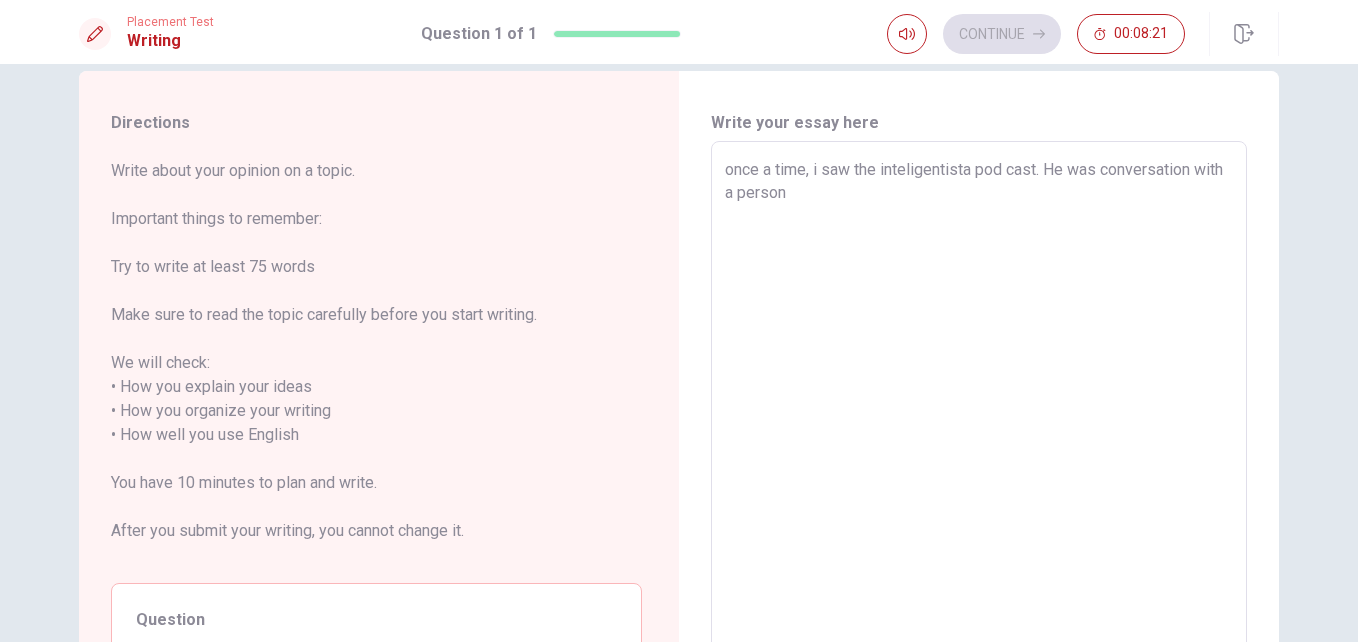type on "once a time, i saw the inteligentista pod cast. He was conversation with a person t" 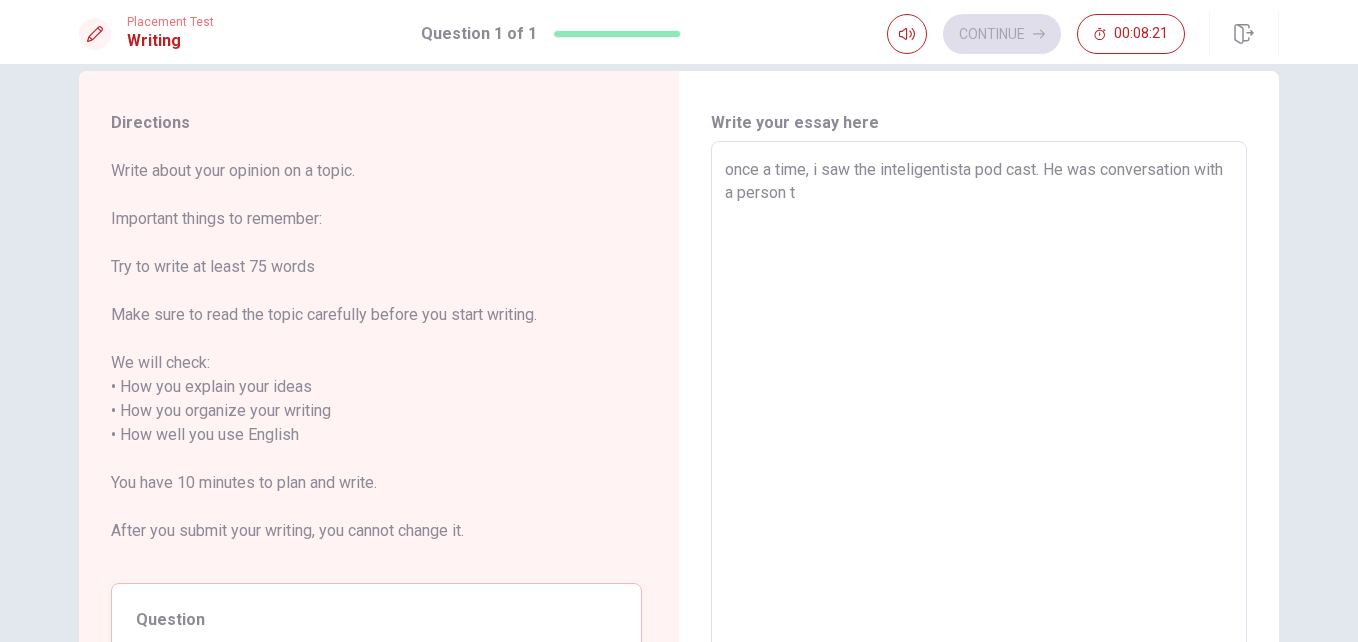 type on "x" 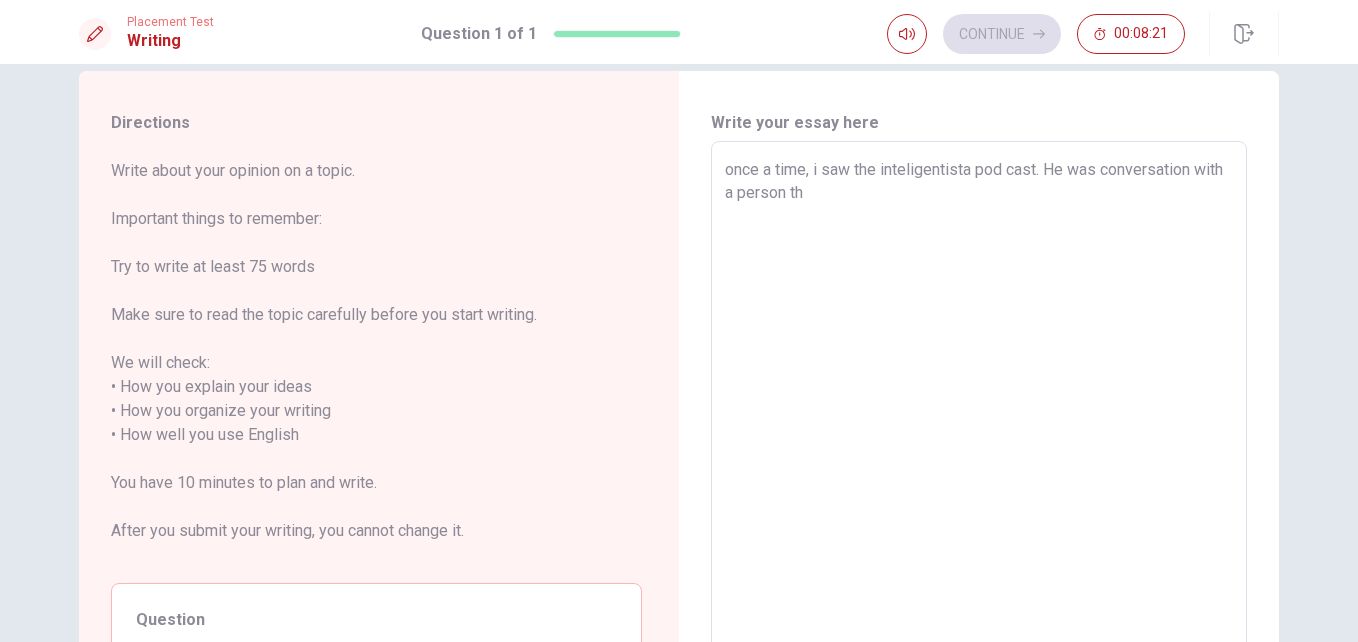 type on "x" 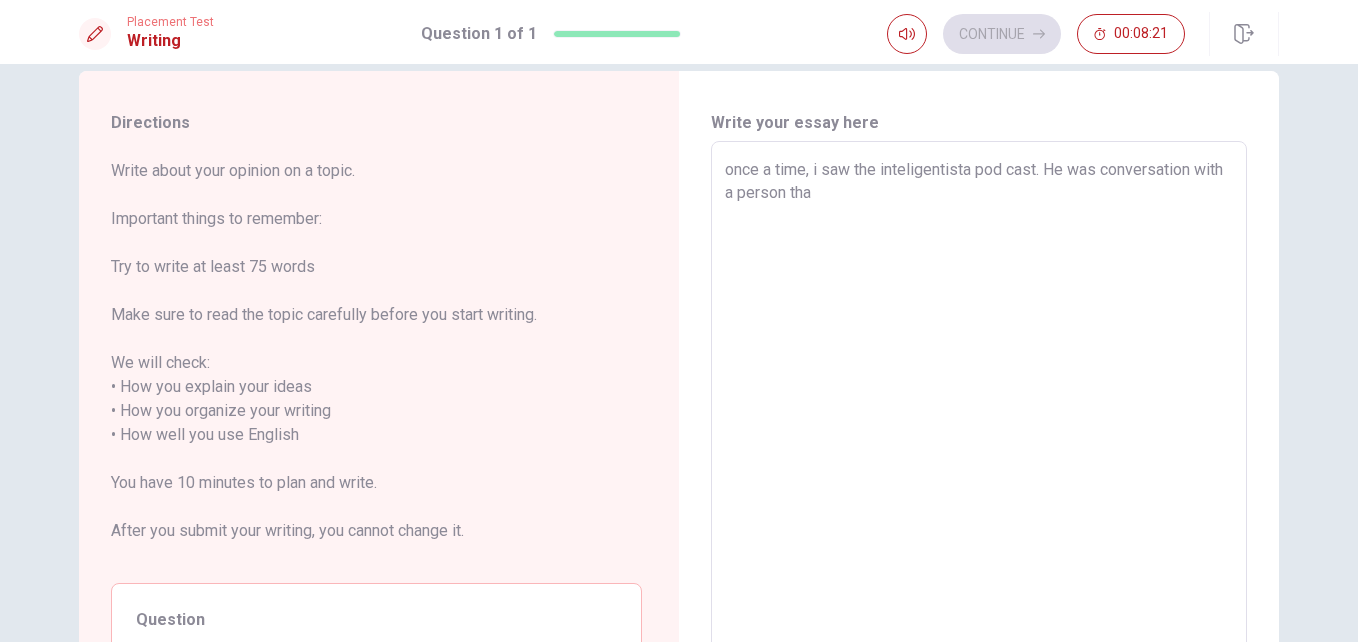 type 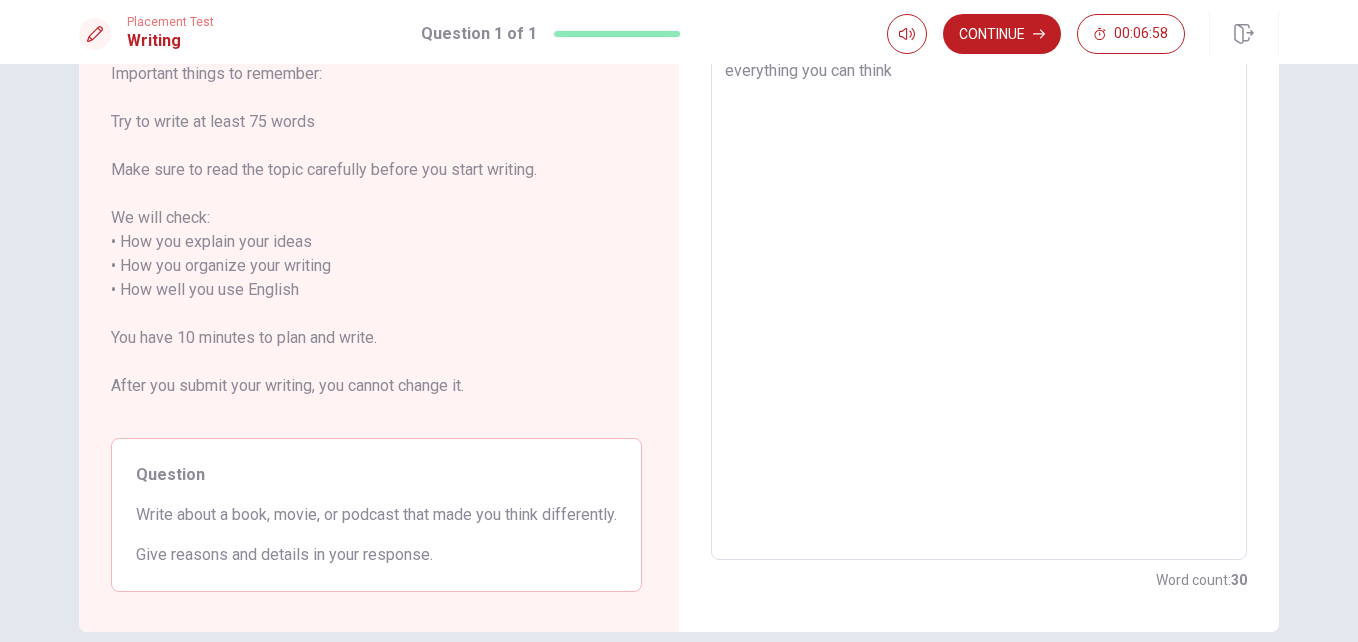 scroll, scrollTop: 0, scrollLeft: 0, axis: both 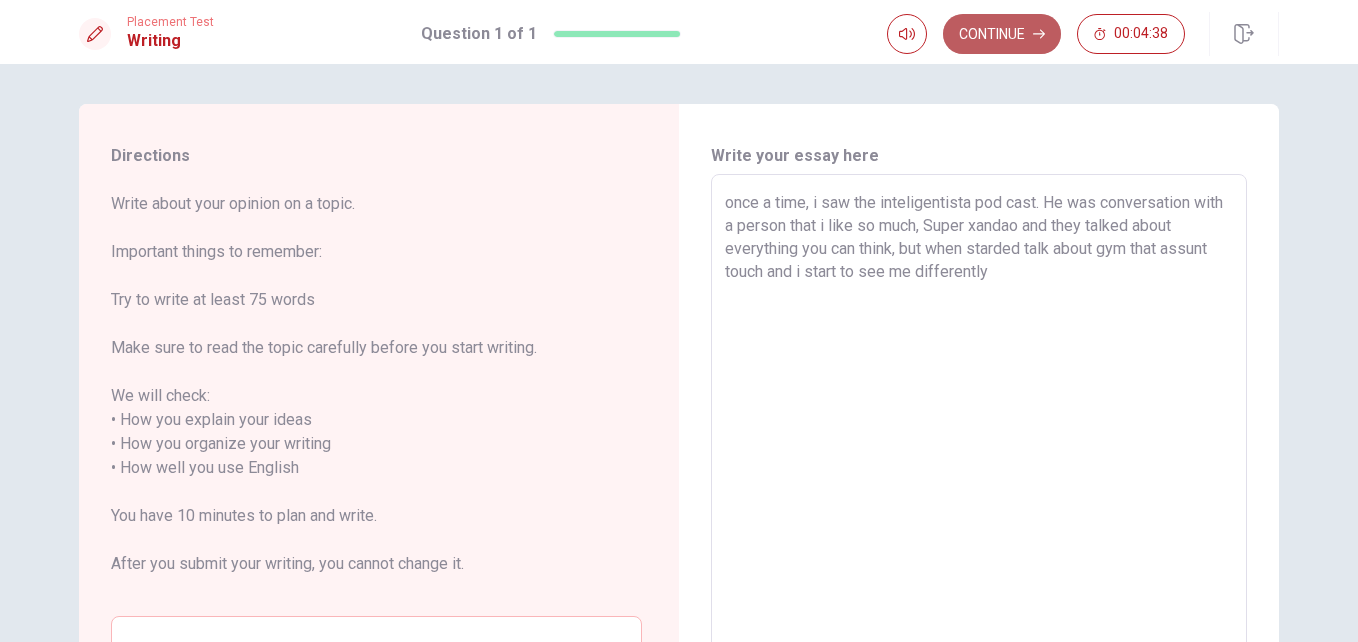 click 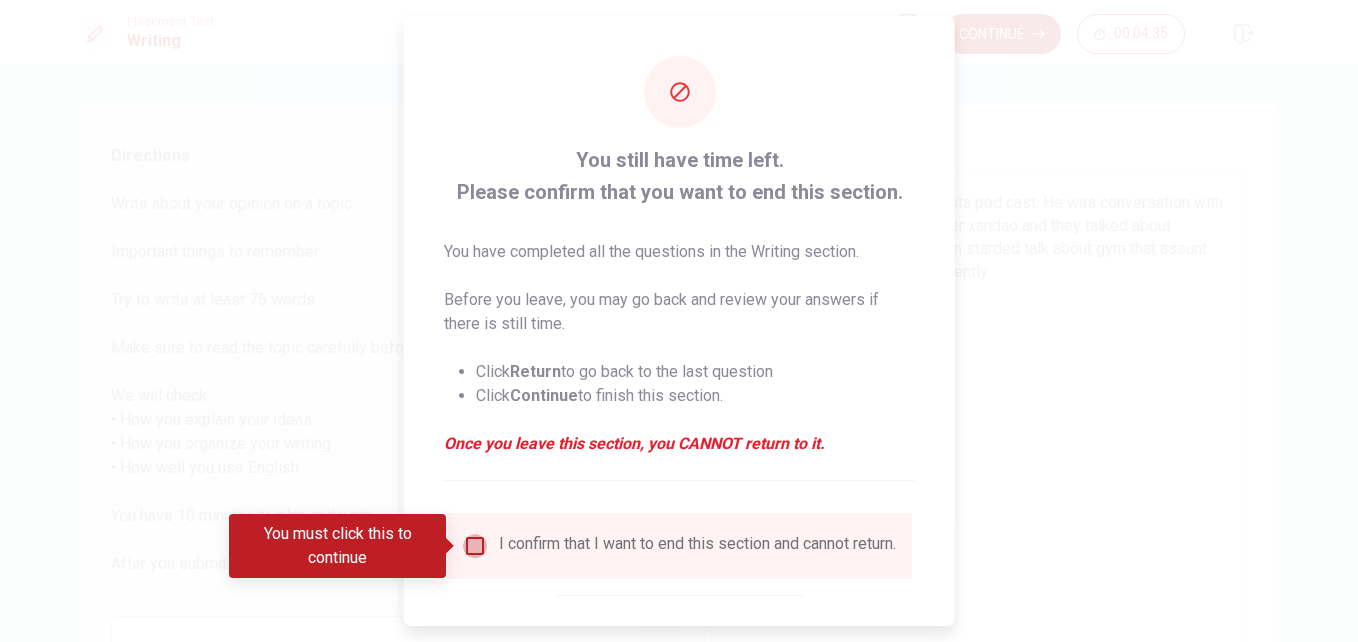 click at bounding box center [475, 546] 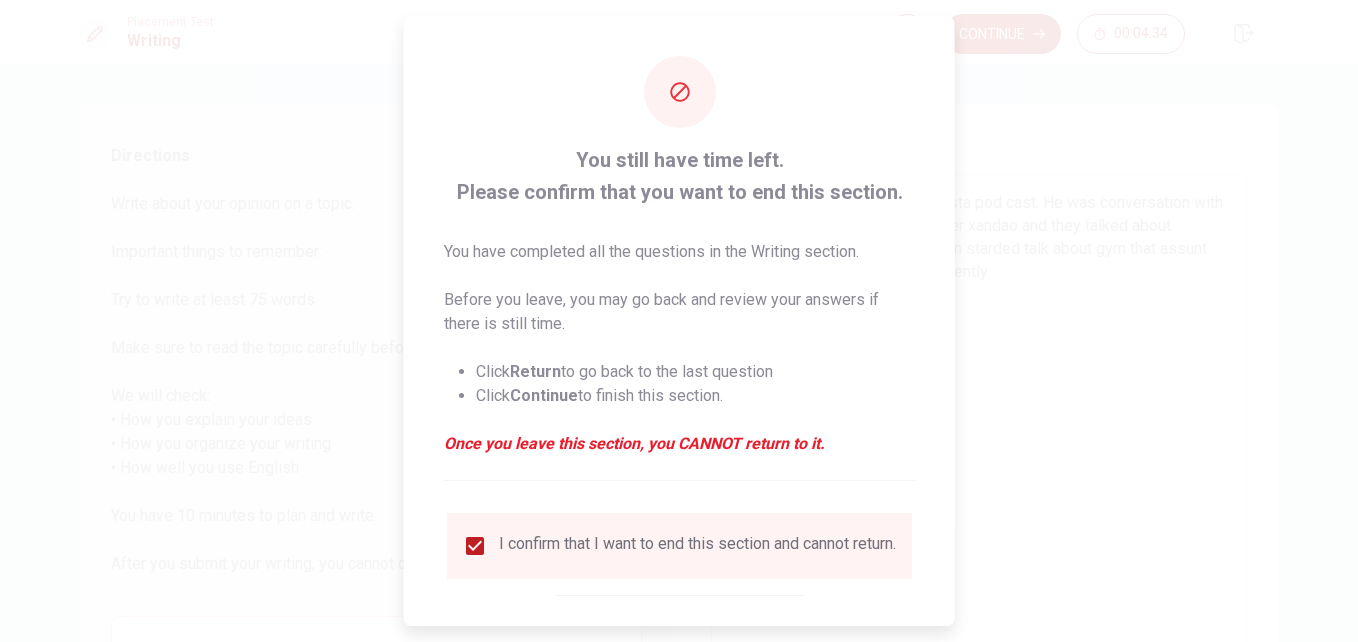 scroll, scrollTop: 104, scrollLeft: 0, axis: vertical 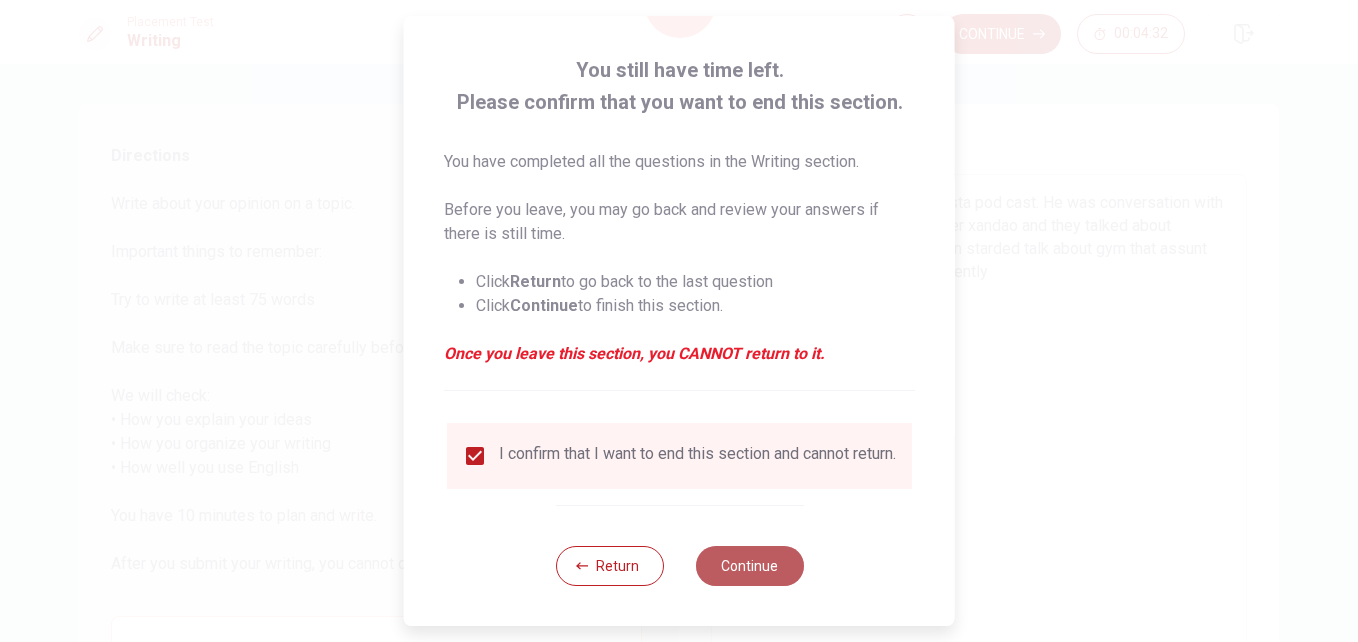 click on "Continue" at bounding box center [749, 566] 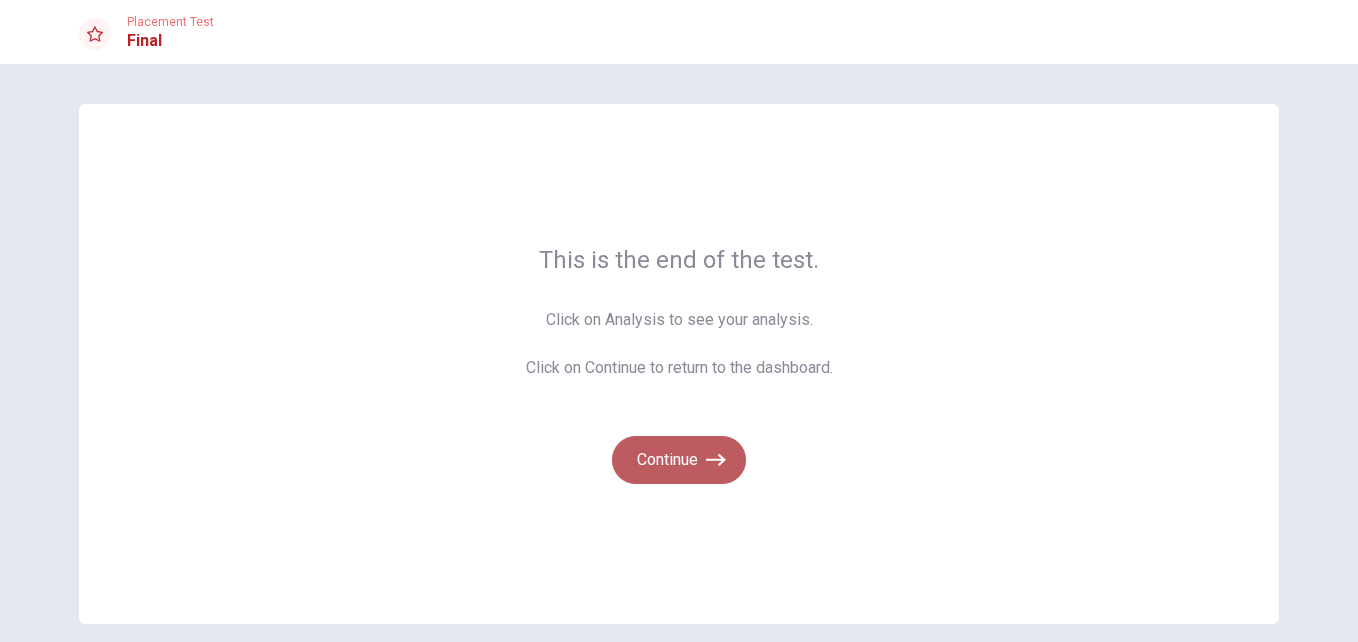 click on "Continue" at bounding box center (679, 460) 